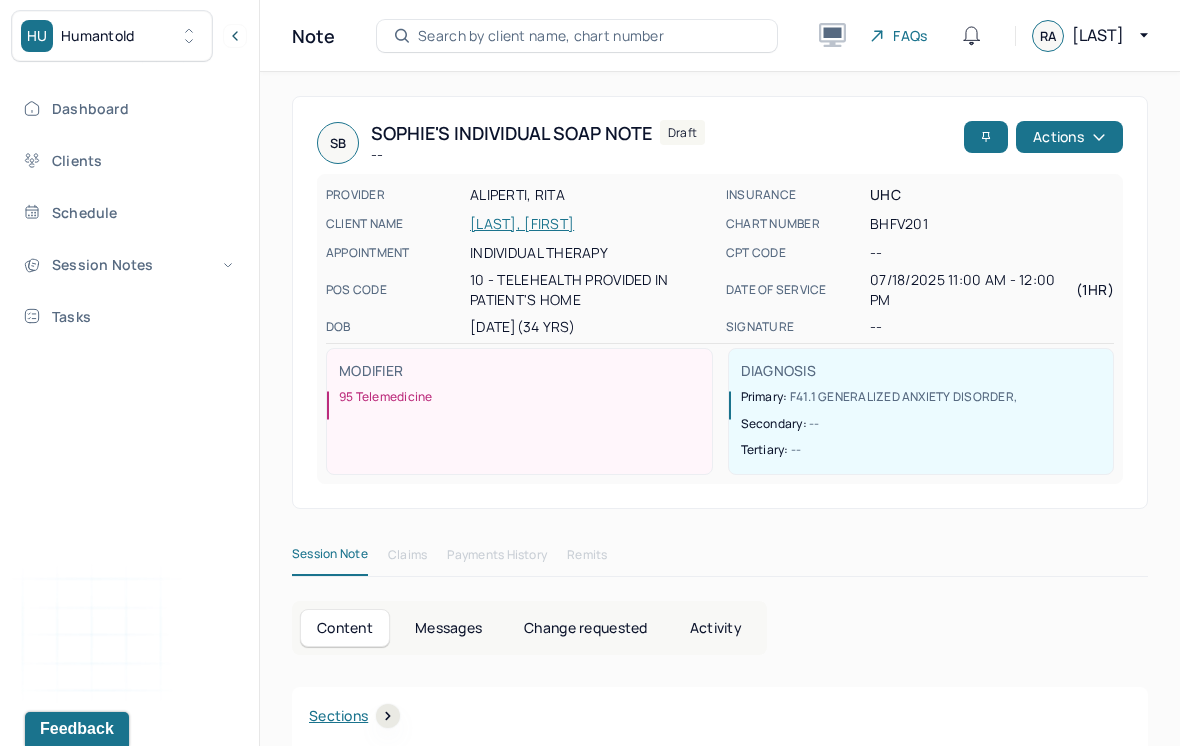 scroll, scrollTop: 0, scrollLeft: 0, axis: both 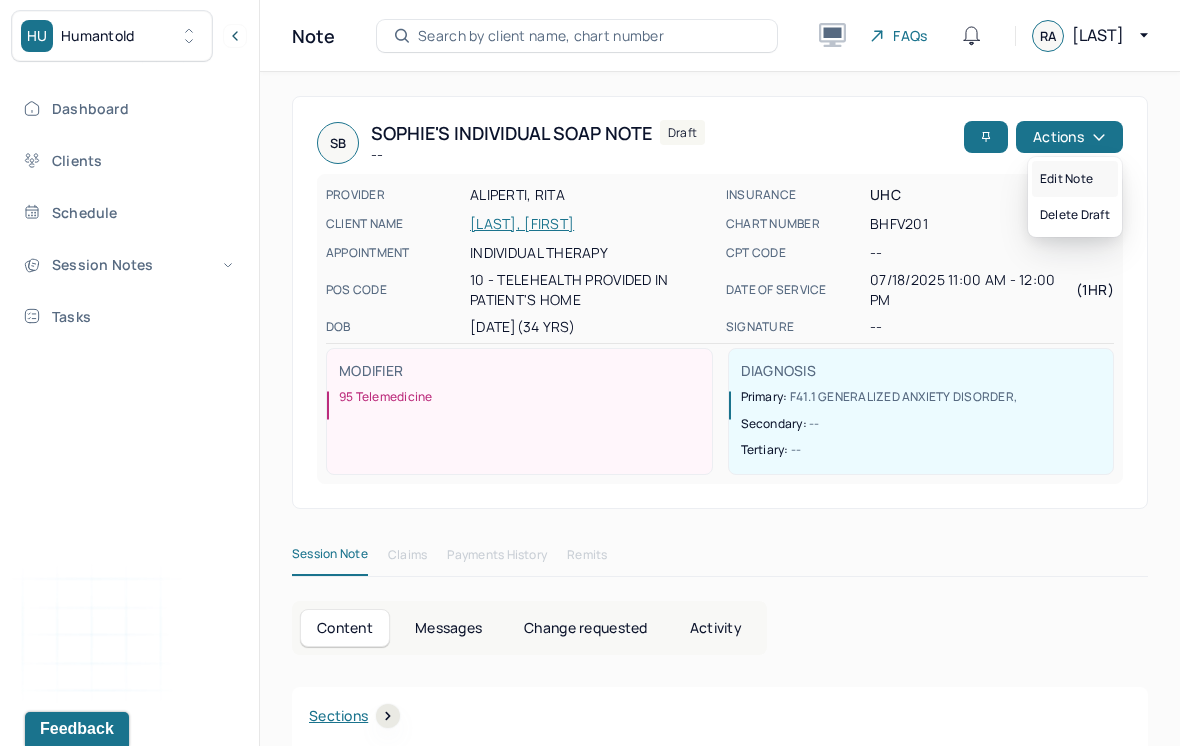 click on "Edit note" at bounding box center [1075, 179] 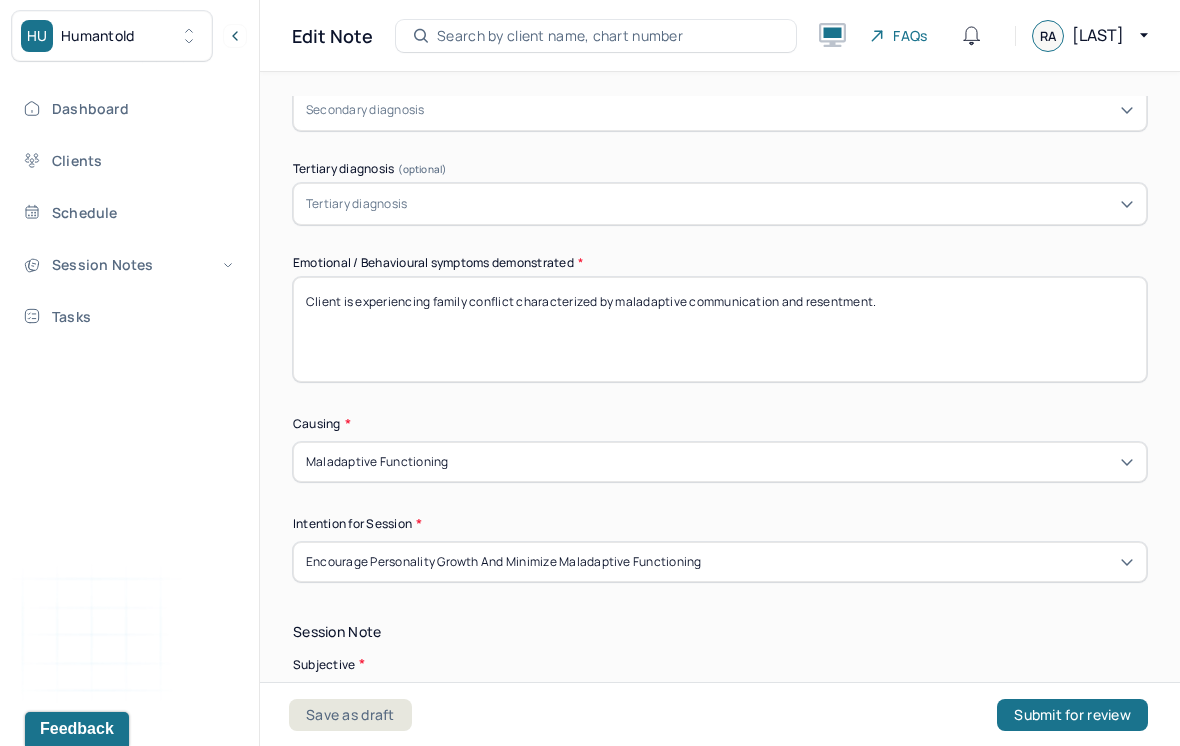 scroll, scrollTop: 912, scrollLeft: 0, axis: vertical 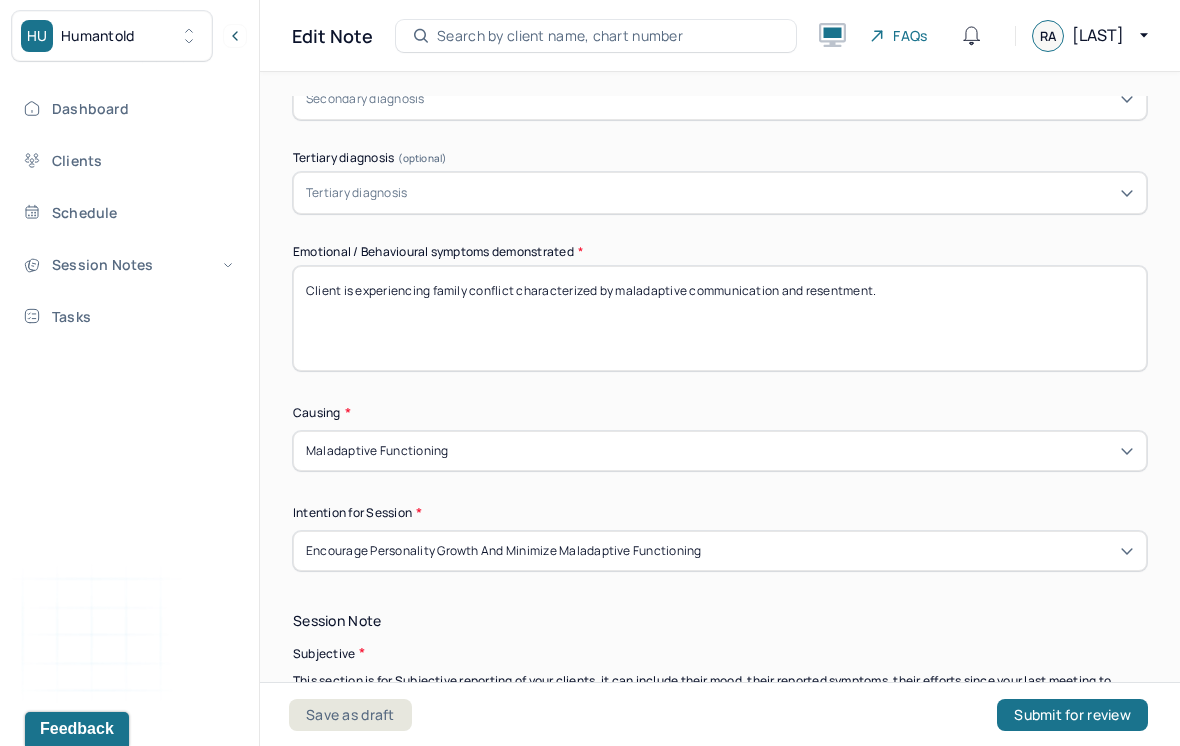 click on "Client is experiencing family conflict characterized by maladaptive communication and resentment." at bounding box center [720, 318] 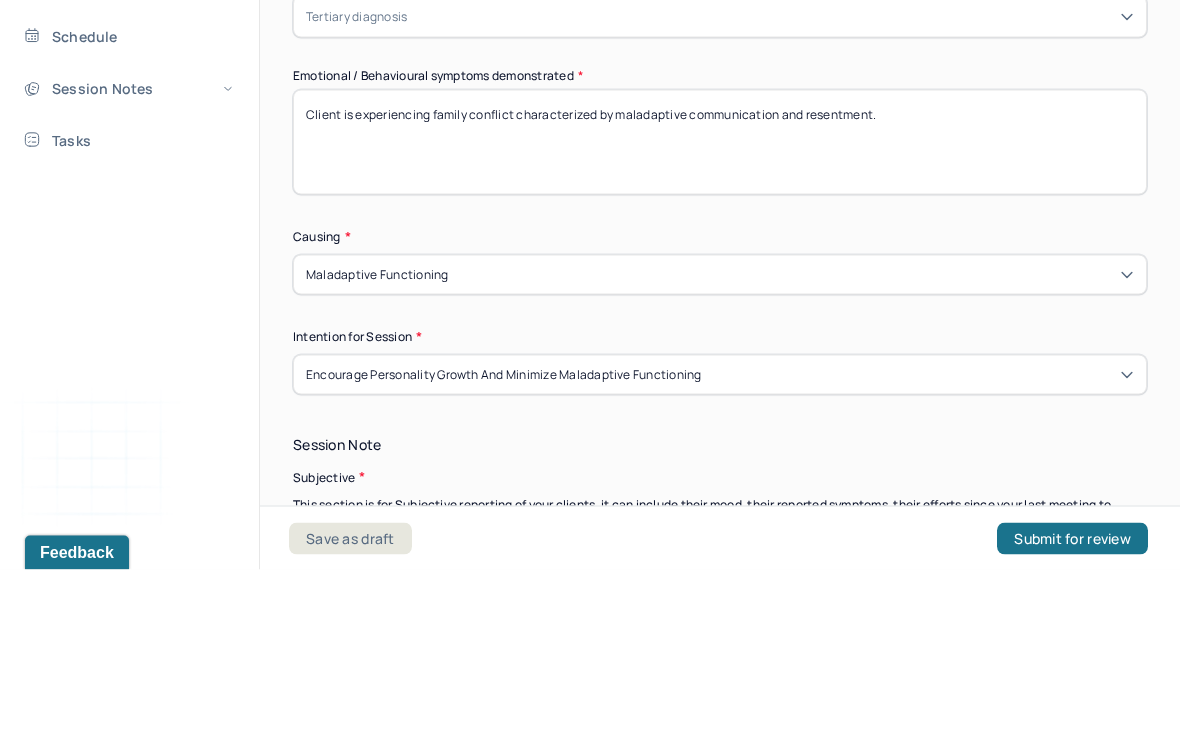 click on "Client is experiencing family conflict characterized by maladaptive communication and resentment." at bounding box center [720, 318] 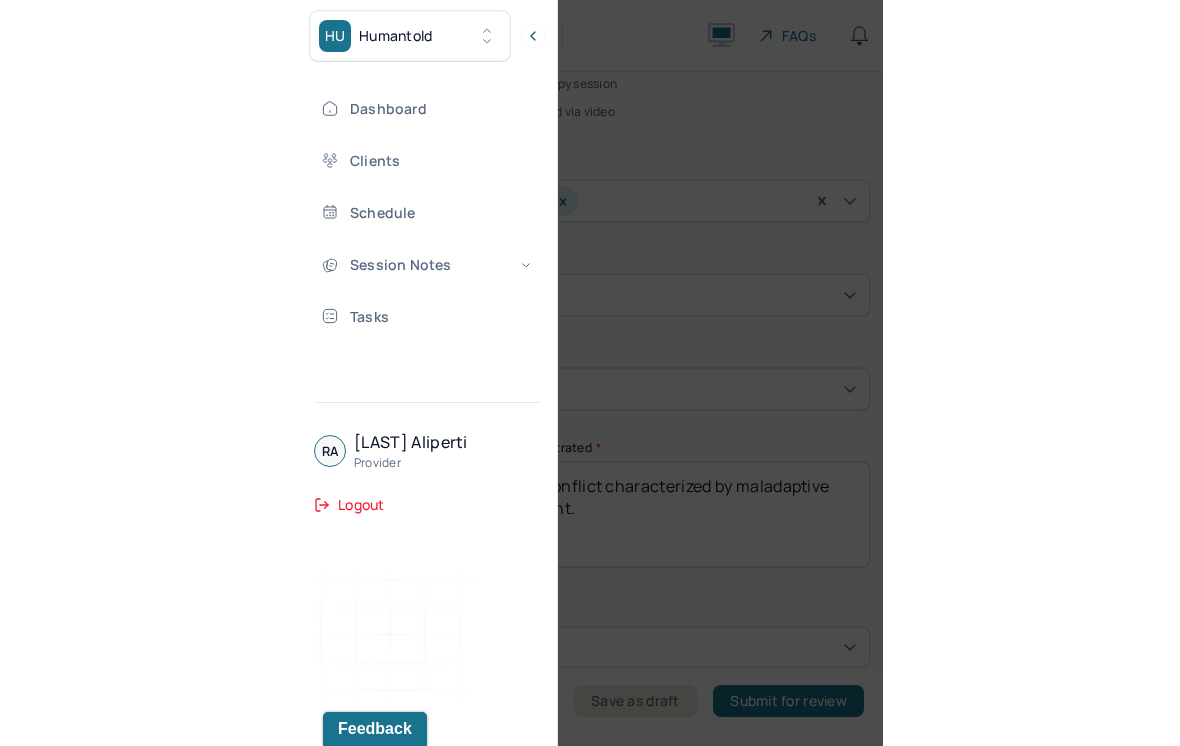 scroll, scrollTop: 31, scrollLeft: 0, axis: vertical 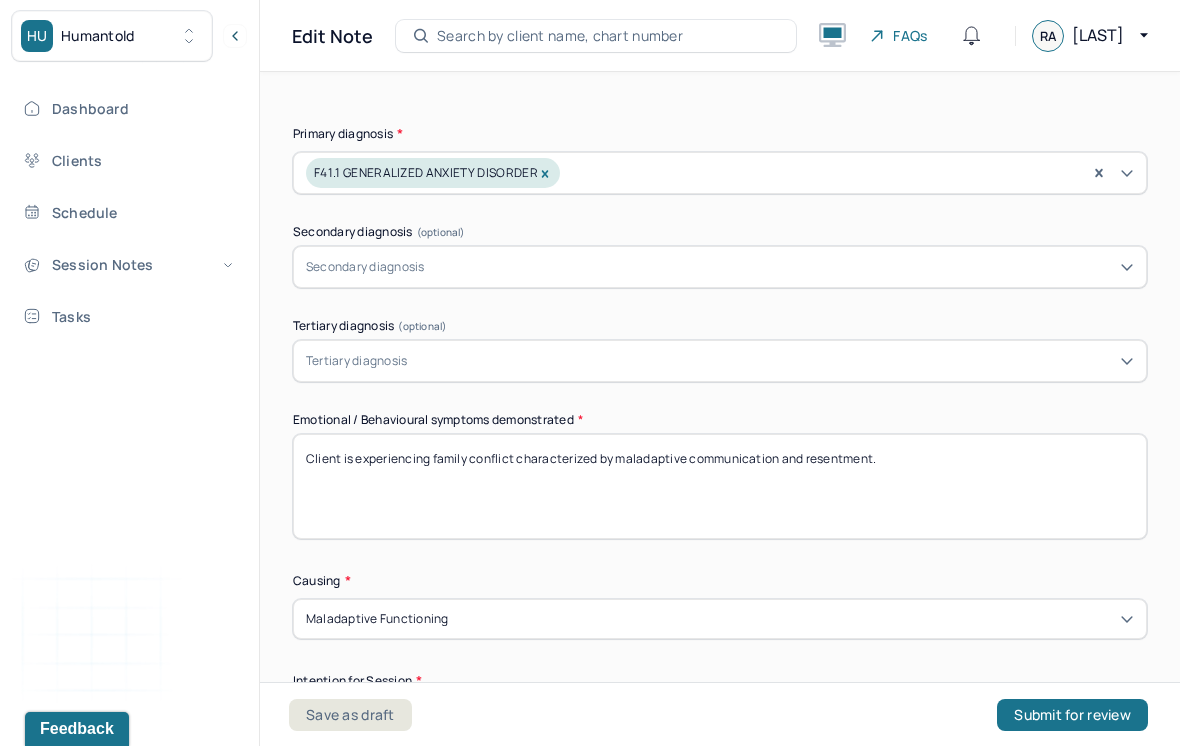 click on "Client is experiencing family conflict characterized by maladaptive communication and resentment." at bounding box center (720, 486) 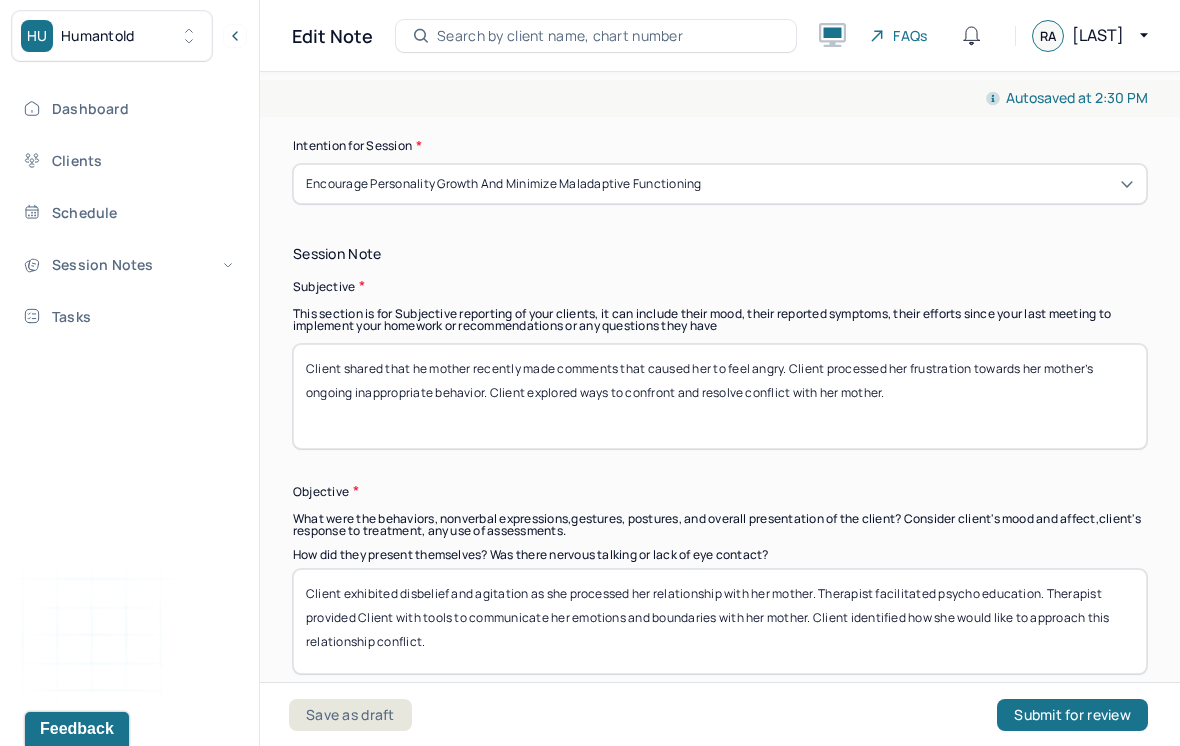 scroll, scrollTop: 1272, scrollLeft: 0, axis: vertical 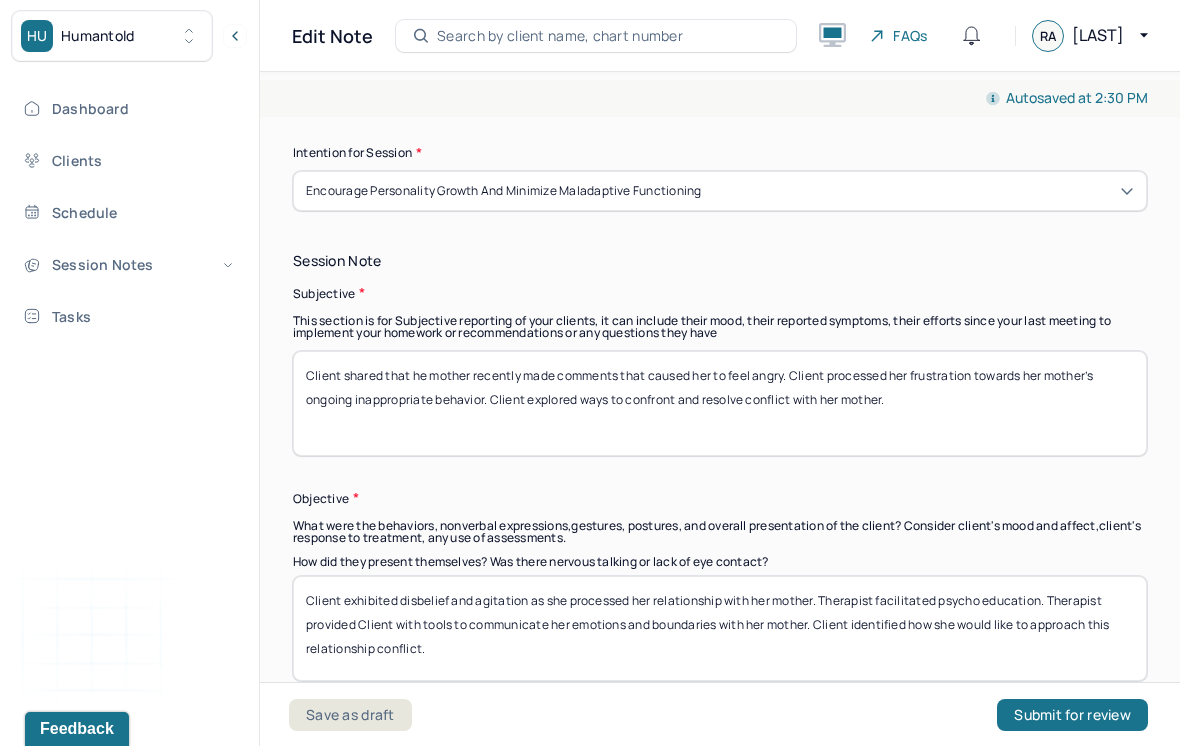 type on "Client reports feelings of uncertainty and hesitance regarding romantic relationships." 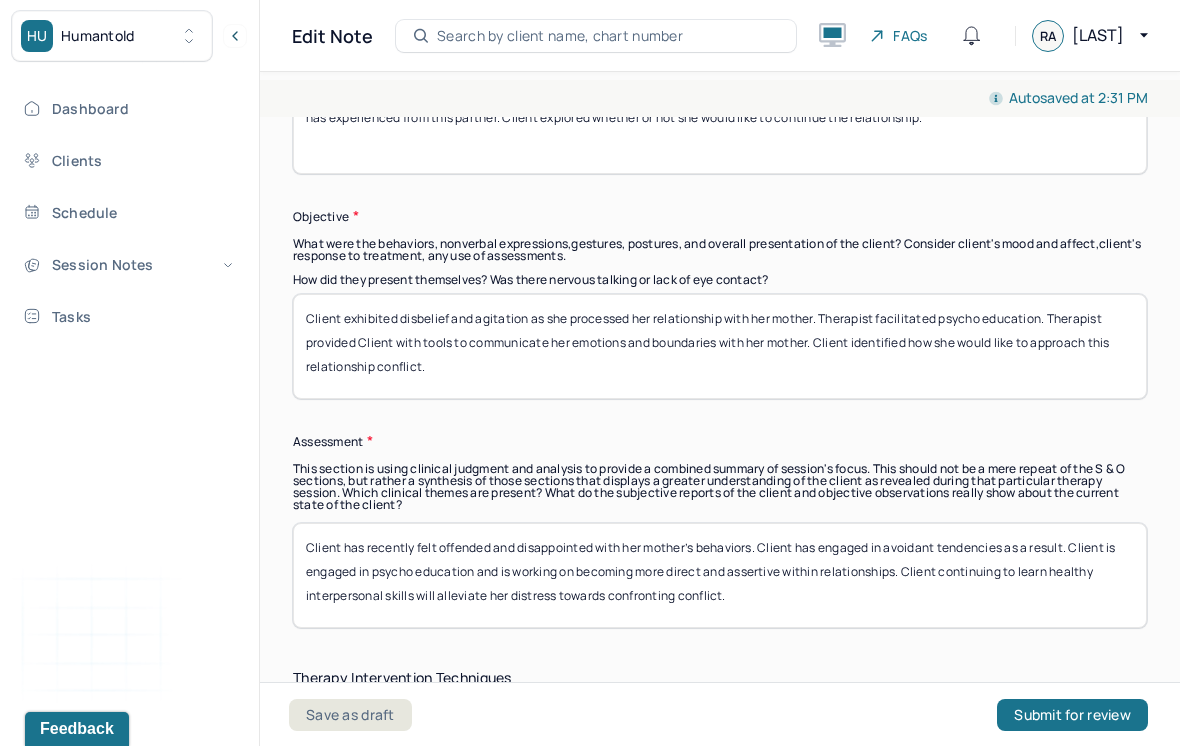 scroll, scrollTop: 1555, scrollLeft: 0, axis: vertical 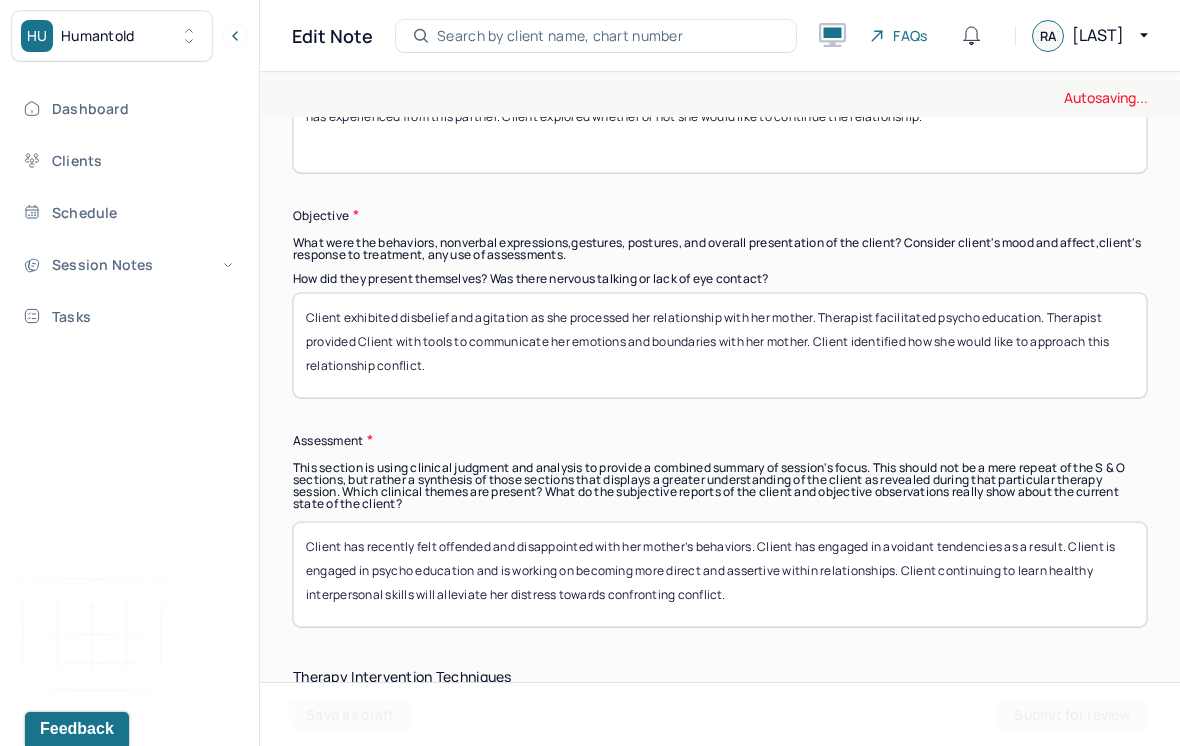 type on "Client shared that she has been noticing red flags within a romantic relationship. Client processed the inconsistency and lack of commitment she has experienced from this partner. Client explored whether or not she would like to continue the relationship." 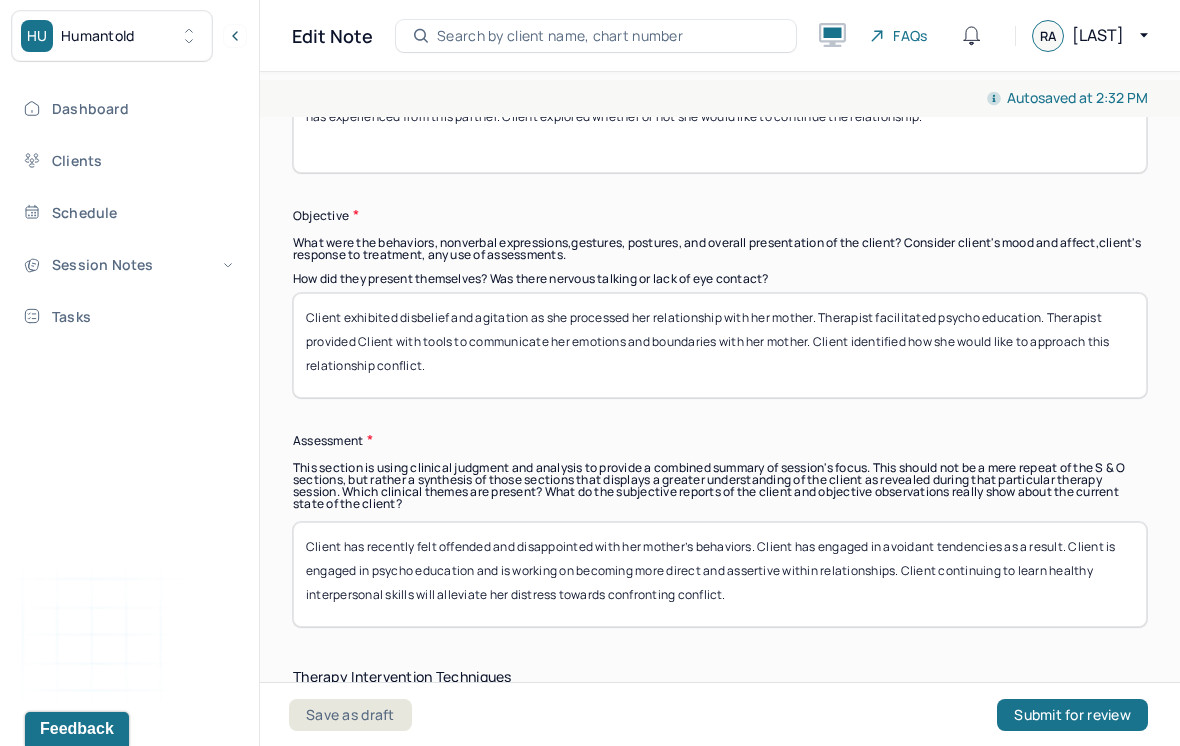 click on "Client exhibited disbelief and agitation as she processed her relationship with her mother. Therapist facilitated psycho education. Therapist provided Client with tools to communicate her emotions and boundaries with her mother. Client identified how she would like to approach this relationship conflict." at bounding box center [720, 345] 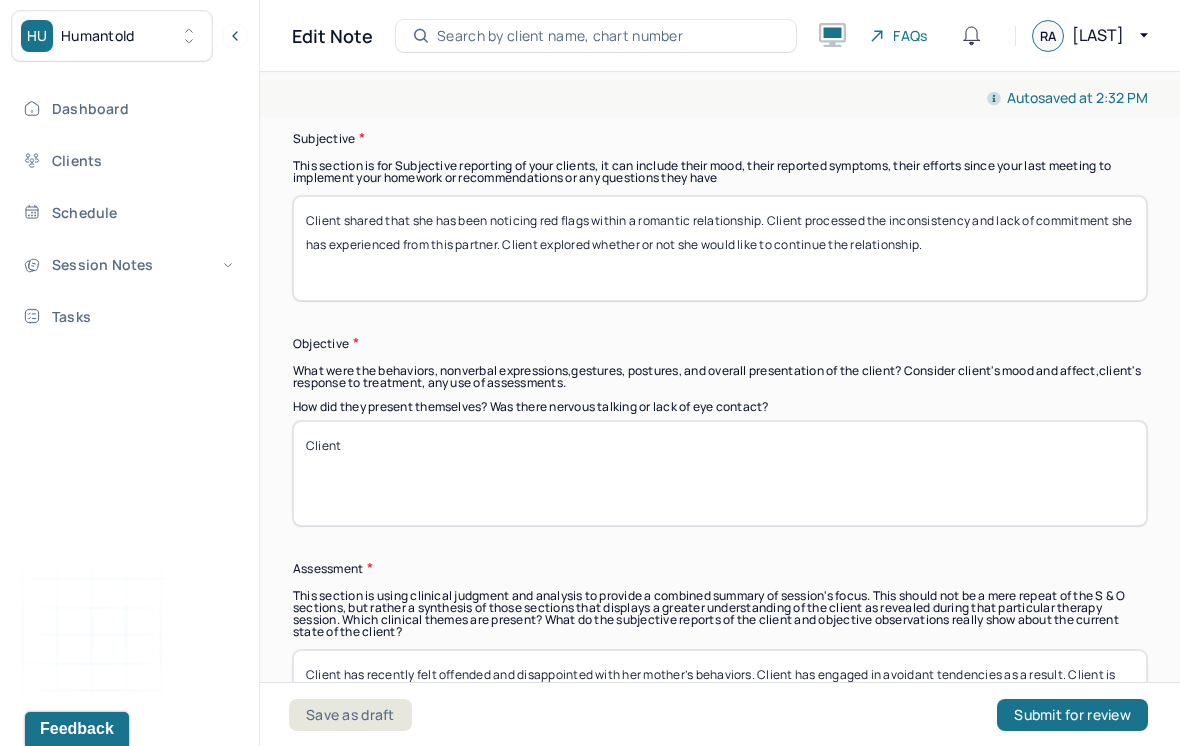 scroll, scrollTop: 1435, scrollLeft: 0, axis: vertical 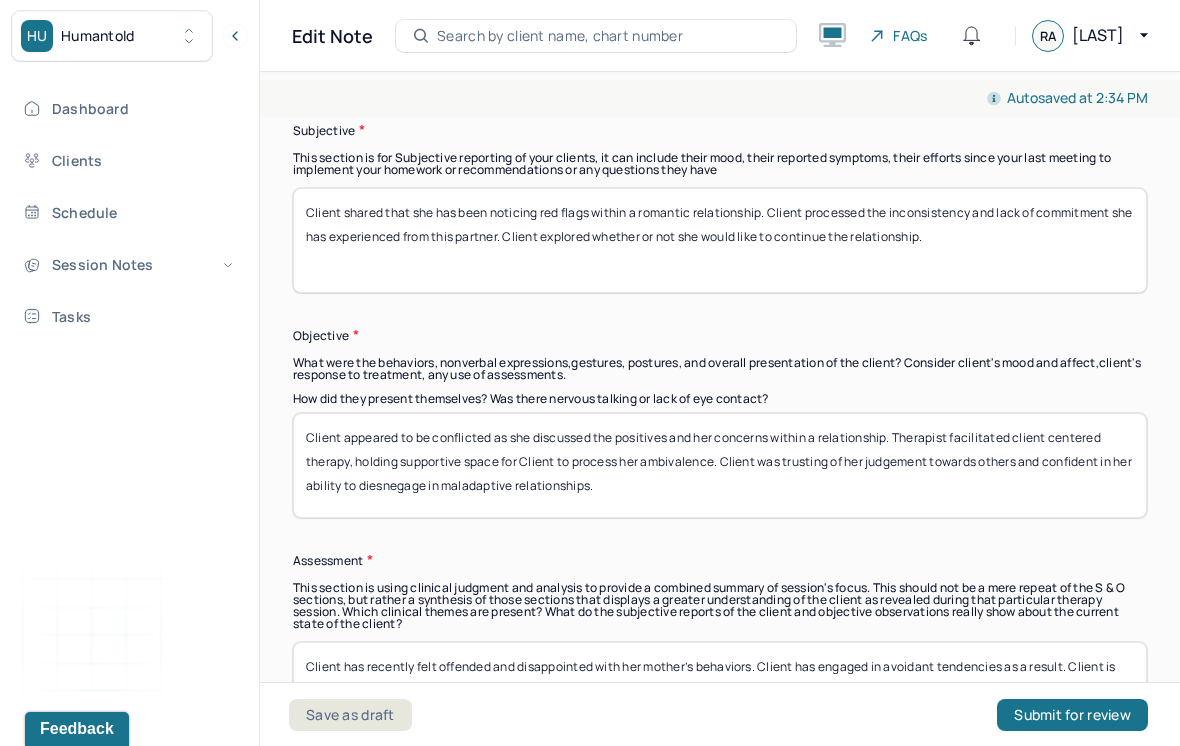 click on "Client appeared to be conflicted as she discussed the positives and her concerns within a relationship. Therapist facilitated client centered therapy, holding supportive space for Client to process her ambivalence. Client was trusting of her judgement" at bounding box center (720, 465) 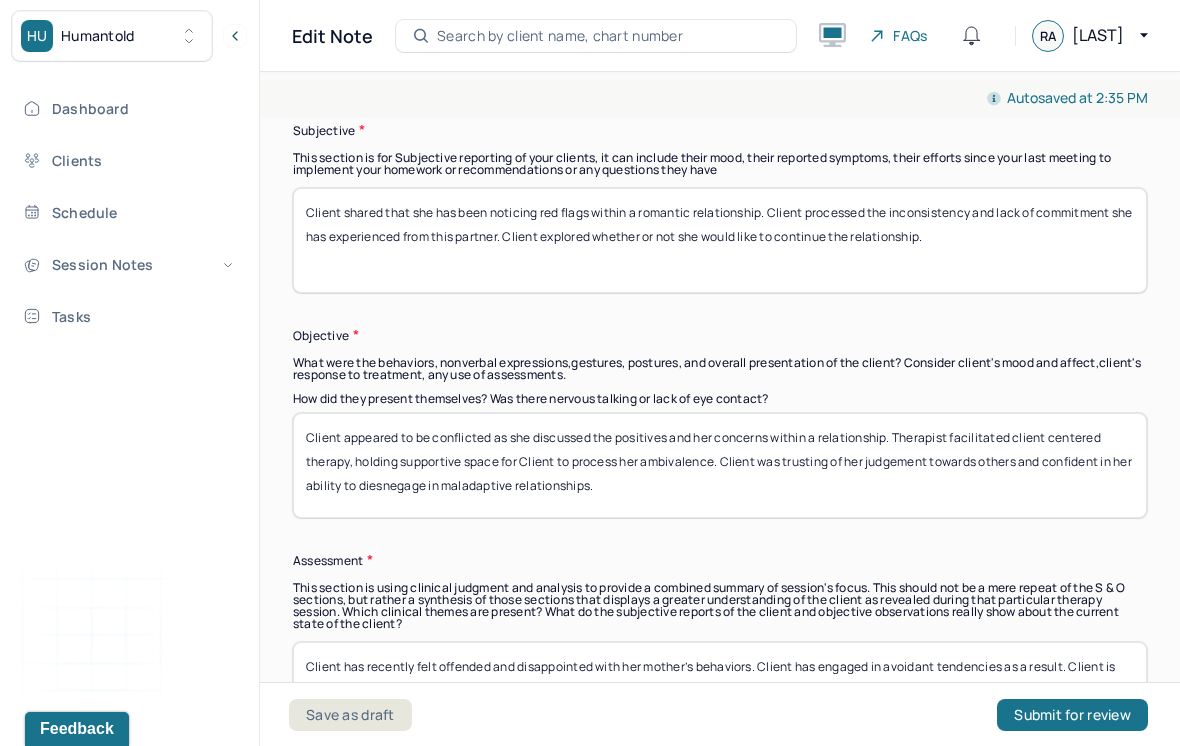 click on "Client appeared to be conflicted as she discussed the positives and her concerns within a relationship. Therapist facilitated client centered therapy, holding supportive space for Client to process her ambivalence. Client was trusting of her judgement towards others and confident in her ability to diesnegage in maladaptive relationships." at bounding box center [720, 465] 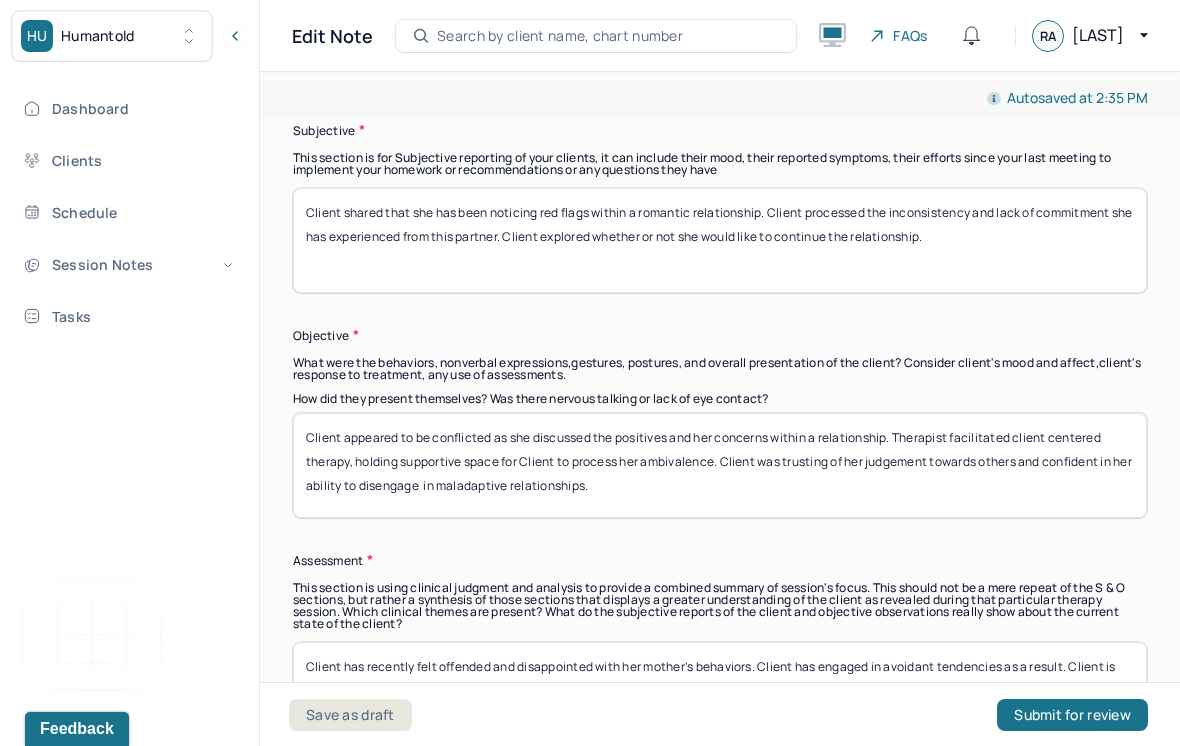 click on "Client appeared to be conflicted as she discussed the positives and her concerns within a relationship. Therapist facilitated client centered therapy, holding supportive space for Client to process her ambivalence. Client was trusting of her judgement towards others and confident in her ability to di in maladaptive relationships." at bounding box center (720, 465) 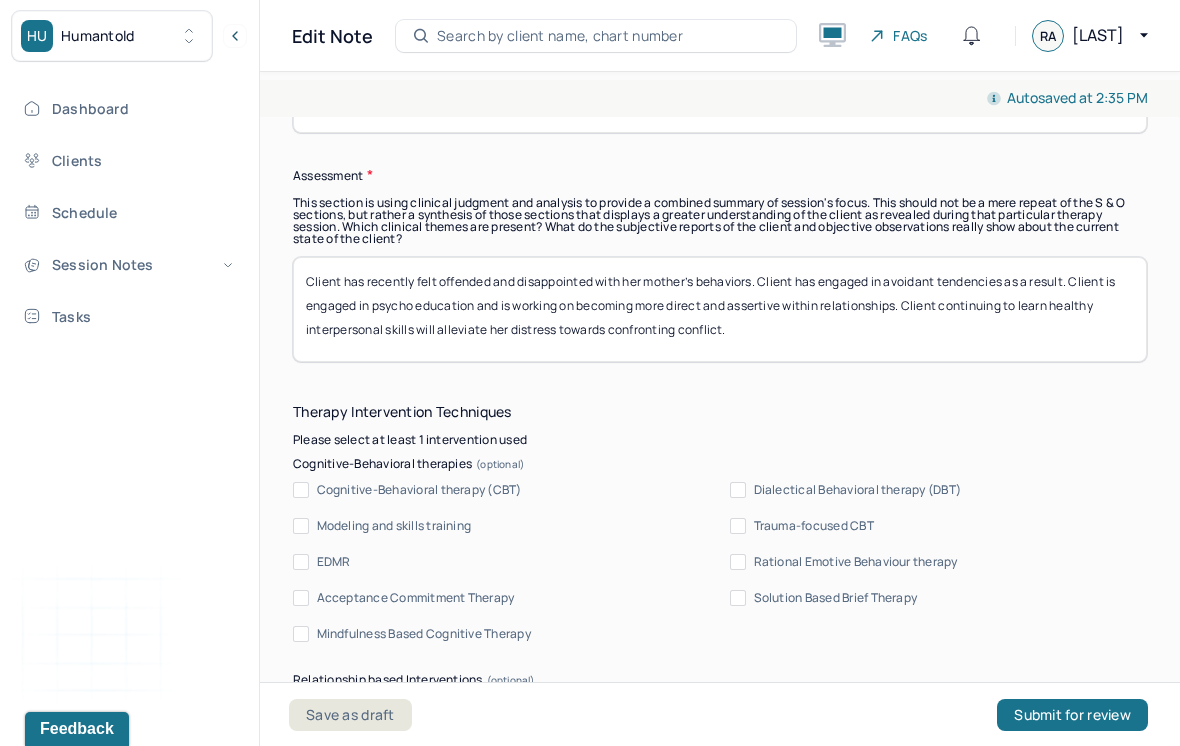 scroll, scrollTop: 1824, scrollLeft: 0, axis: vertical 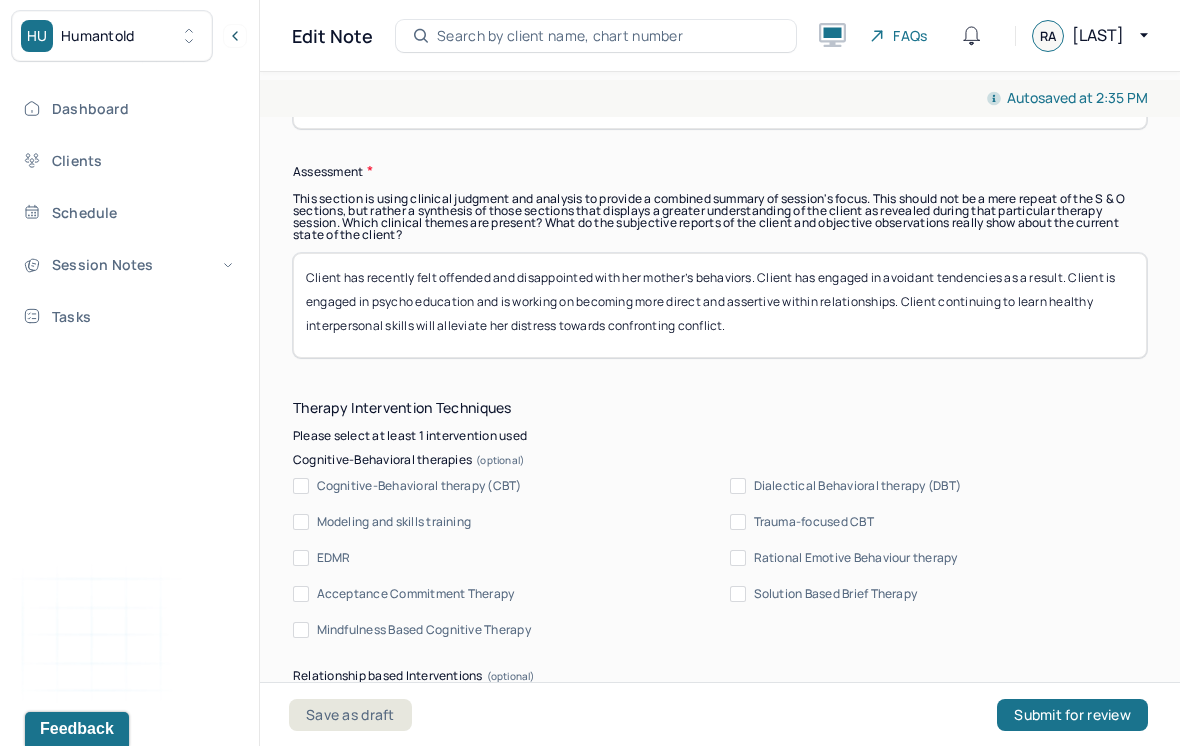 type on "Client appeared to be conflicted as she discussed the positives and her concerns within a relationship. Therapist facilitated client centered therapy, holding supportive space for Client to process her ambivalence. Client was trusting of her judgement towards others and confident in her ability to disengage  in maladaptive relationships." 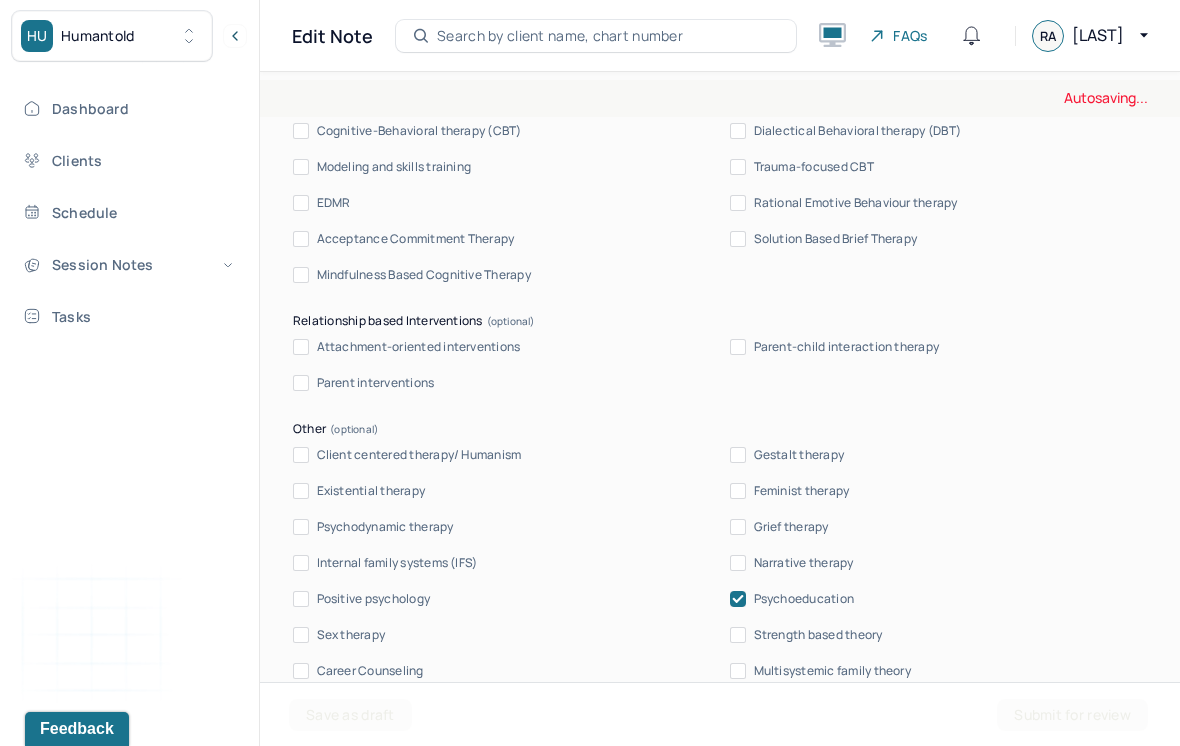 scroll, scrollTop: 2178, scrollLeft: 0, axis: vertical 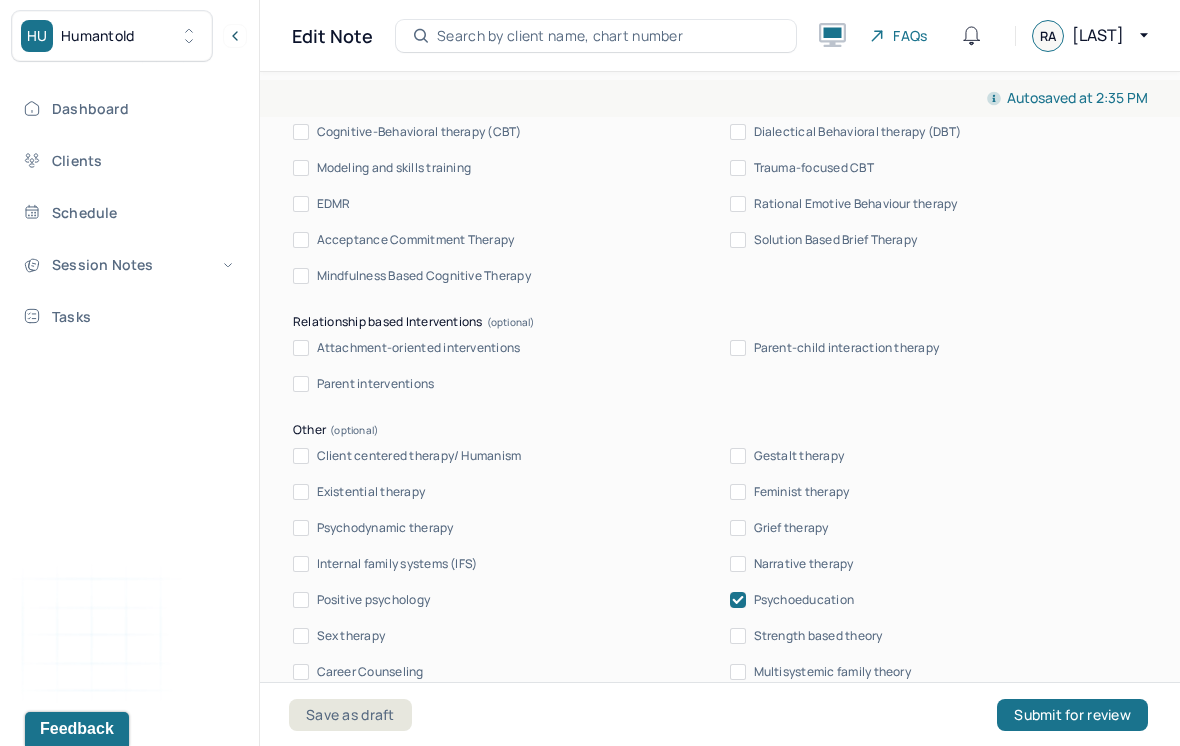 type 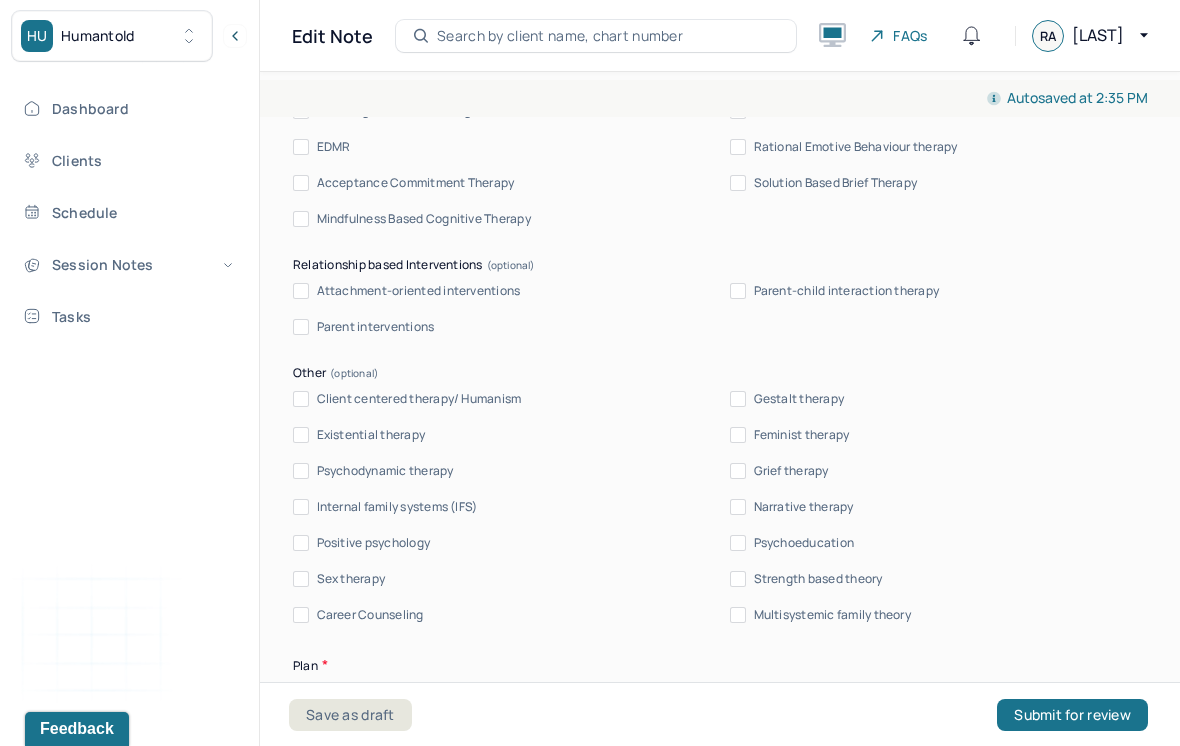 scroll, scrollTop: 2245, scrollLeft: 0, axis: vertical 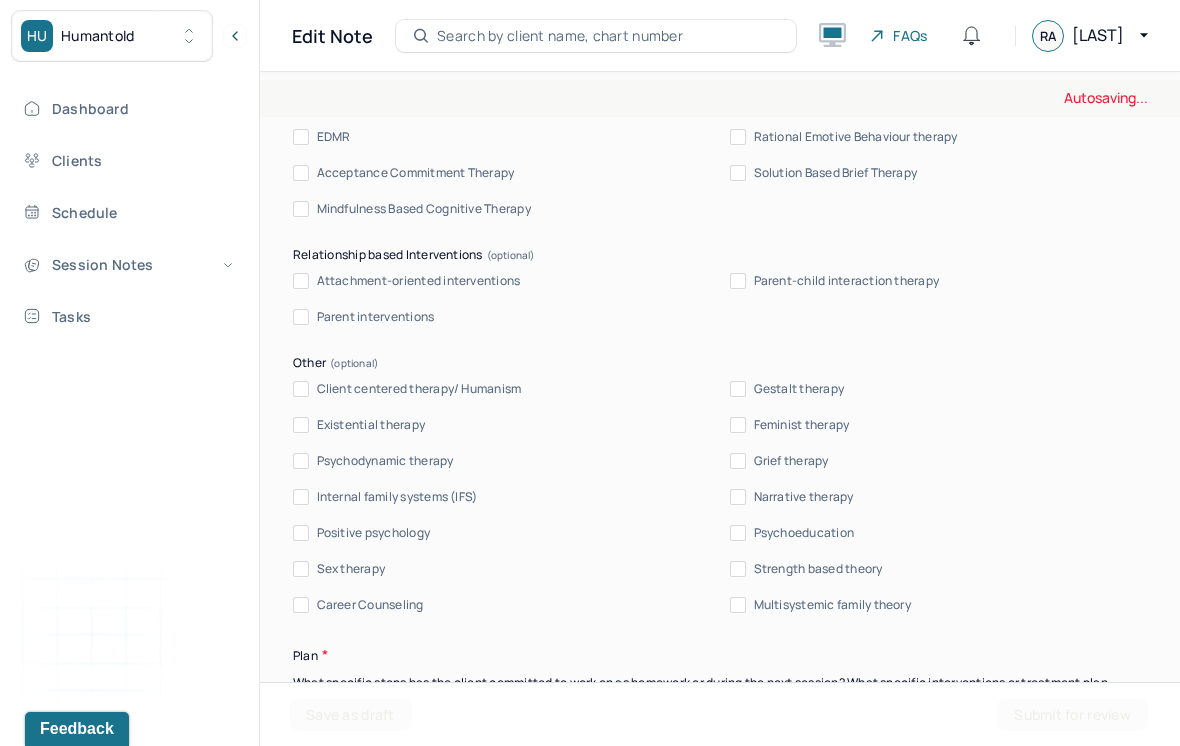 click on "Client centered therapy/ Humanism" at bounding box center [301, 389] 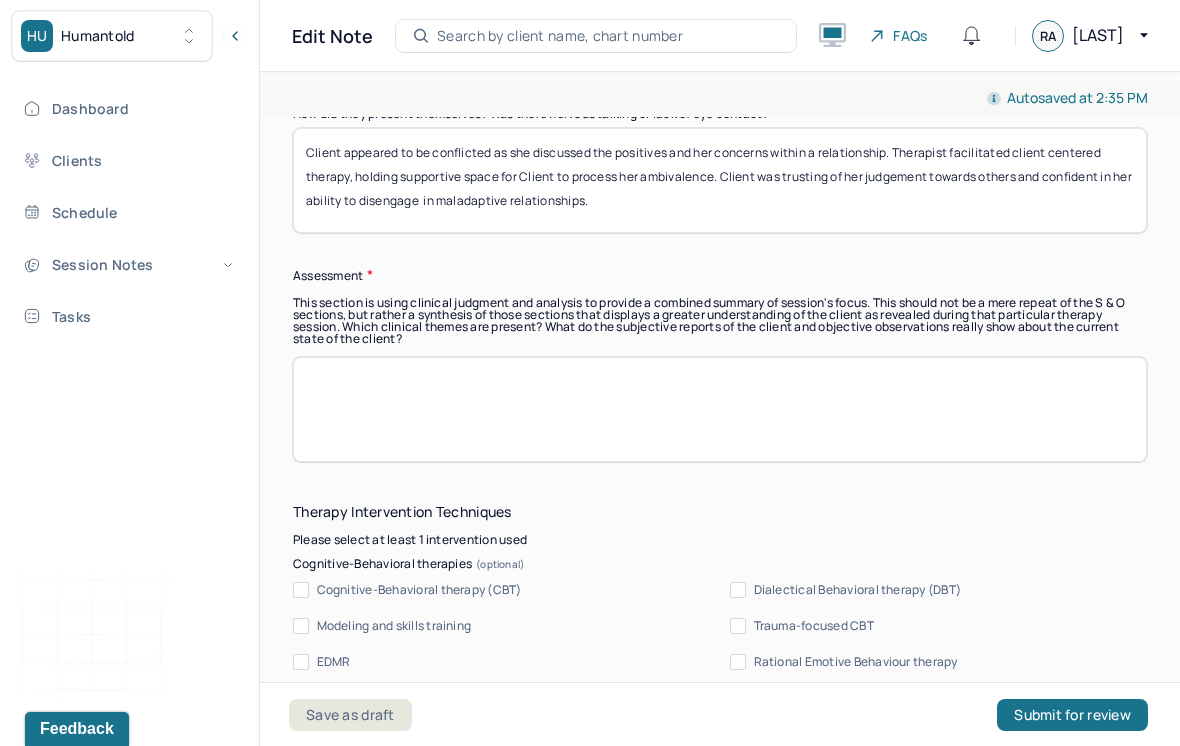 scroll, scrollTop: 1721, scrollLeft: 0, axis: vertical 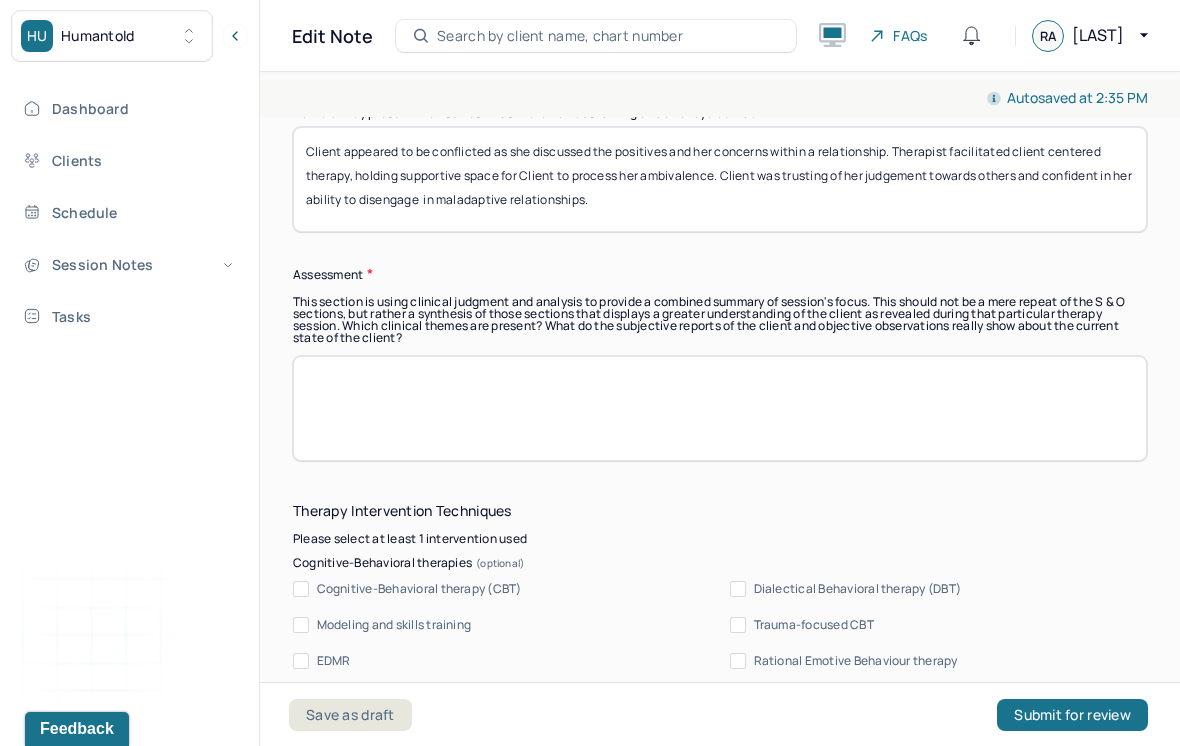 click at bounding box center [720, 408] 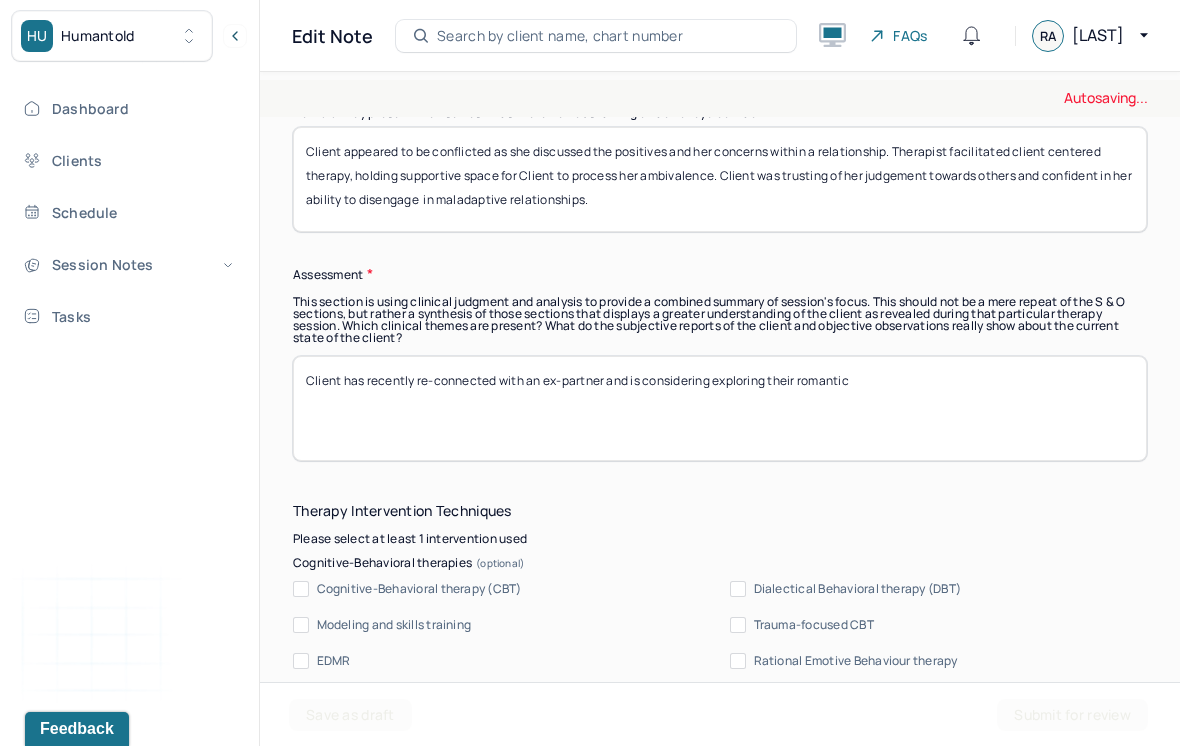 click on "Client has recently re-connected with an ex-partner and is considering" at bounding box center [720, 408] 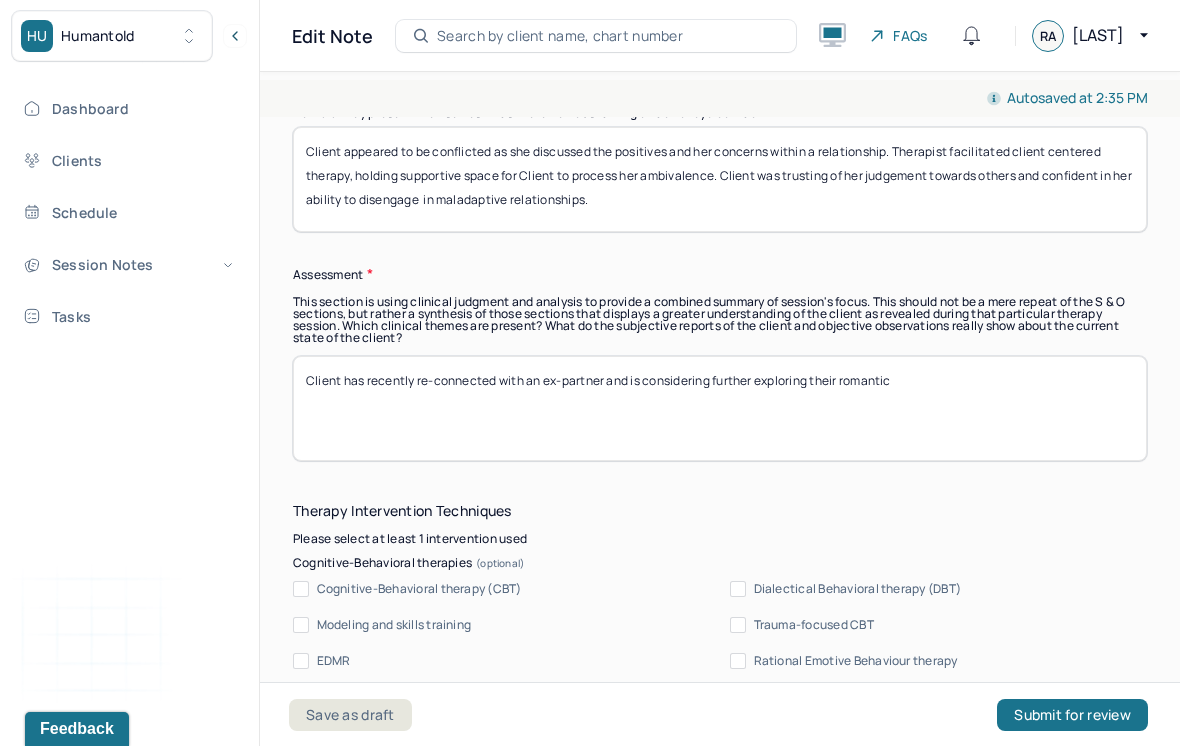 click on "Client has recently re-connected with an ex-partner and is considering exploring their romantic" at bounding box center (720, 408) 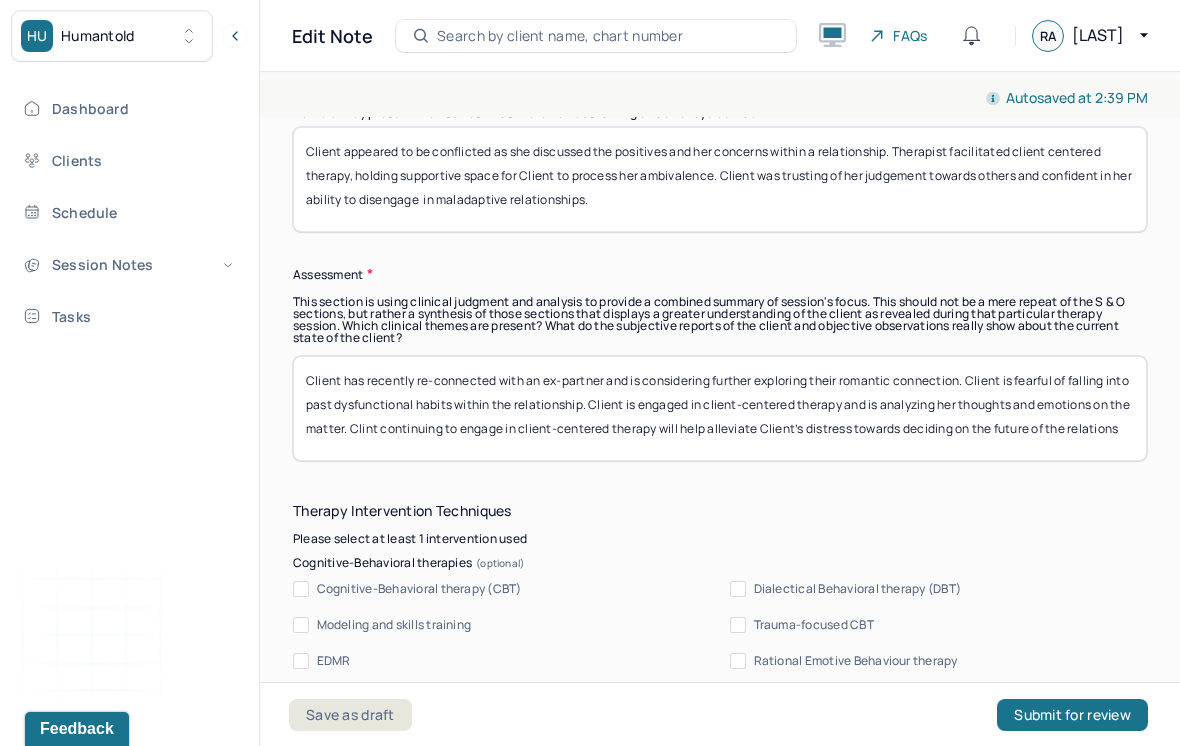scroll, scrollTop: 1, scrollLeft: 0, axis: vertical 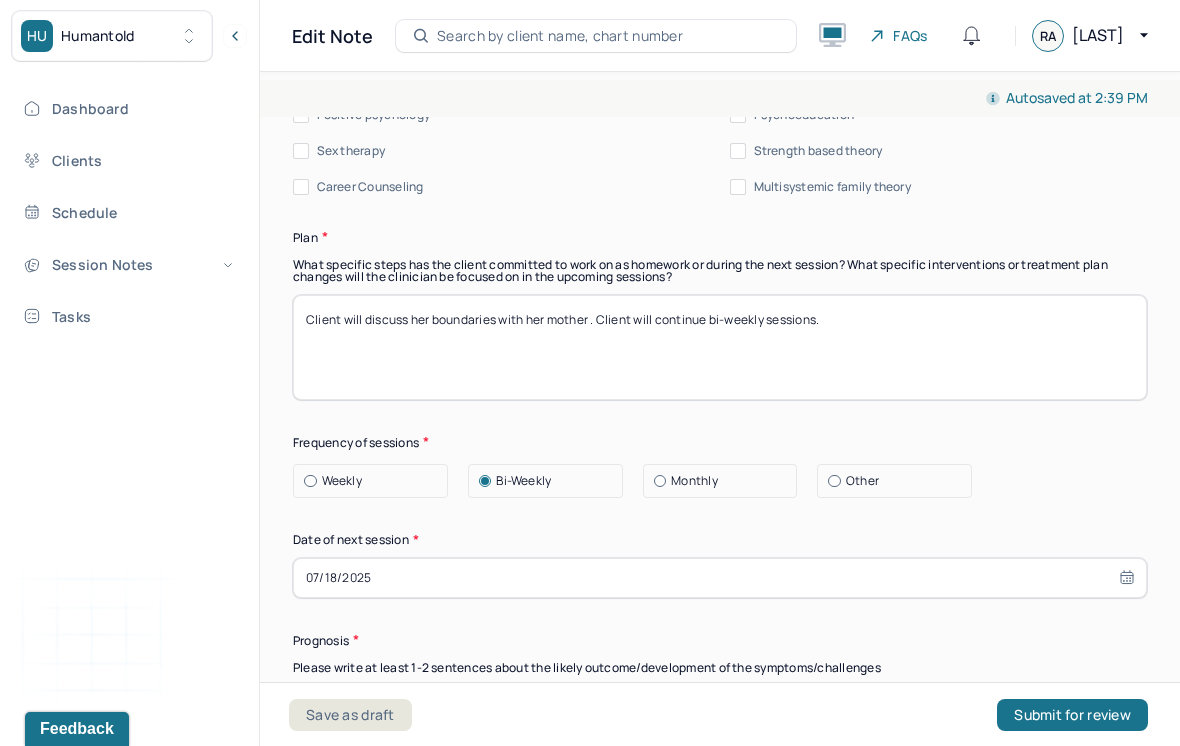 type on "Client has recently re-connected with an ex-partner and is considering further exploring their romantic connection. Client is fearful of falling into past dysfunctional habits within the relationship. Client is engaged in client-centered therapy and is analyzing her thoughts and emotions on the matter. Clint continuing to engage in client-centered therapy will help alleviate Client’s distress towards deciding on the future of the relationship." 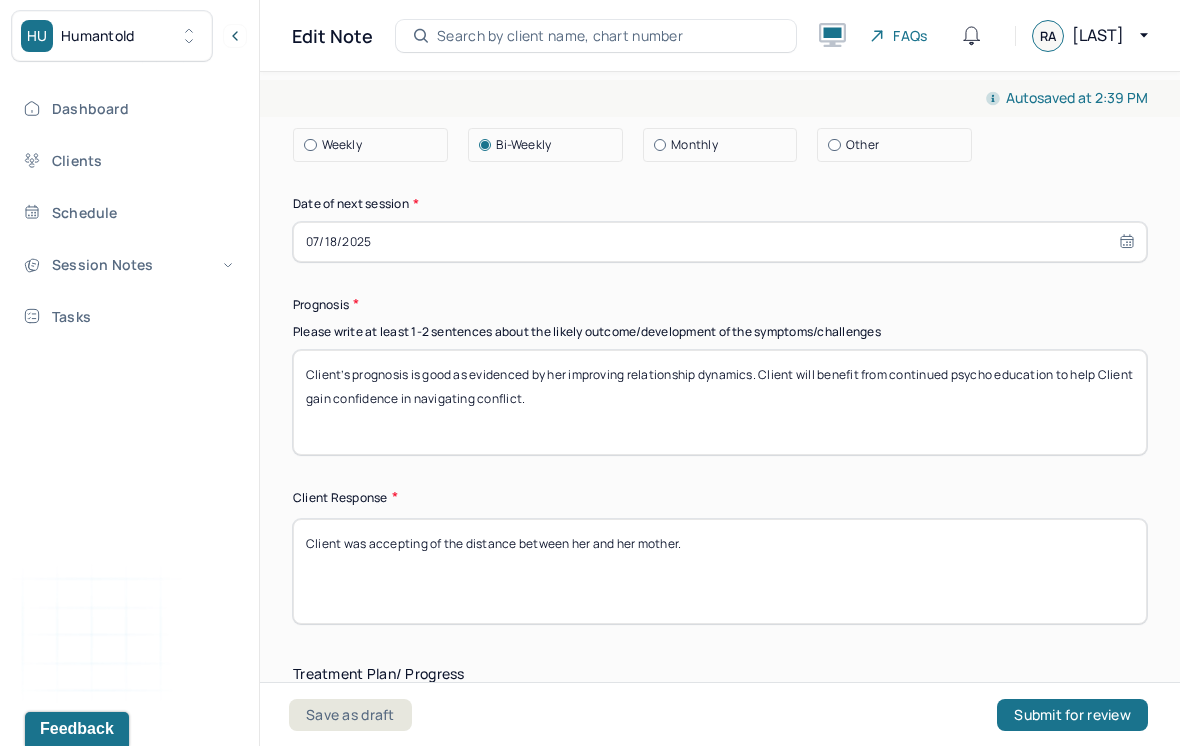 scroll, scrollTop: 3028, scrollLeft: 0, axis: vertical 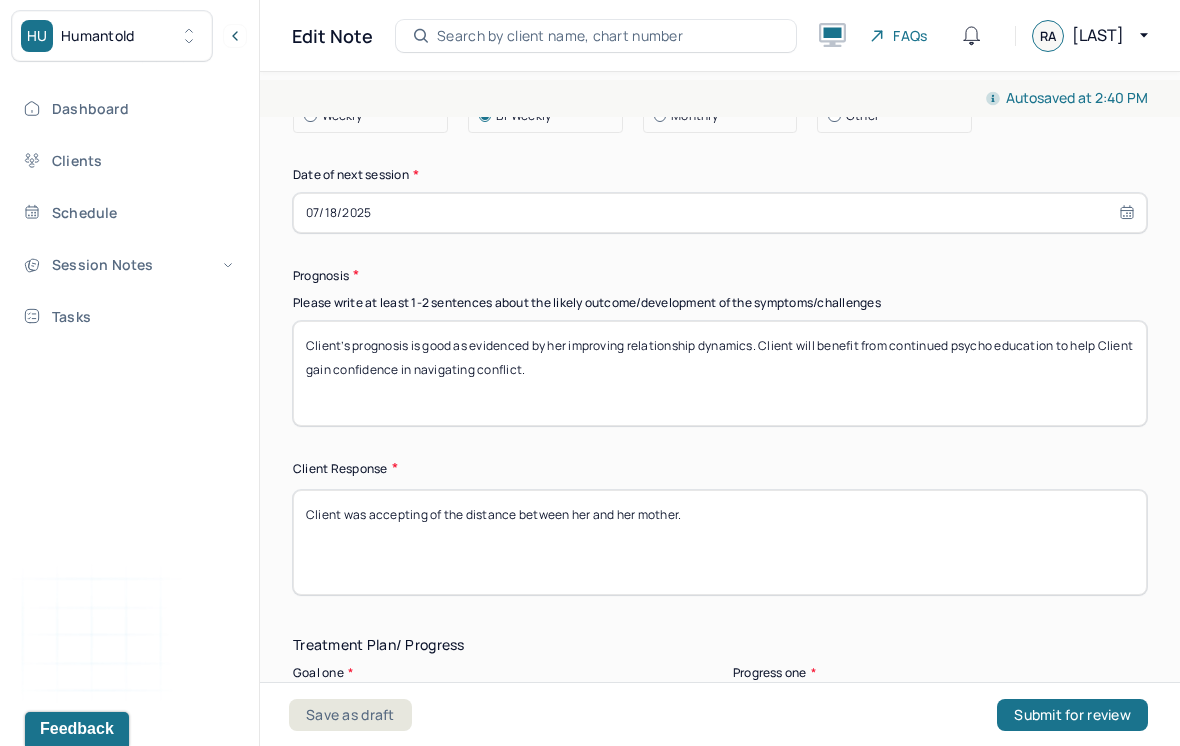 type on "Client will further contemplate if she would like to continue her relationship . Client will continue bi-weekly sessions." 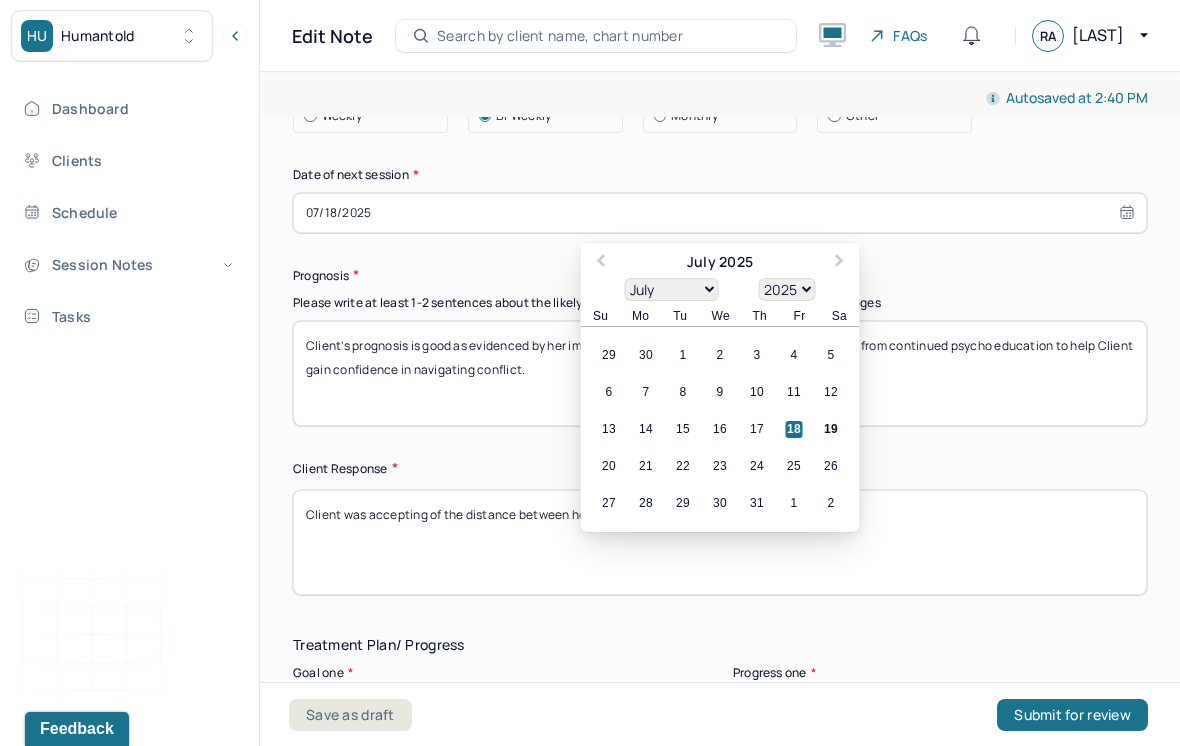 click on "1" at bounding box center (794, 503) 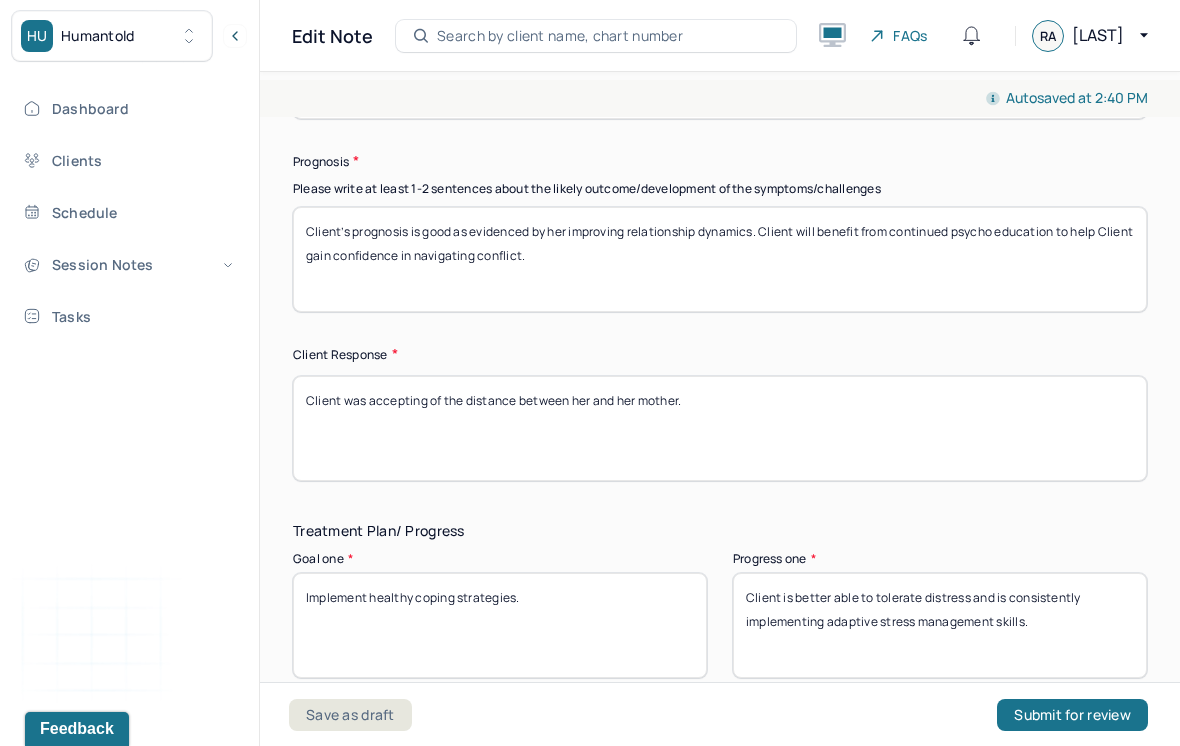 scroll, scrollTop: 3145, scrollLeft: 0, axis: vertical 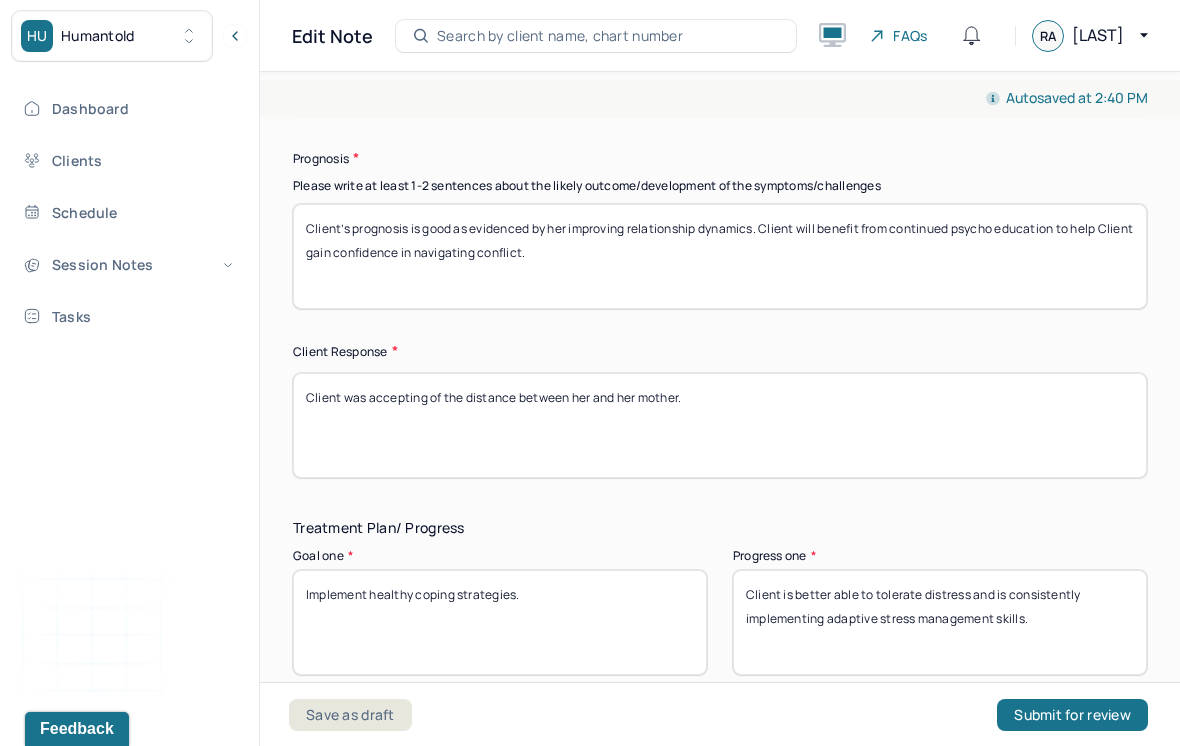 click on "Client’s prognosis is good as evidenced by her improving relationship dynamics. Client will benefit from continued psycho education to help Client gain confidence in navigating conflict." at bounding box center [720, 256] 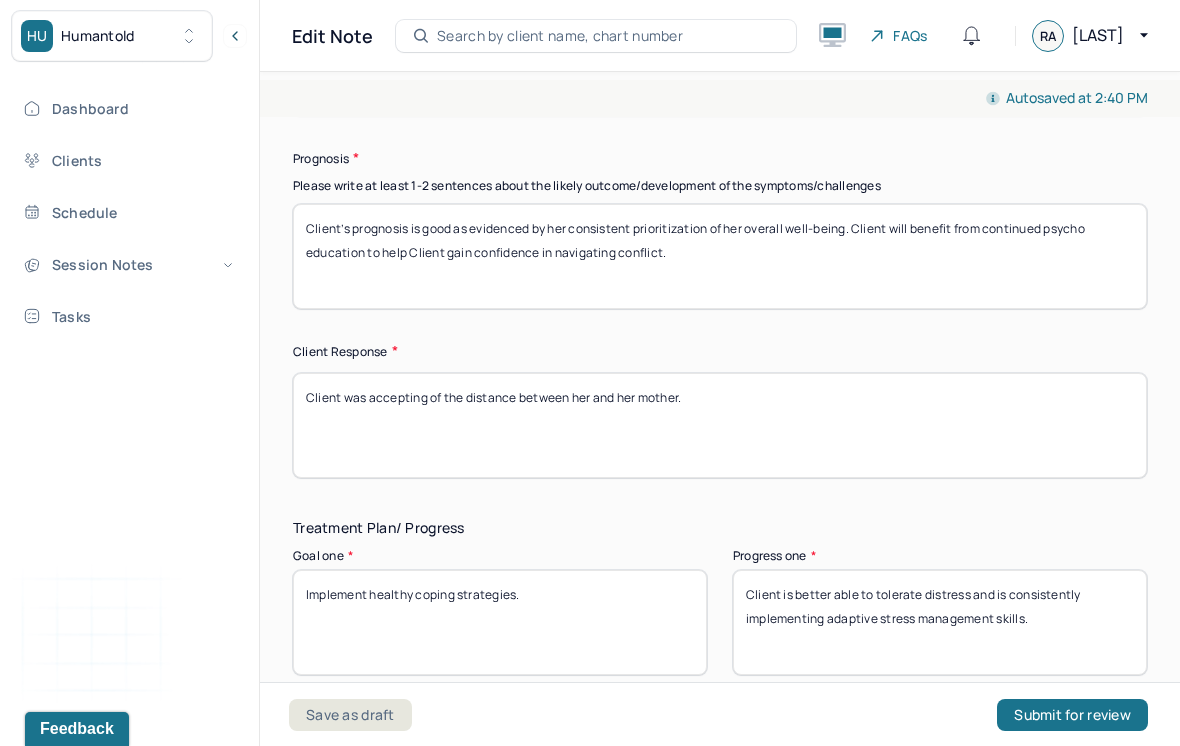 click on "Client’s prognosis is good as evidenced by her consistent prioritization of her overall well-being. Client will benefit from continued psycho education to help Client gain confidence in navigating conflict." at bounding box center [720, 256] 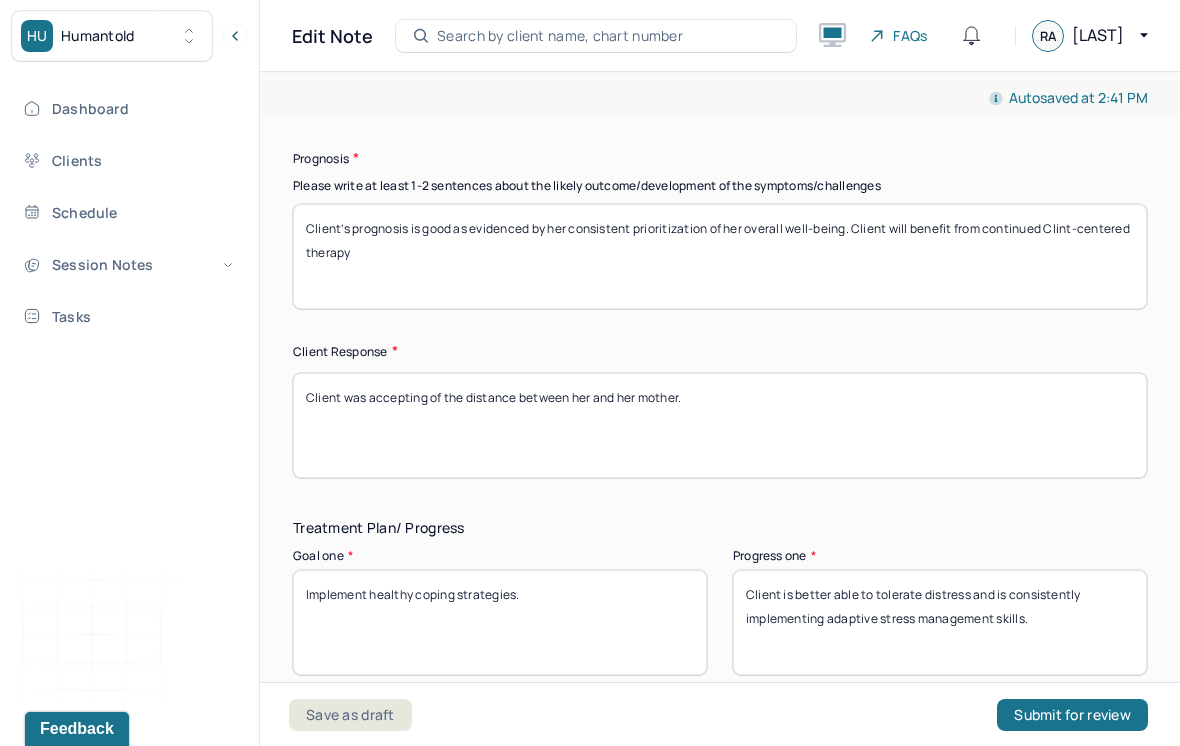 click on "Client’s prognosis is good as evidenced by her consistent prioritization of her overall well-being. Client will benefit from continued Clint-centered thera" at bounding box center [720, 256] 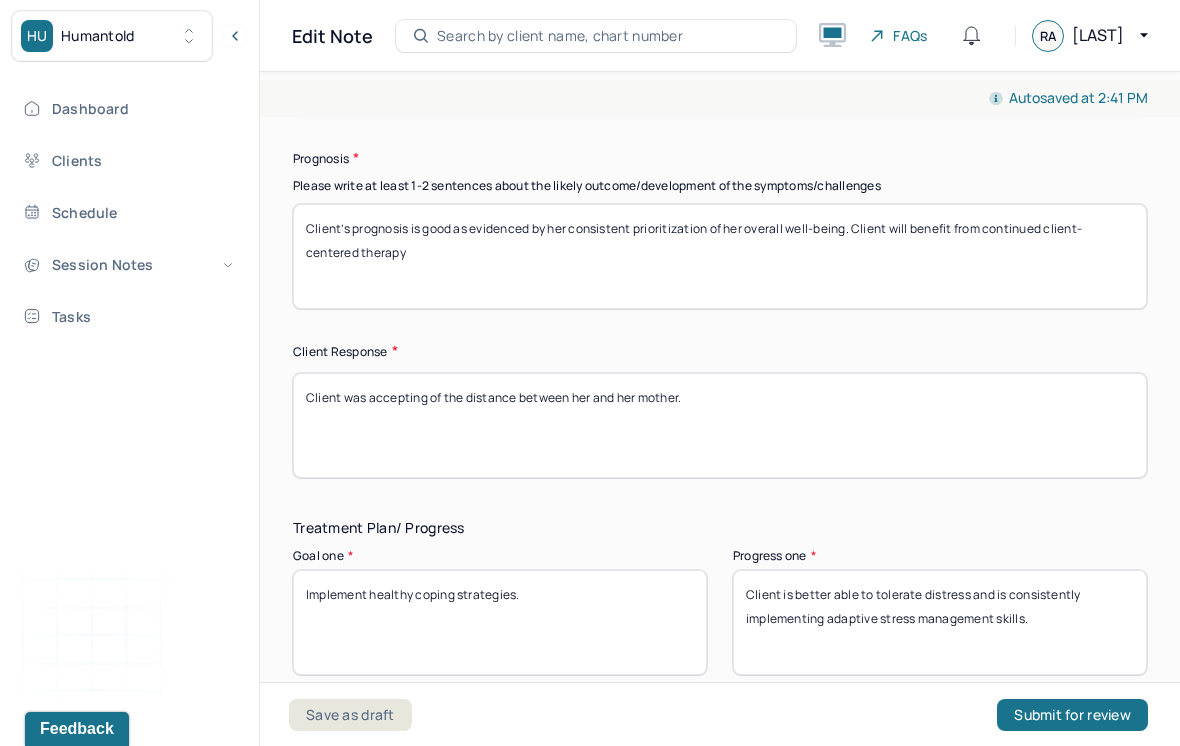 click on "Client’s prognosis is good as evidenced by her consistent prioritization of her overall well-being. Client will benefit from continued centered therapy" at bounding box center [720, 256] 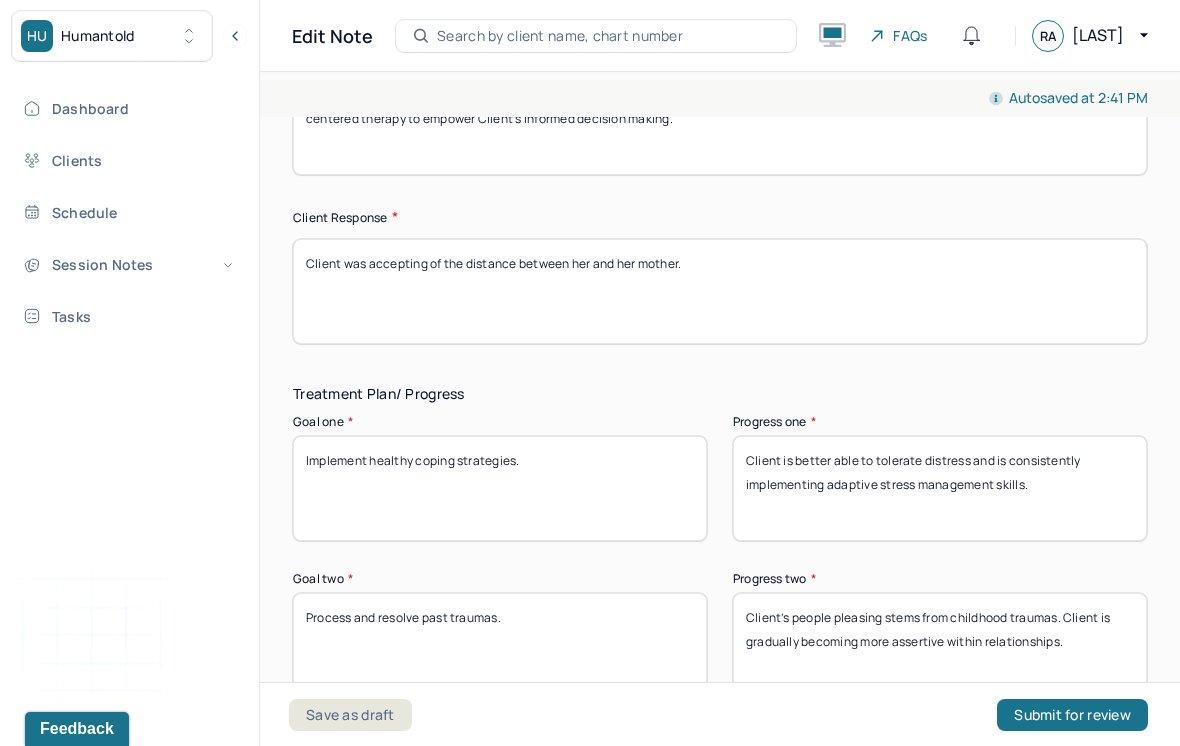 scroll, scrollTop: 3293, scrollLeft: 0, axis: vertical 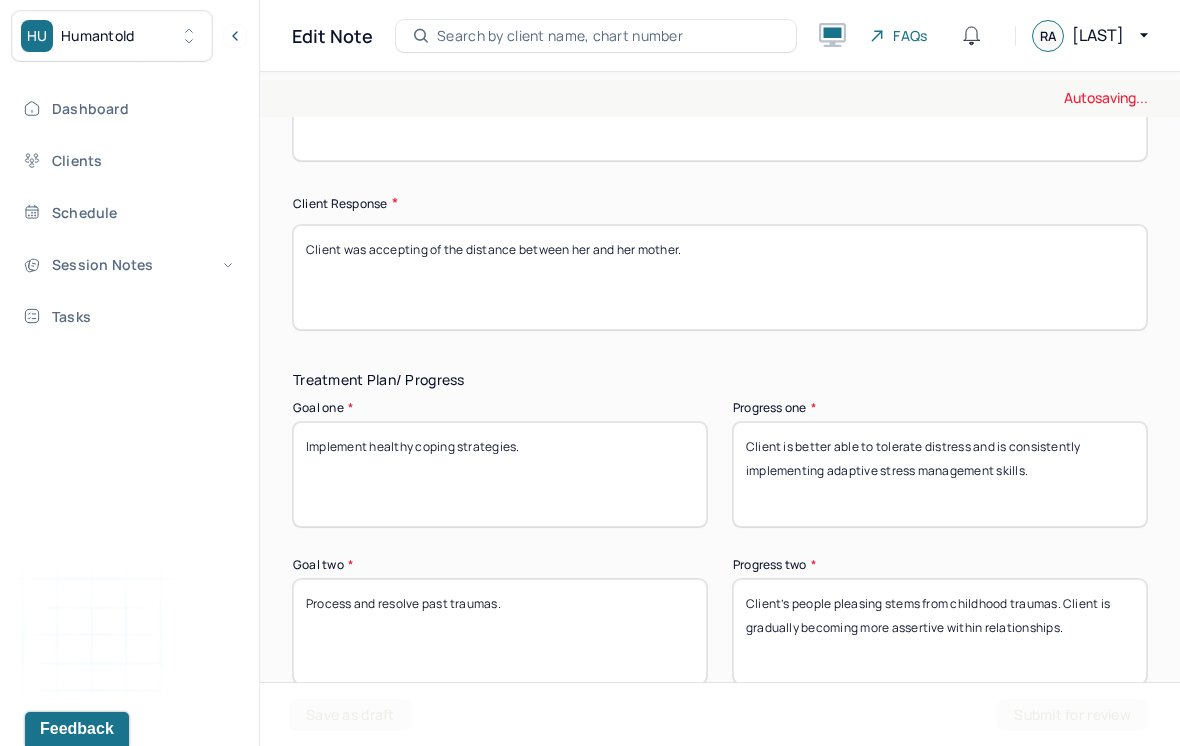 type on "Client’s prognosis is good as evidenced by her consistent prioritization of her overall well-being. Client will benefit from continued client-centered therapy to empower Client’s informed decision making." 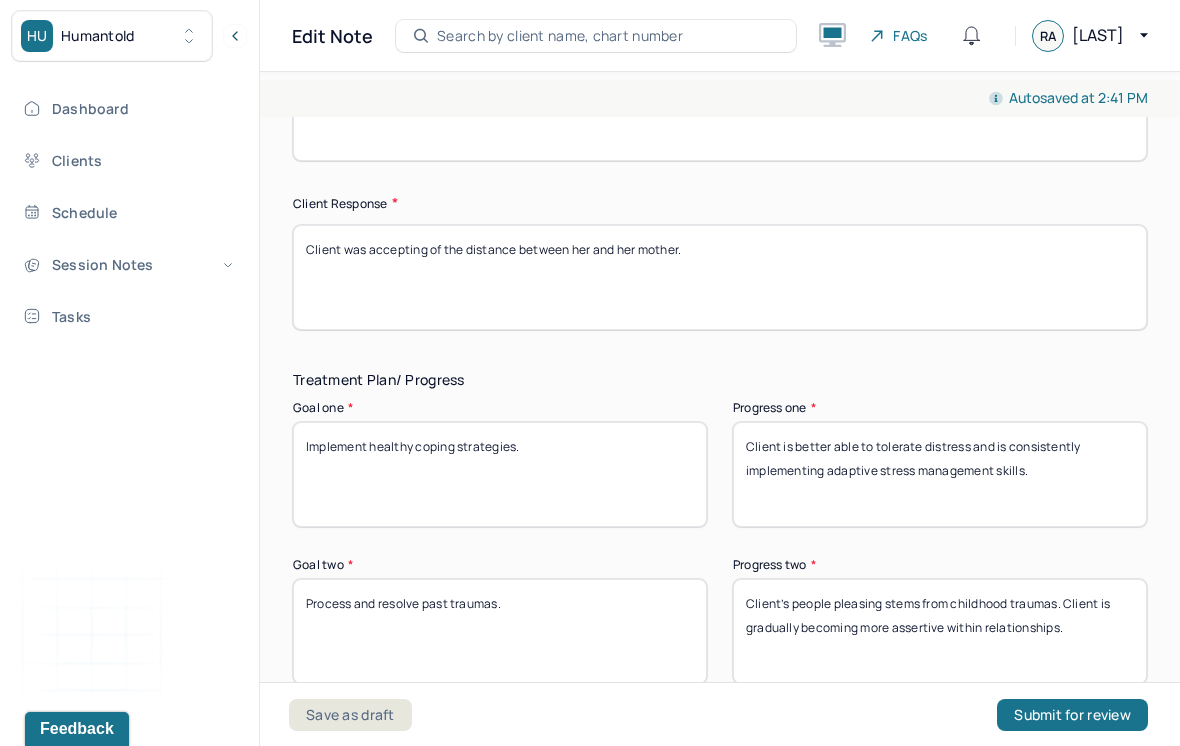 click on "Client was accepting of the distance between her and her mother." at bounding box center [720, 277] 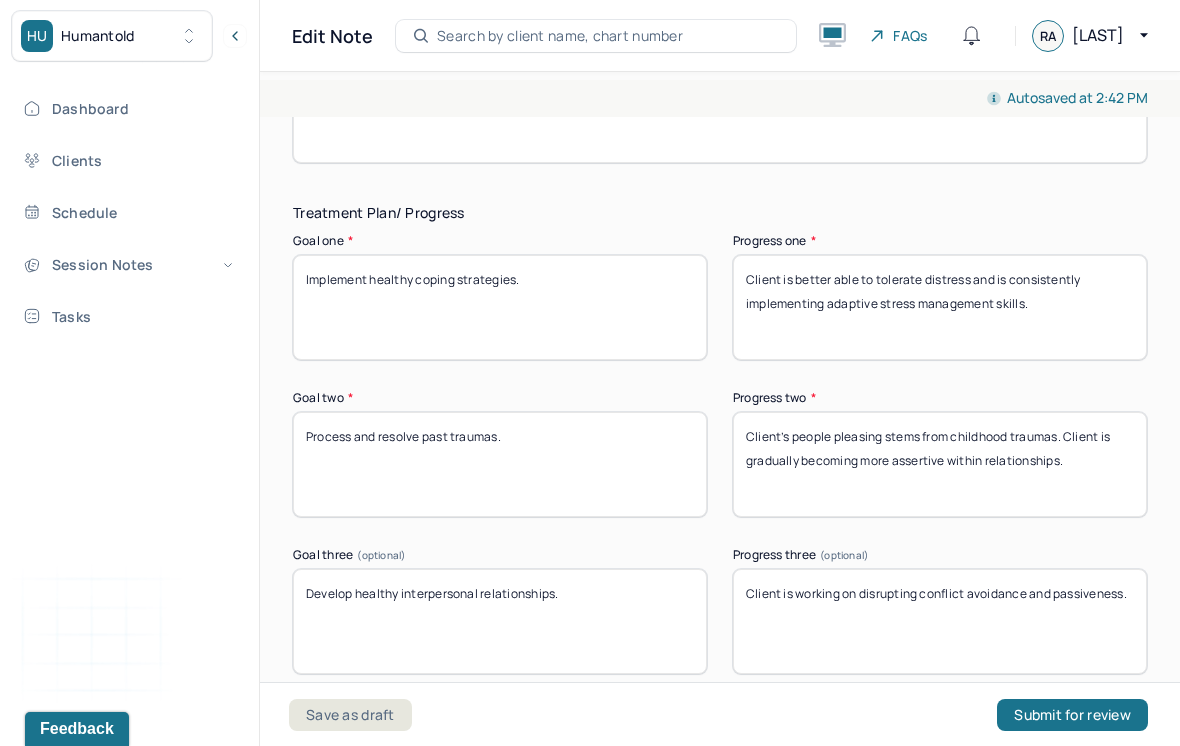 scroll, scrollTop: 3456, scrollLeft: 0, axis: vertical 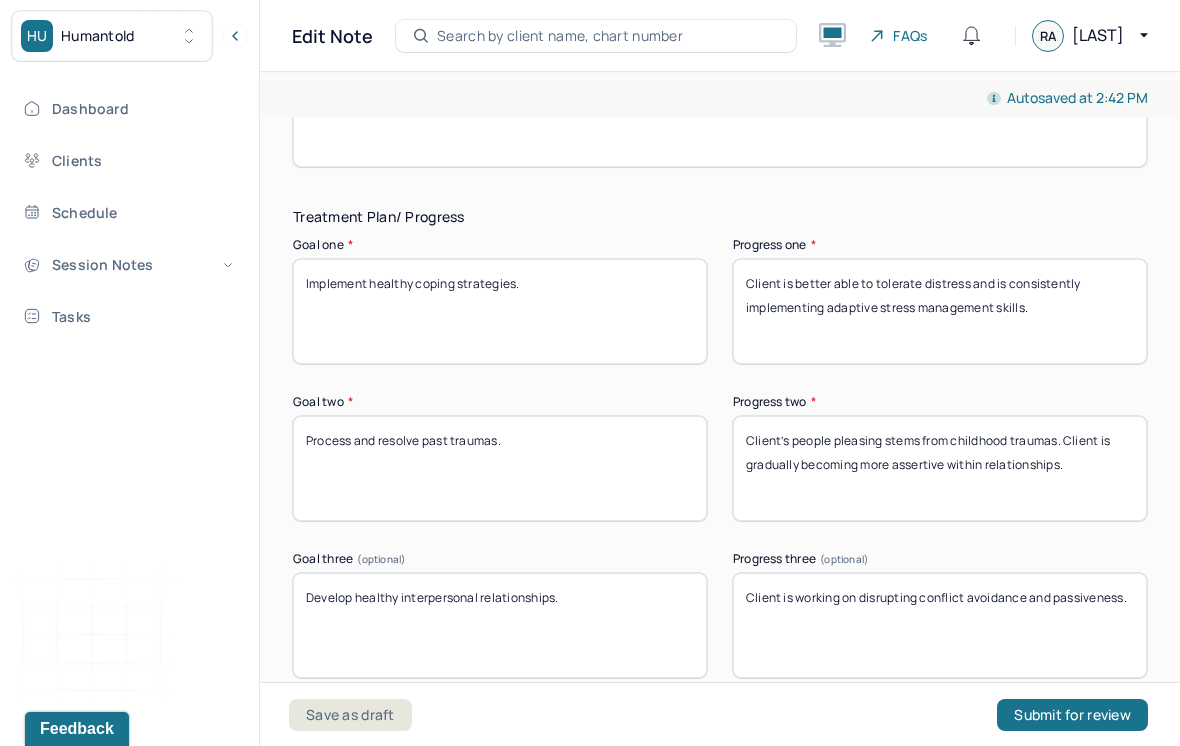 type on "Client exhibits strong self-worth and overall healthy self-esteem." 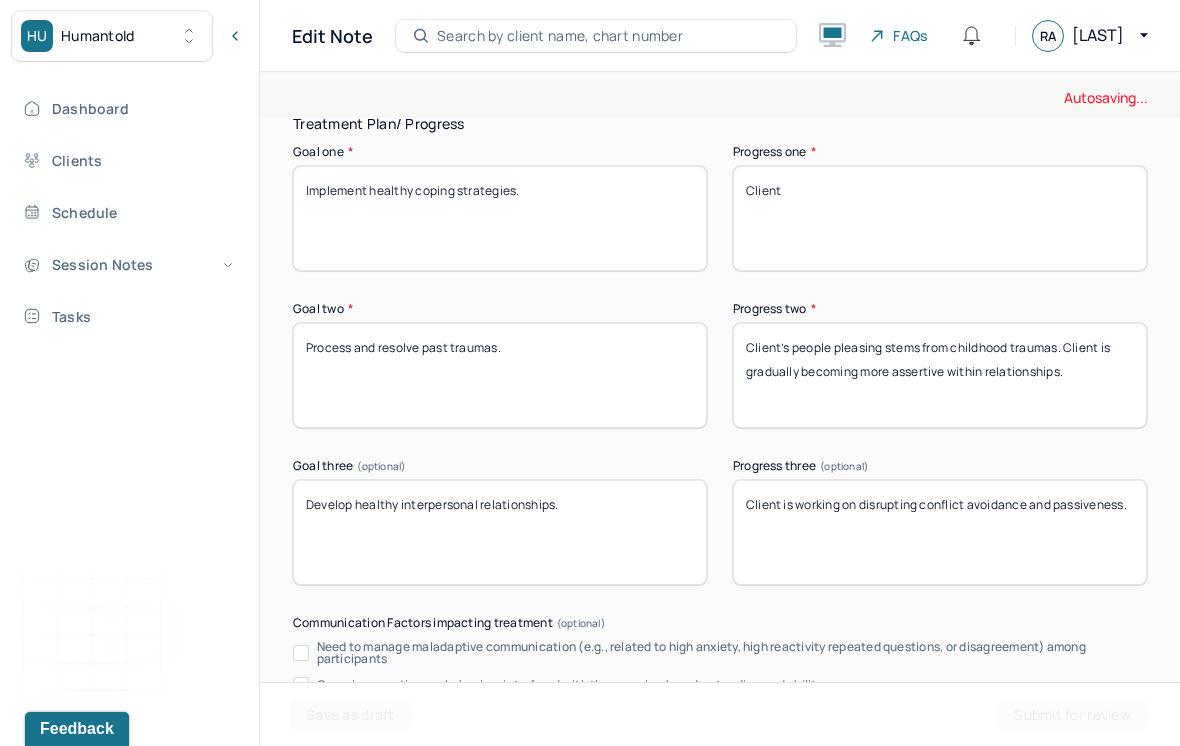 scroll, scrollTop: 3551, scrollLeft: 0, axis: vertical 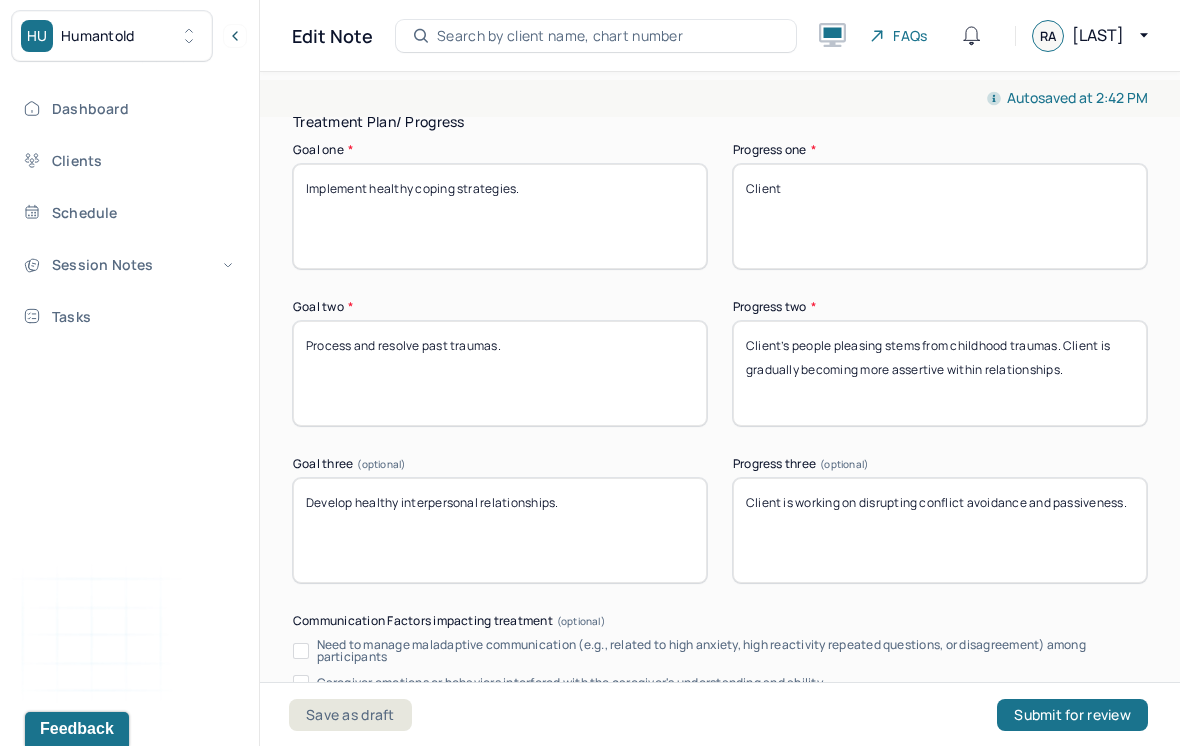 type on "Client" 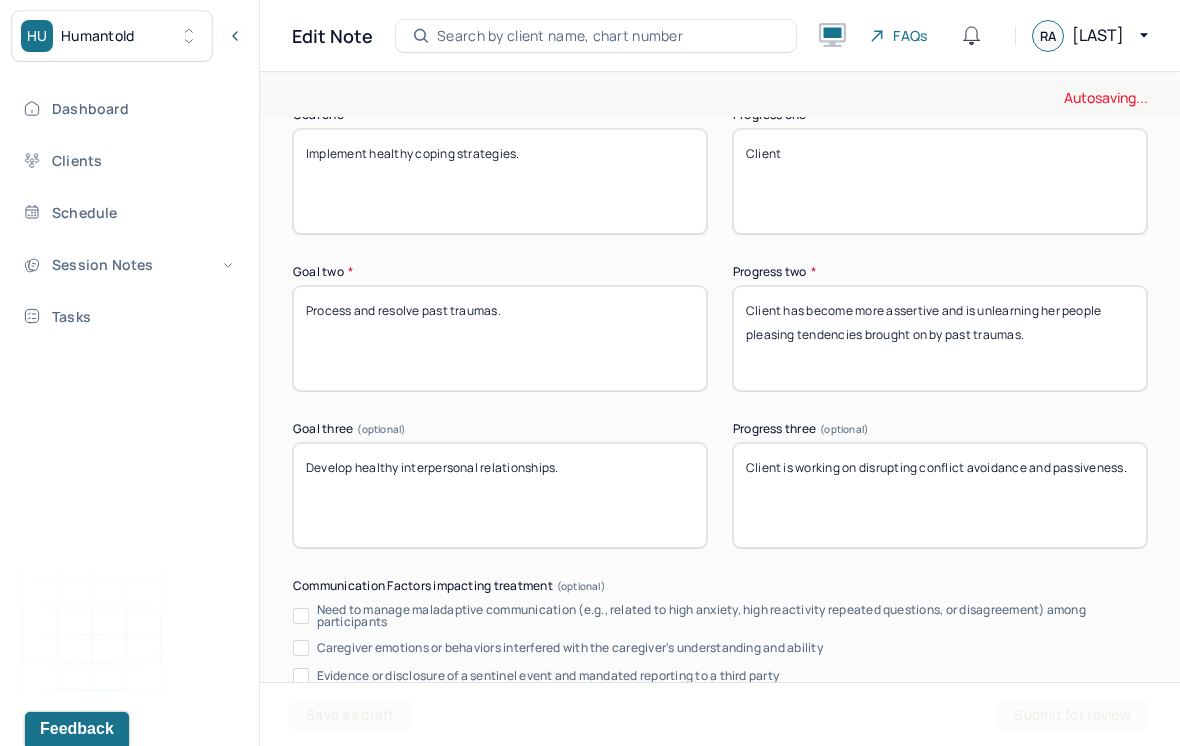 scroll, scrollTop: 3609, scrollLeft: 0, axis: vertical 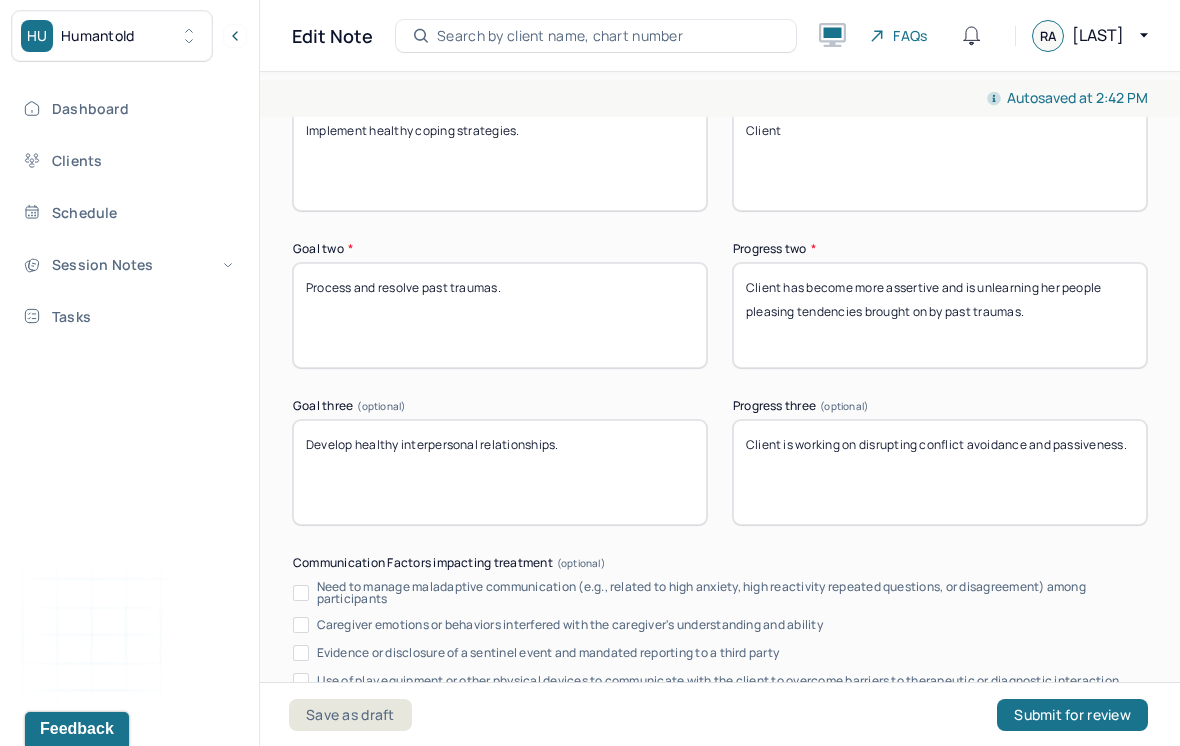 type on "Client has become more assertive and is unlearning her people pleasing tendencies brought on by past traumas." 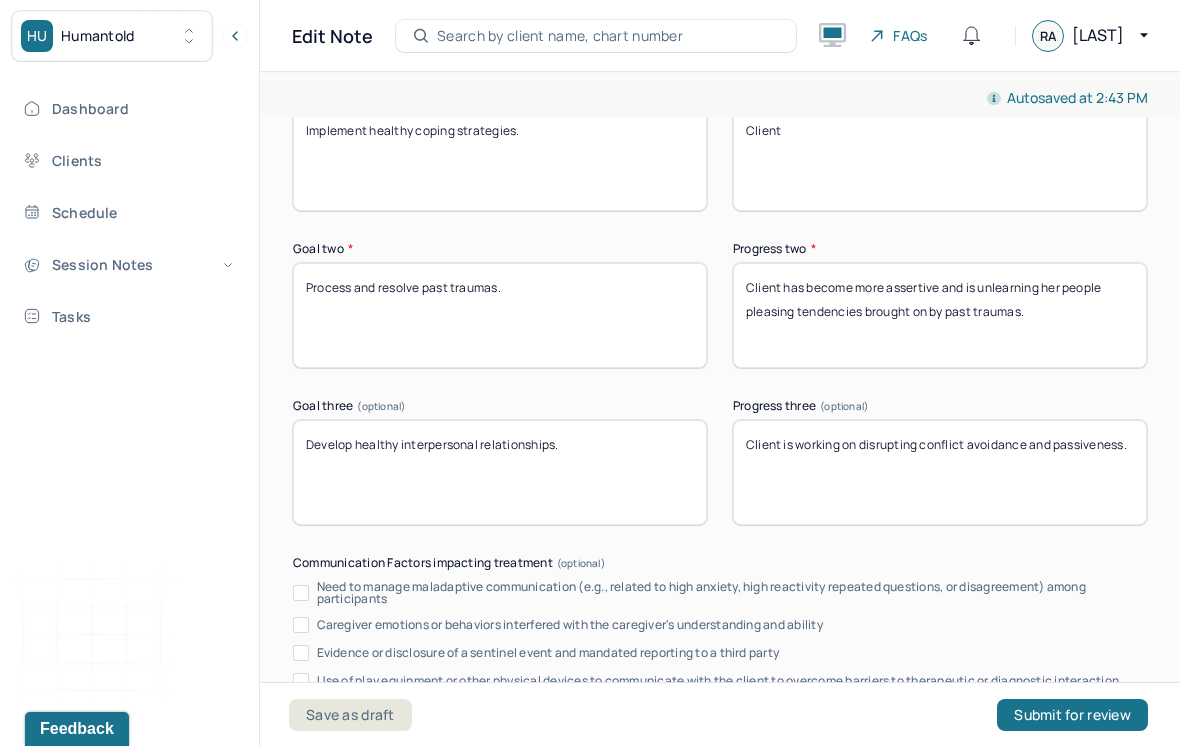 click on "Client is working on disrupting conflict avoidance and passiveness." at bounding box center (940, 472) 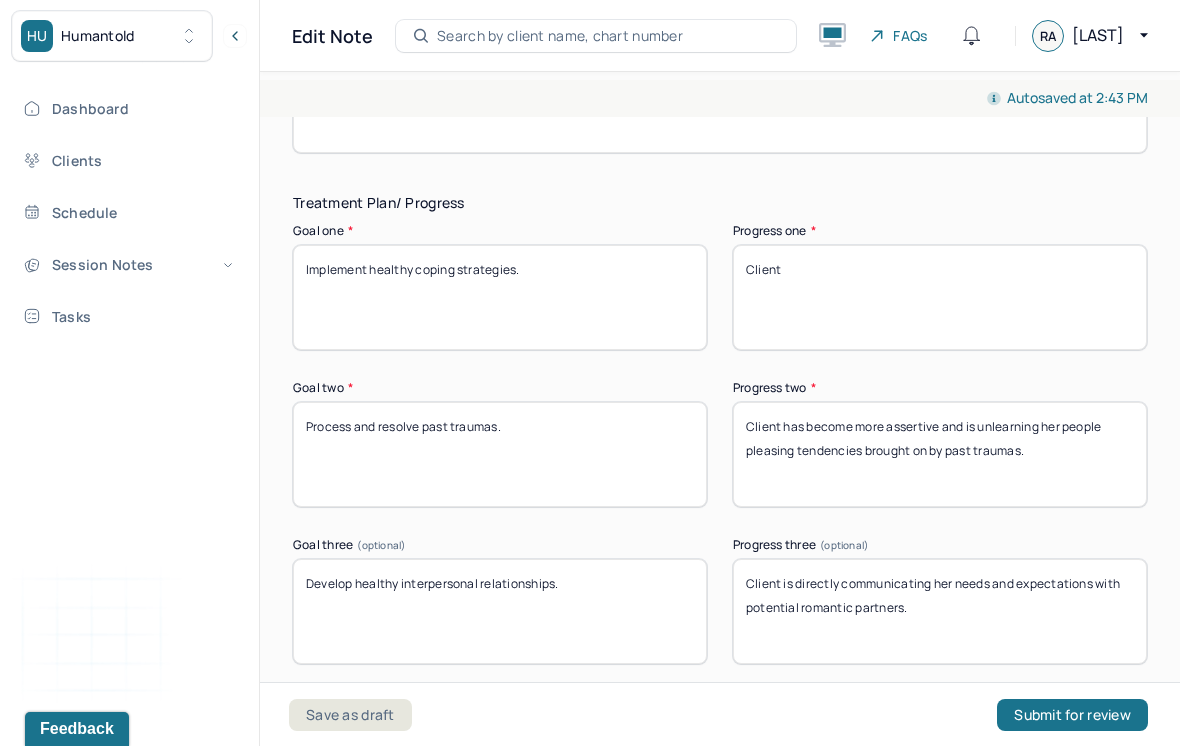 scroll, scrollTop: 3471, scrollLeft: 0, axis: vertical 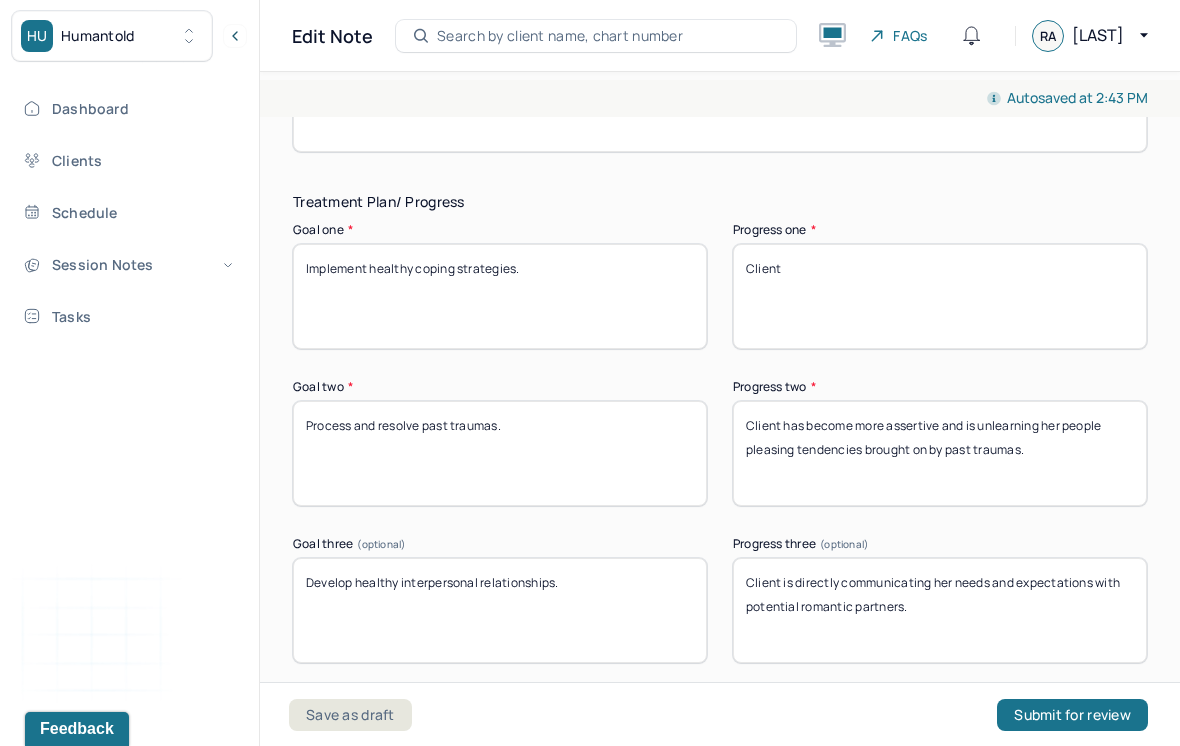 type on "Client is directly communicating her needs and expectations with potential romantic partners." 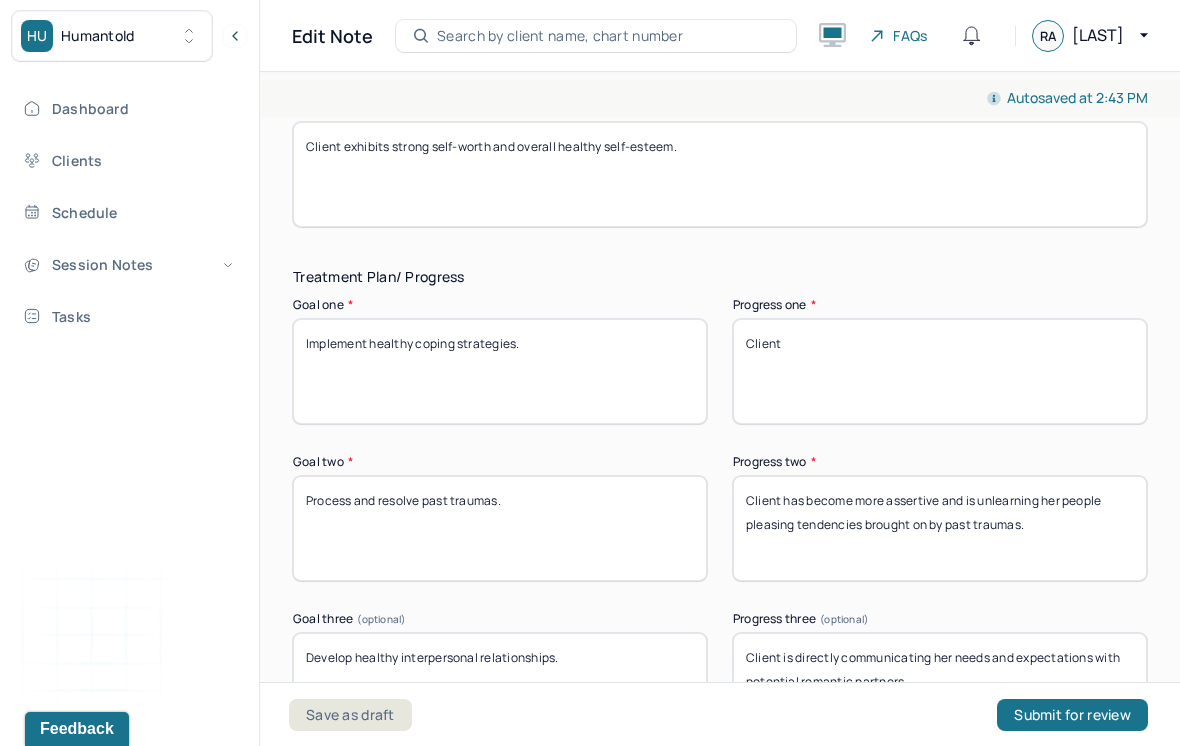 scroll, scrollTop: 3391, scrollLeft: 0, axis: vertical 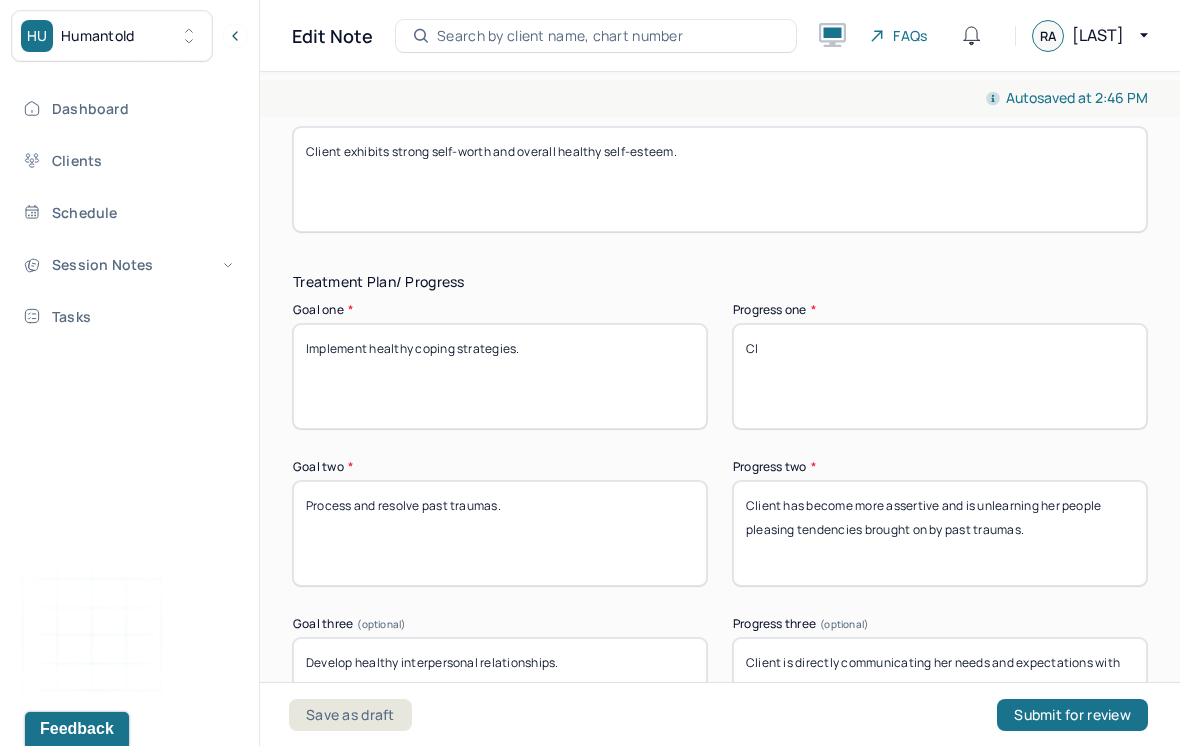 type on "C" 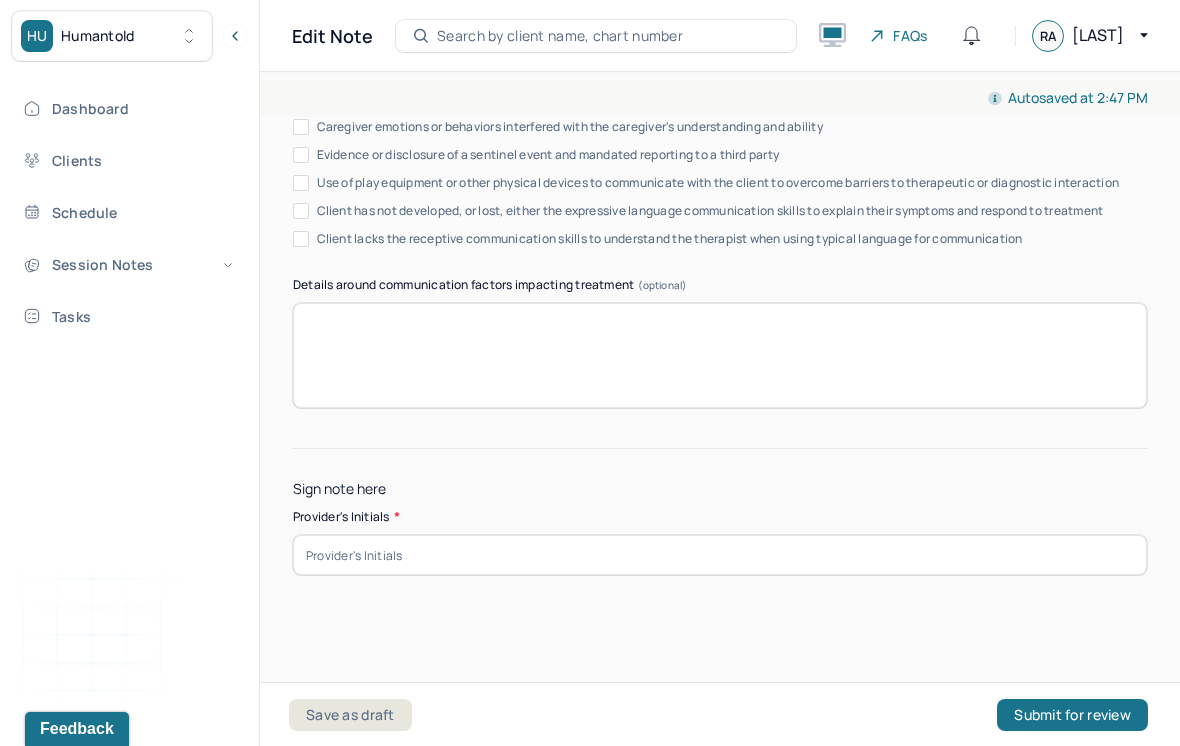 scroll, scrollTop: 4106, scrollLeft: 0, axis: vertical 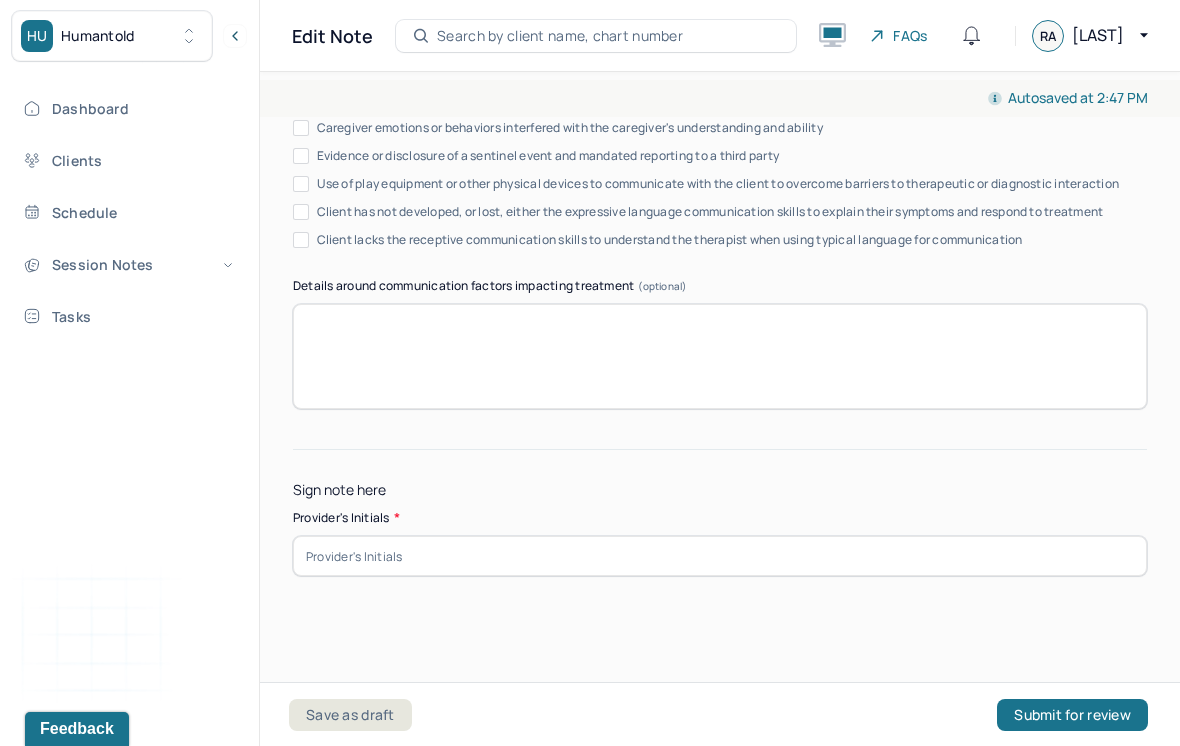 type on "Client reports engaging in consistent self care and feeling more attuned with herself." 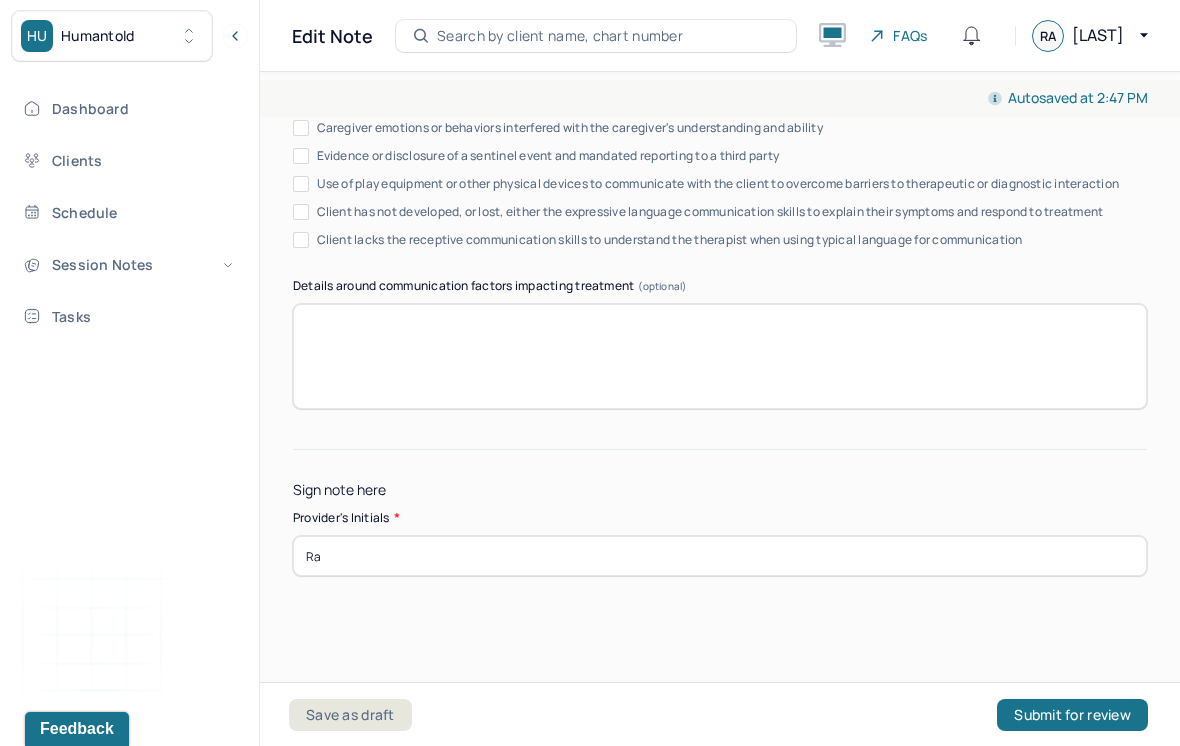 type on "Ra" 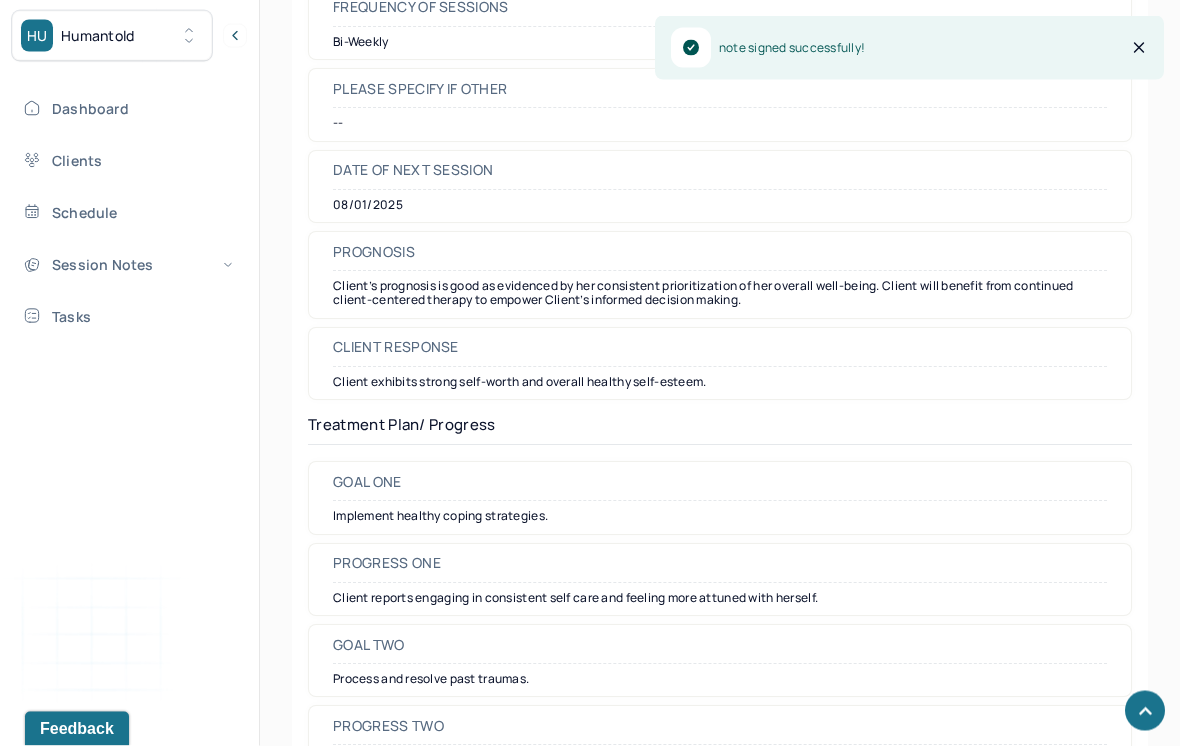 scroll, scrollTop: 2859, scrollLeft: 0, axis: vertical 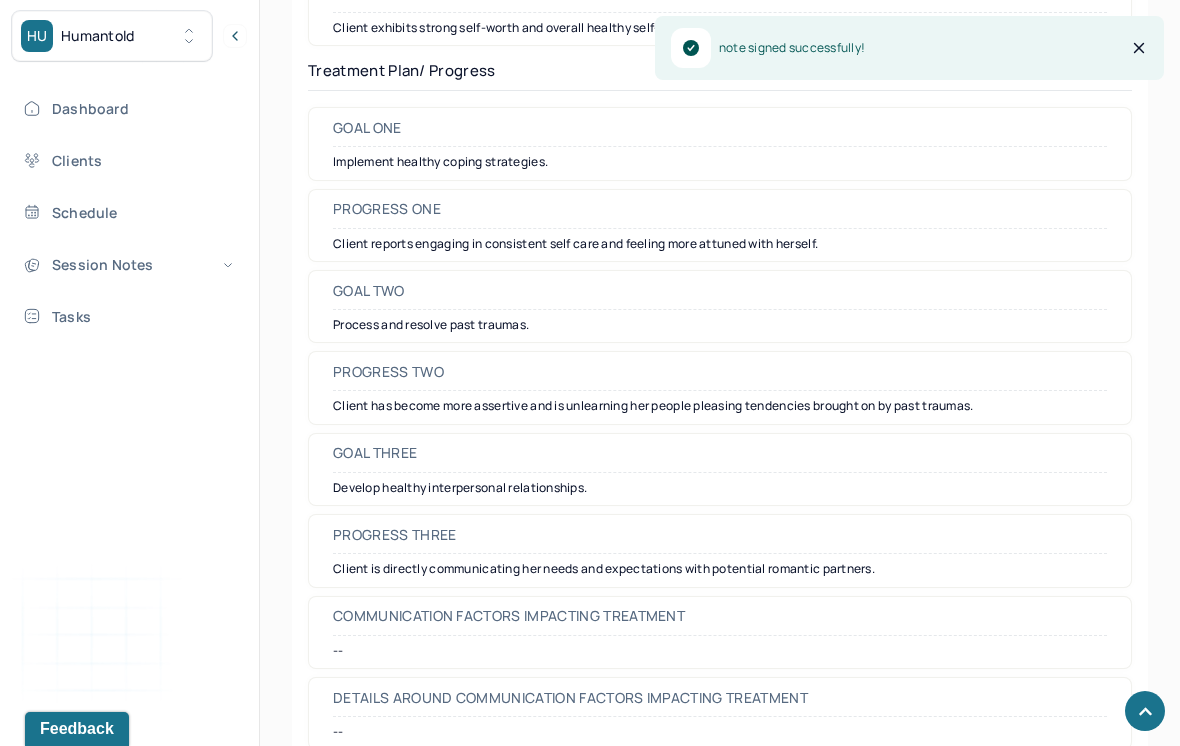 click on "Dashboard" at bounding box center [128, 108] 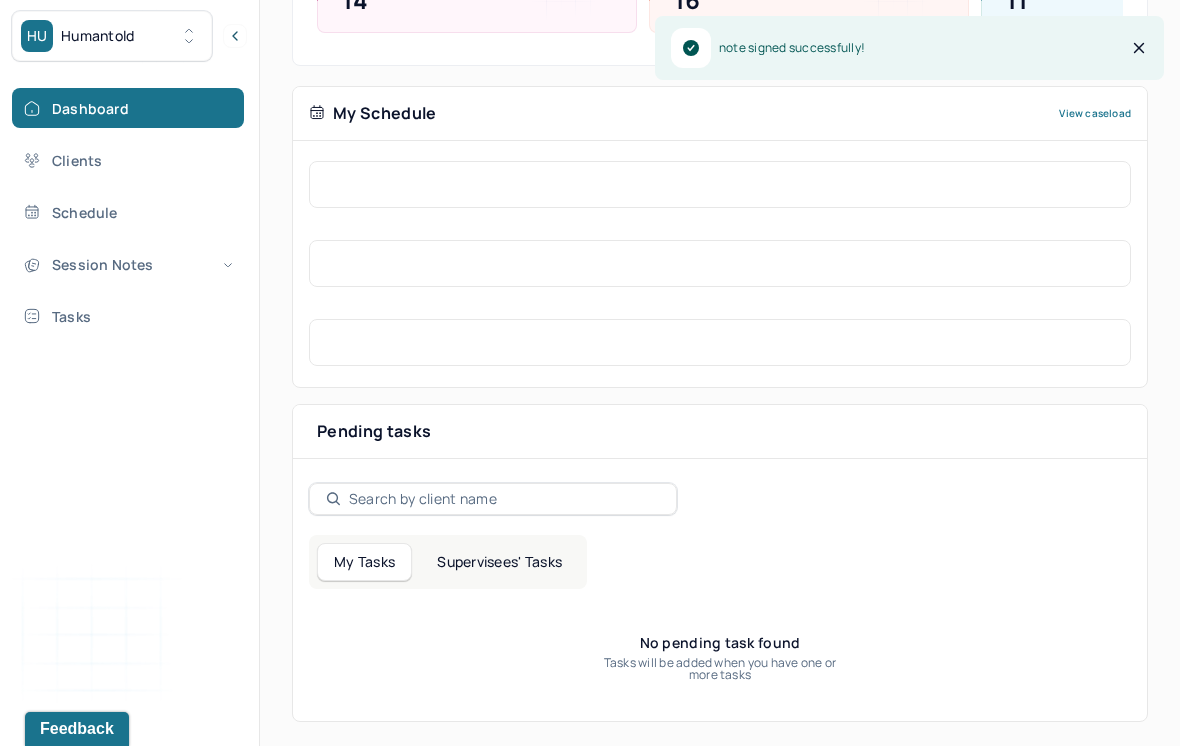 scroll, scrollTop: 303, scrollLeft: 0, axis: vertical 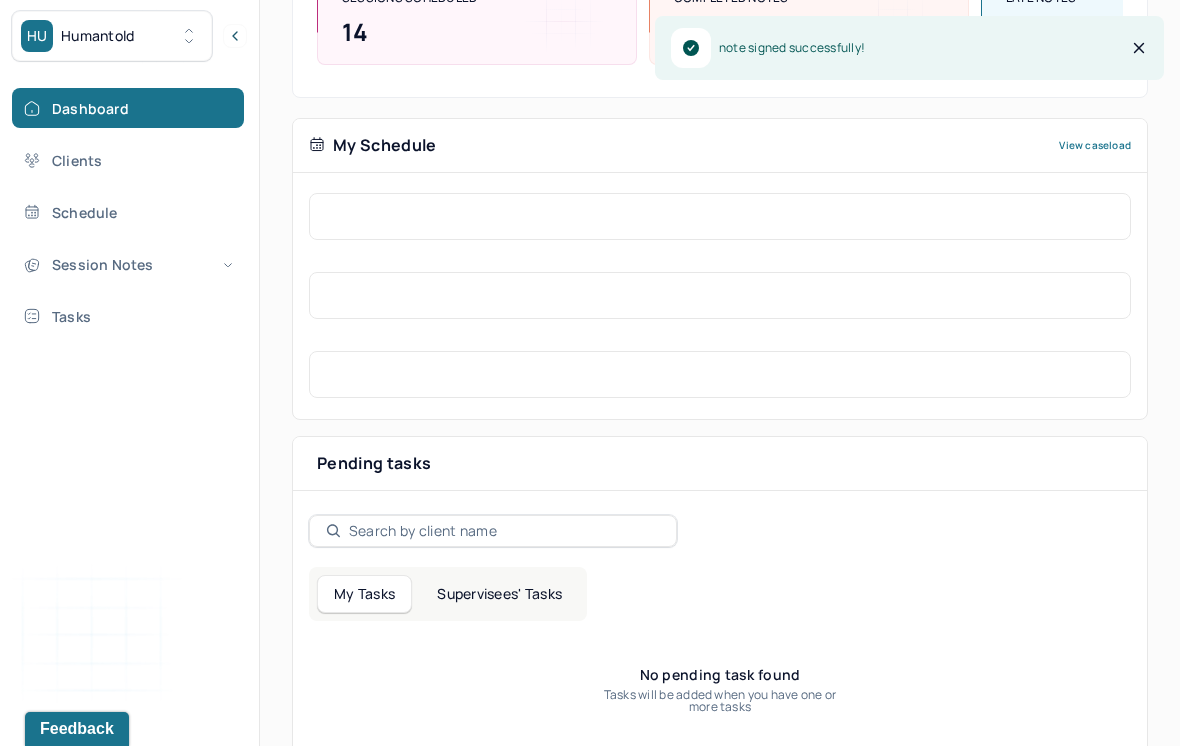 click on "note signed successfully!" at bounding box center (909, 48) 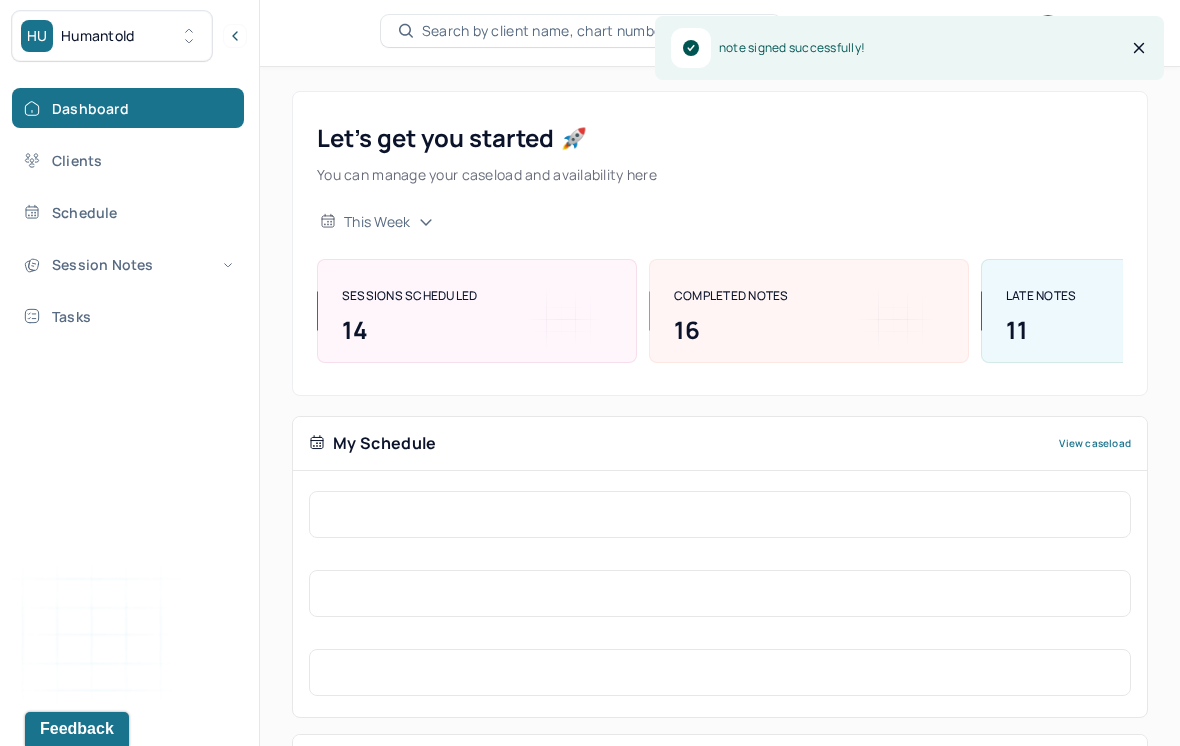 scroll, scrollTop: 0, scrollLeft: 0, axis: both 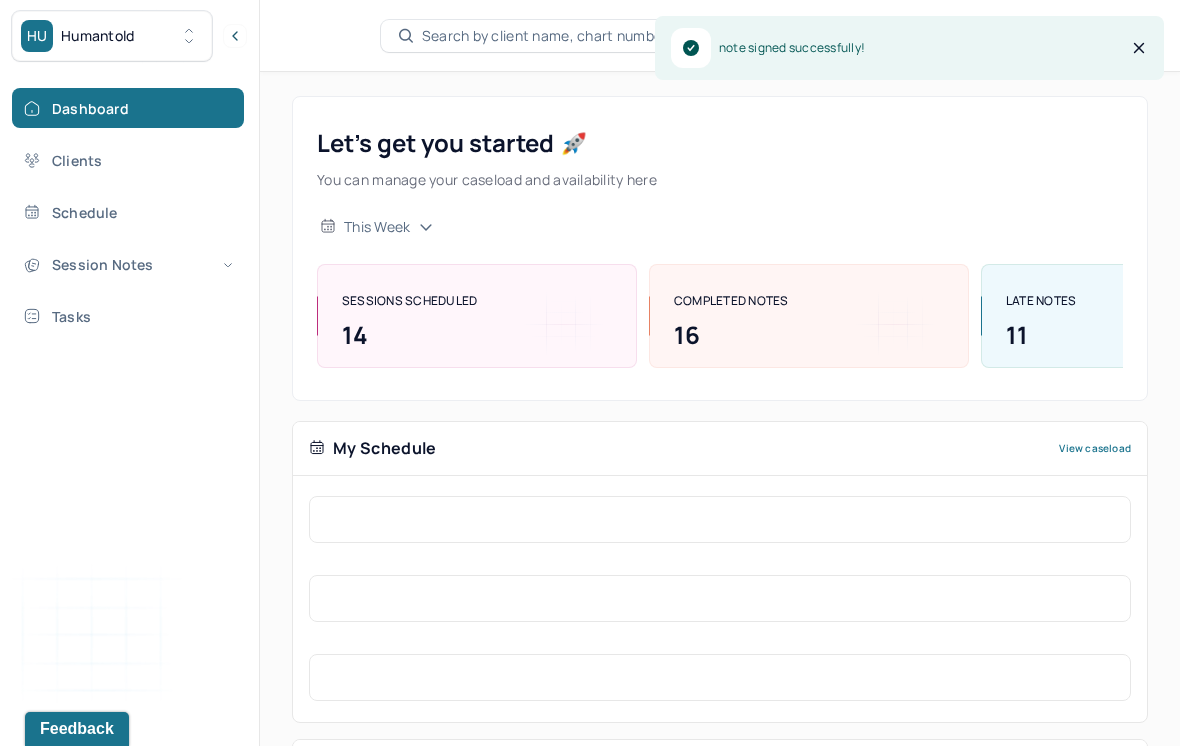 click 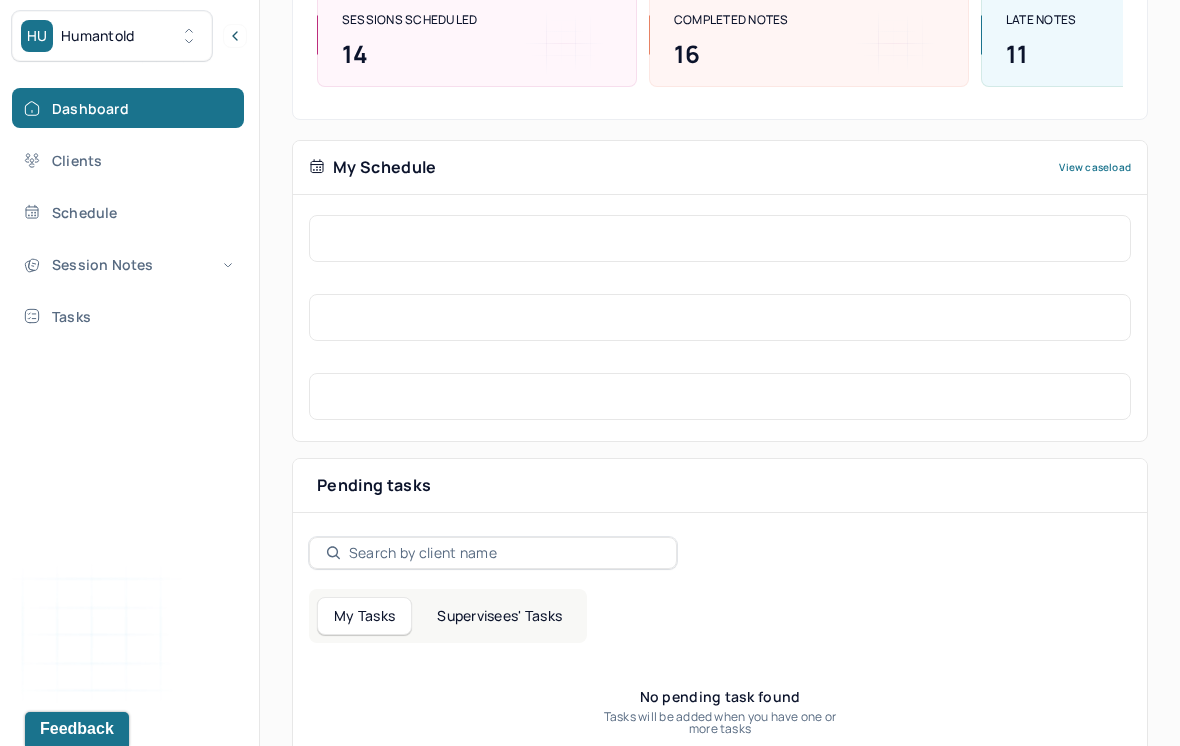 scroll, scrollTop: 303, scrollLeft: 0, axis: vertical 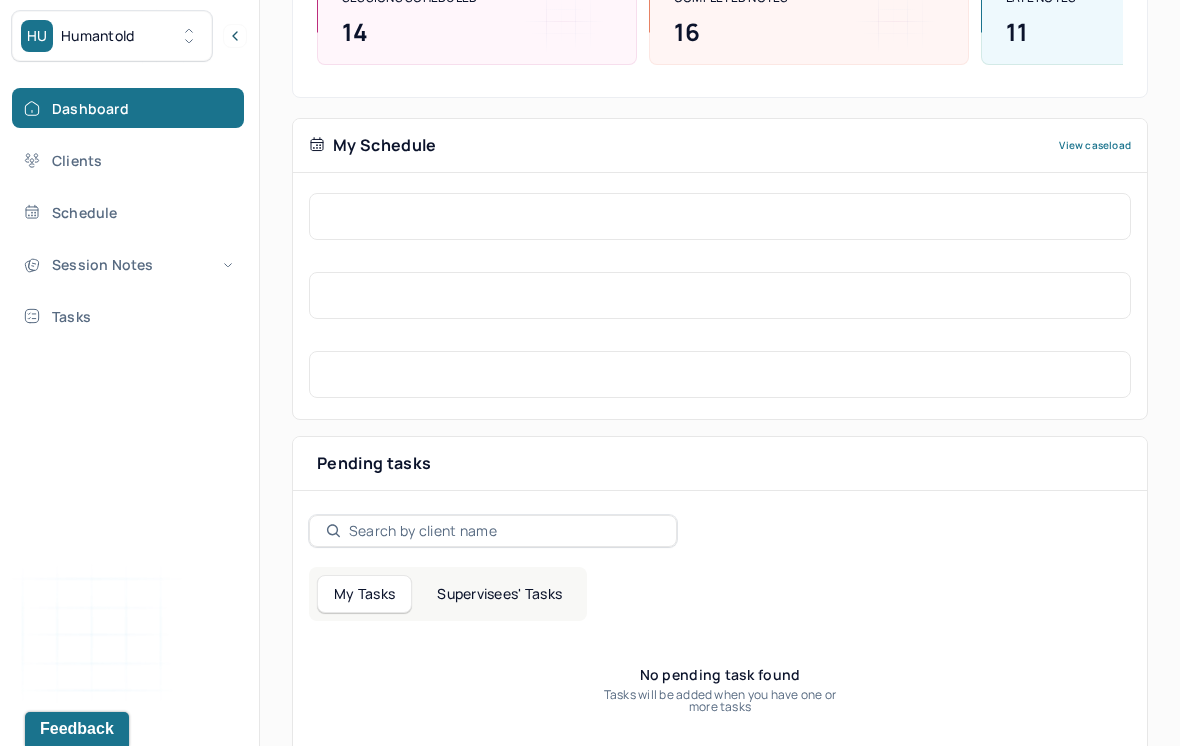 click on "Supervisees' Tasks" at bounding box center [499, 594] 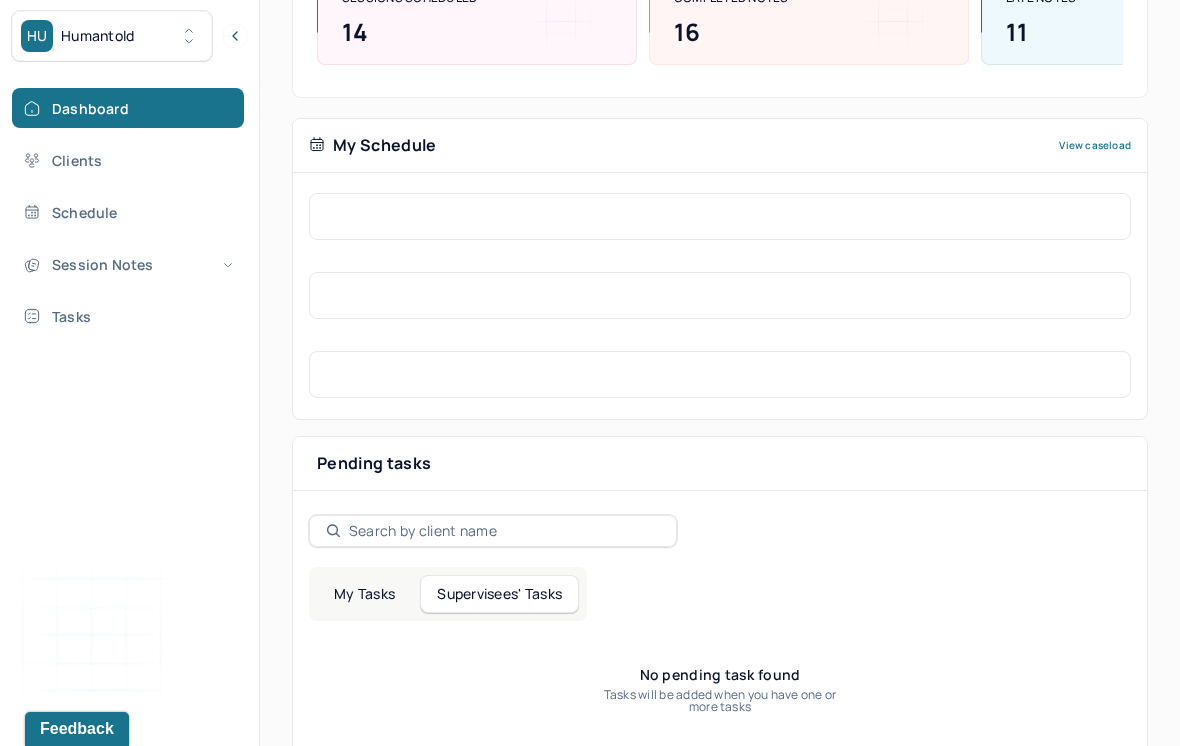 click on "My Tasks" at bounding box center (364, 594) 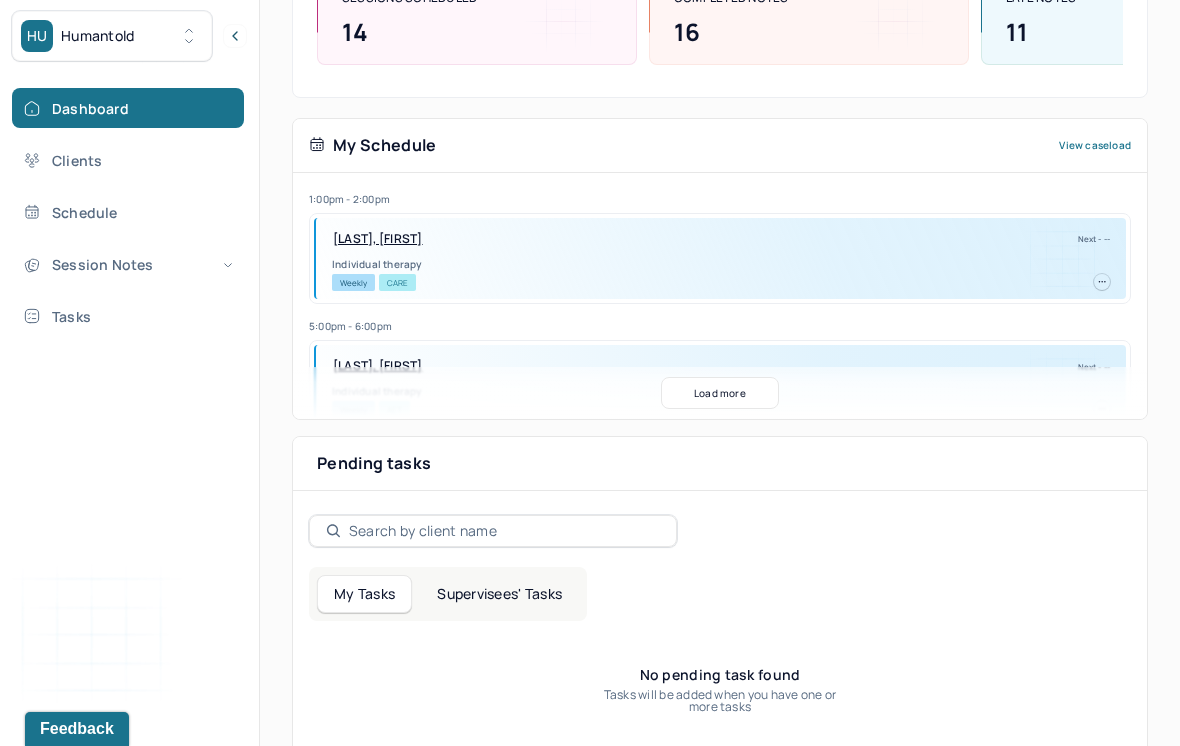 click on "Session Notes" at bounding box center [128, 264] 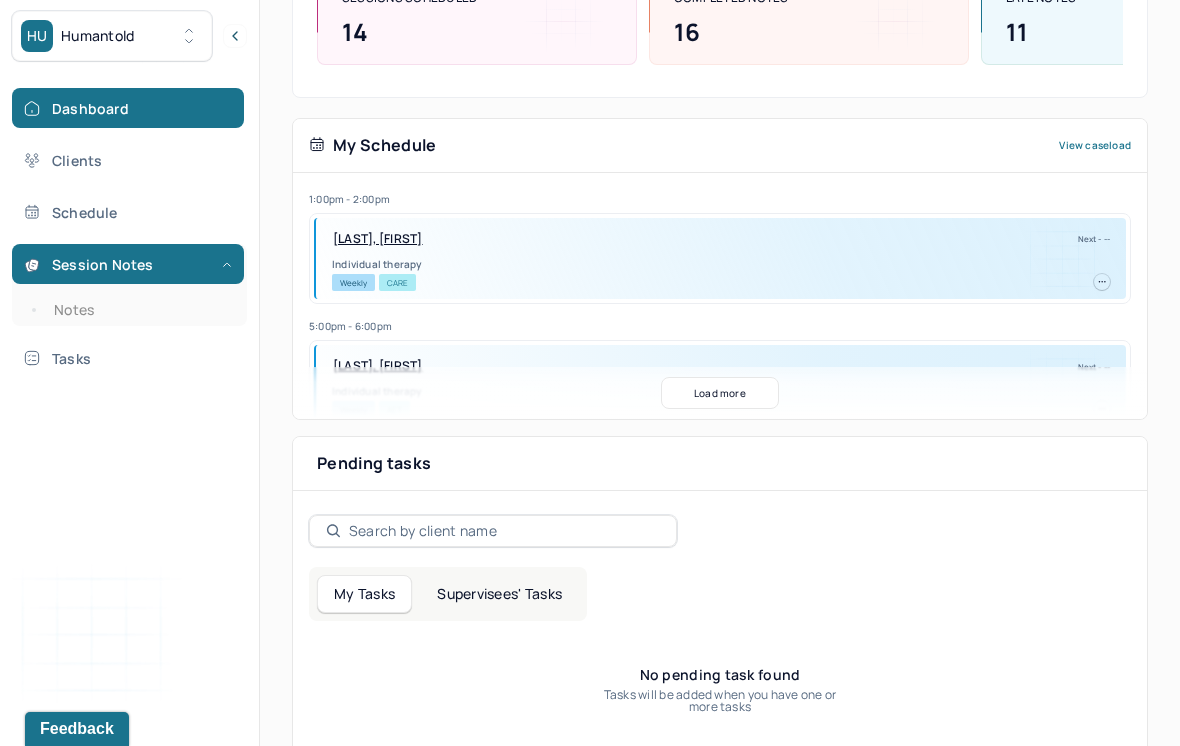 click on "Notes" at bounding box center [139, 310] 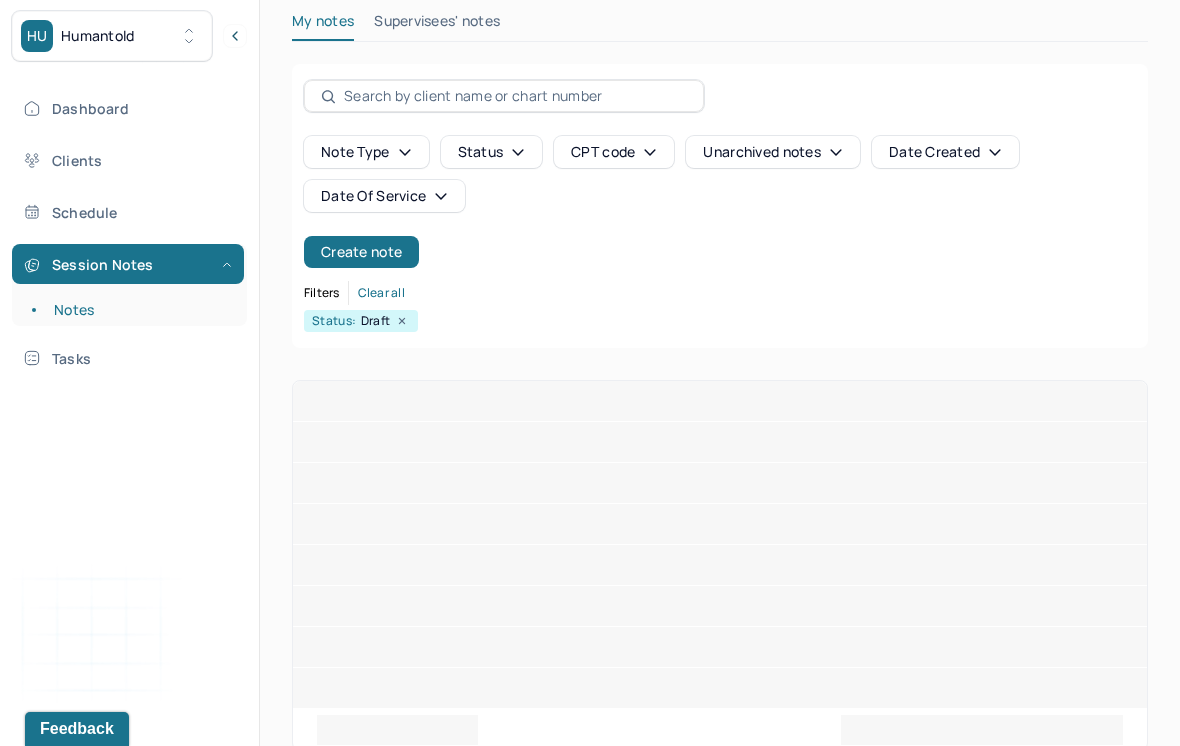 scroll, scrollTop: 0, scrollLeft: 0, axis: both 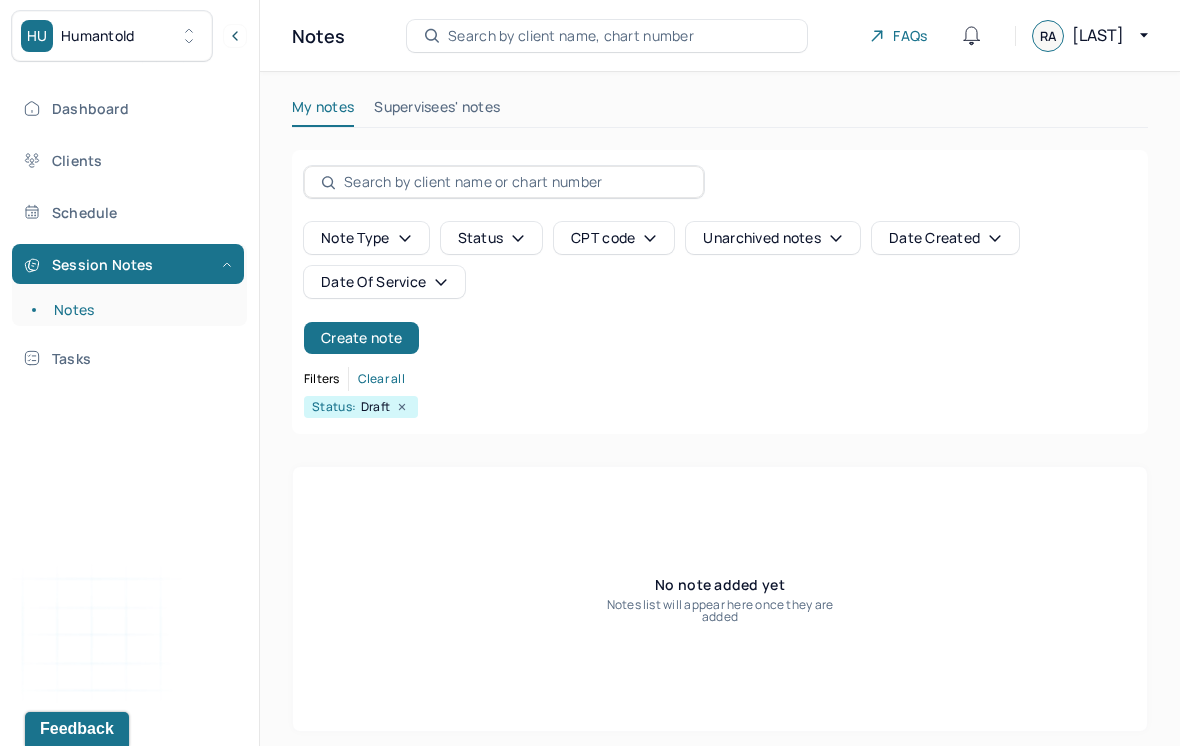 click on "Create note" at bounding box center (361, 338) 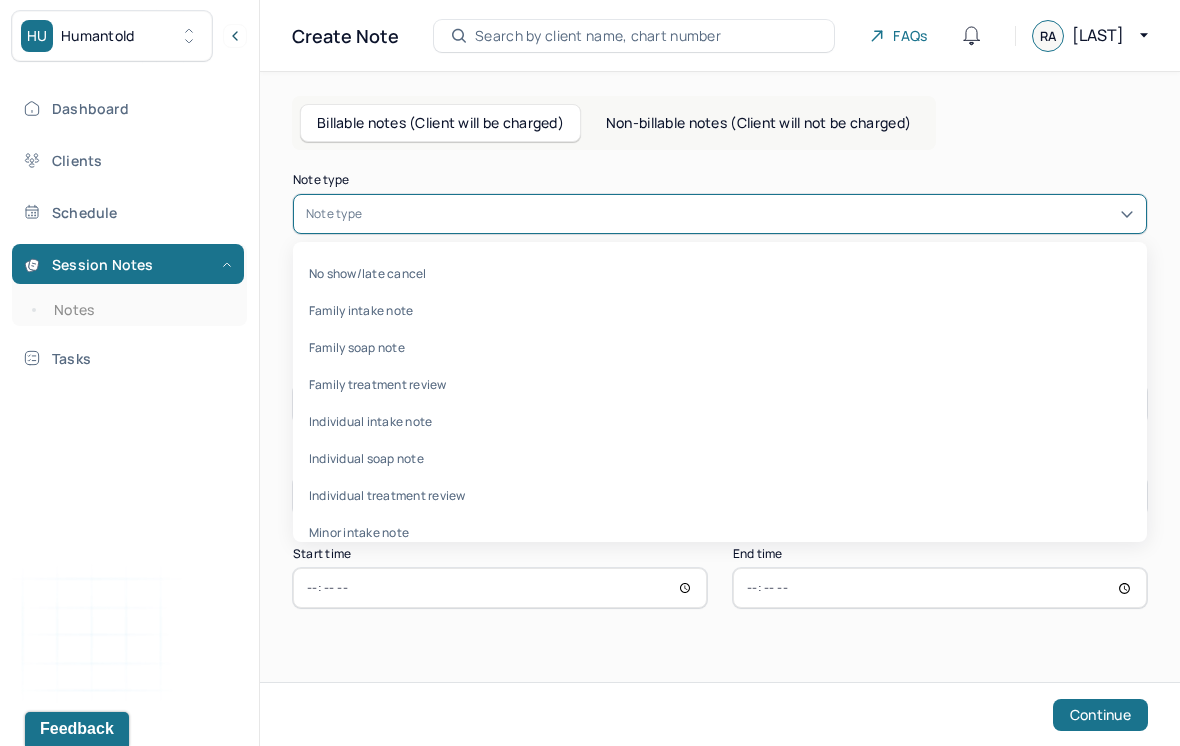 click on "Individual intake note" at bounding box center [720, 421] 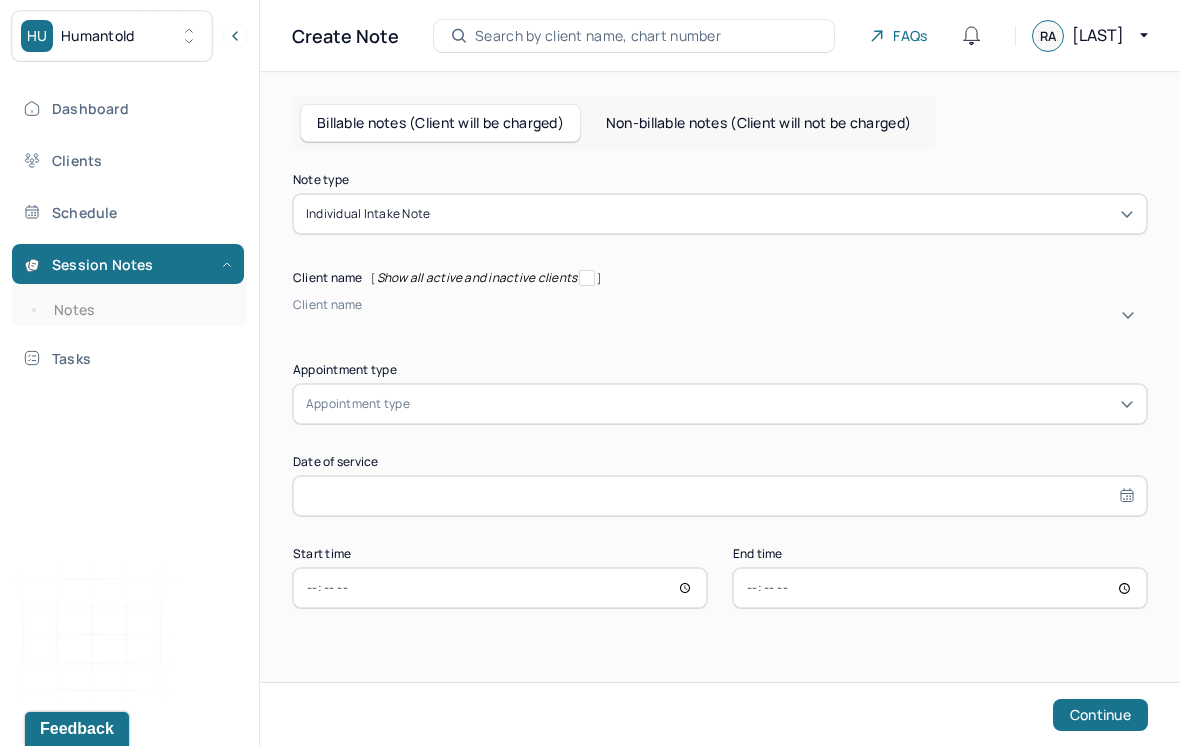 click on "Note type" at bounding box center [720, 180] 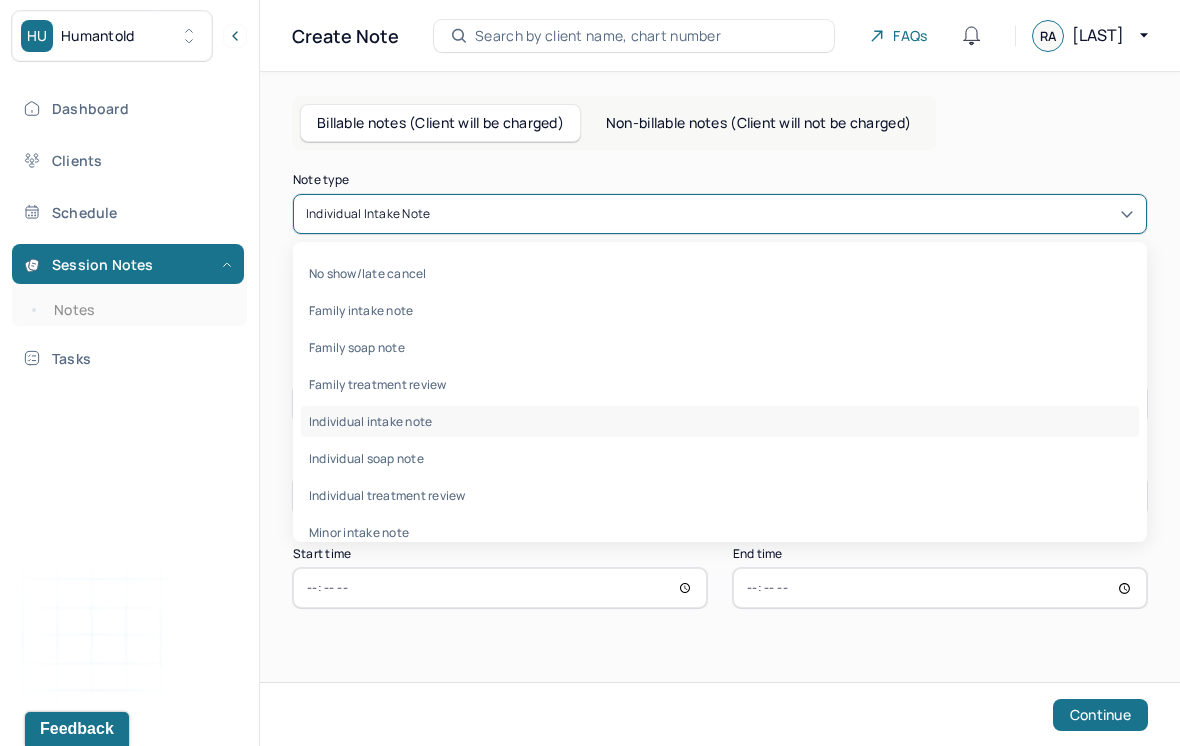 click on "Individual soap note" at bounding box center [720, 458] 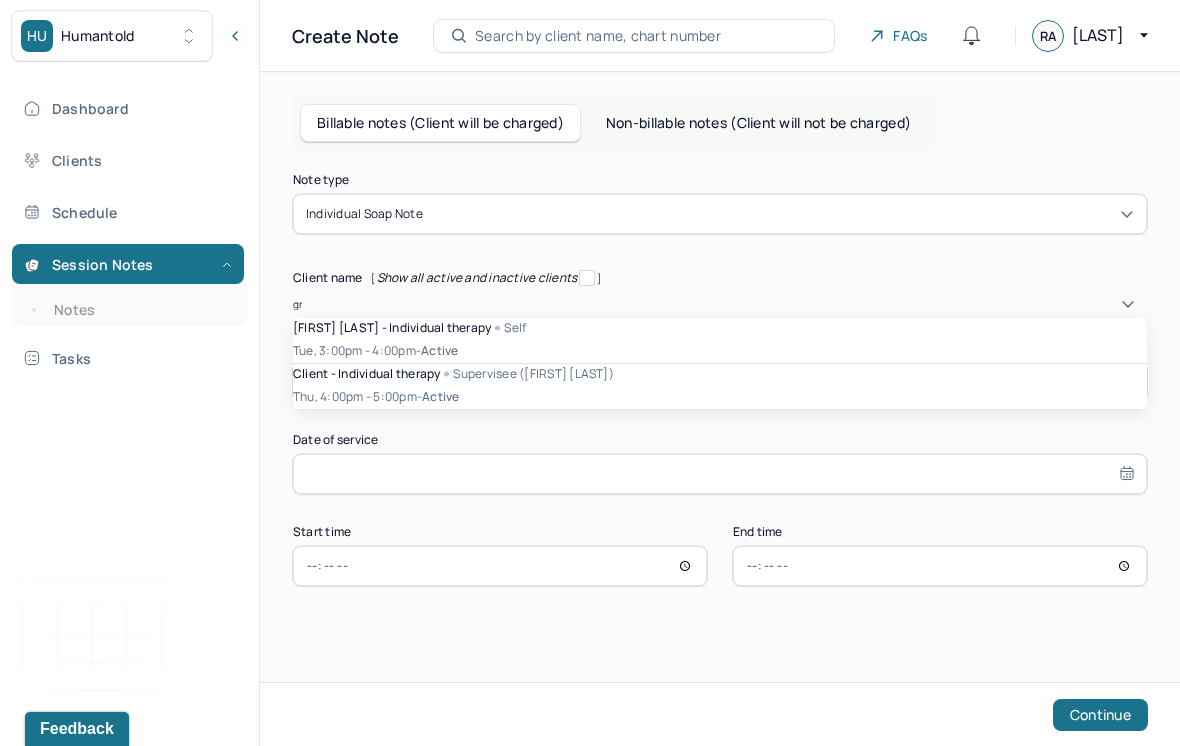 click on "[FIRST] [LAST] - Individual therapy Self" at bounding box center (720, 327) 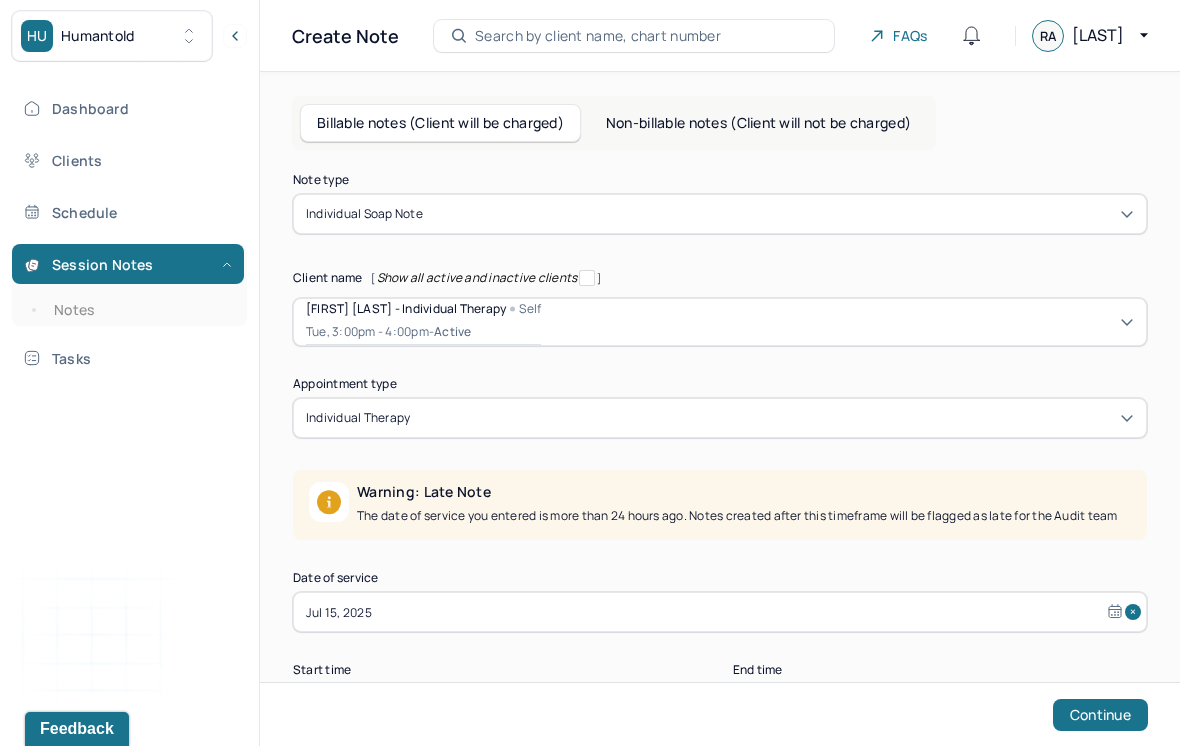 scroll, scrollTop: 53, scrollLeft: 0, axis: vertical 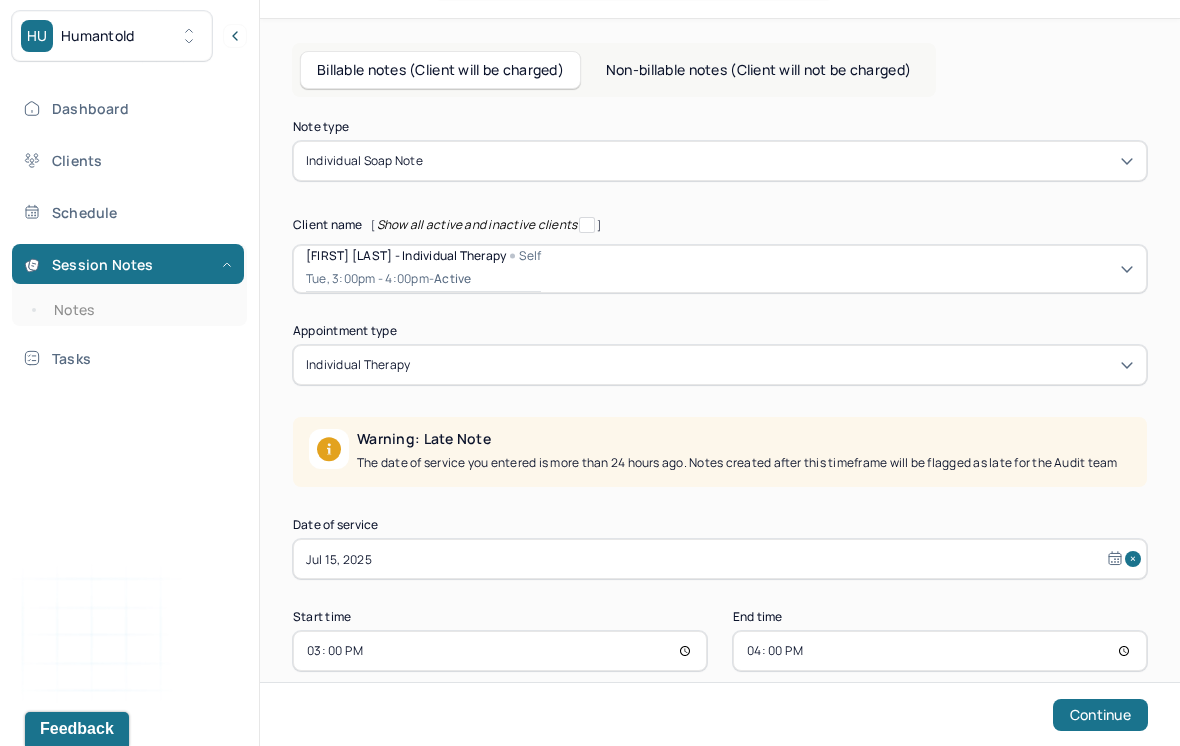 click on "Jul 15, 2025" at bounding box center (720, 559) 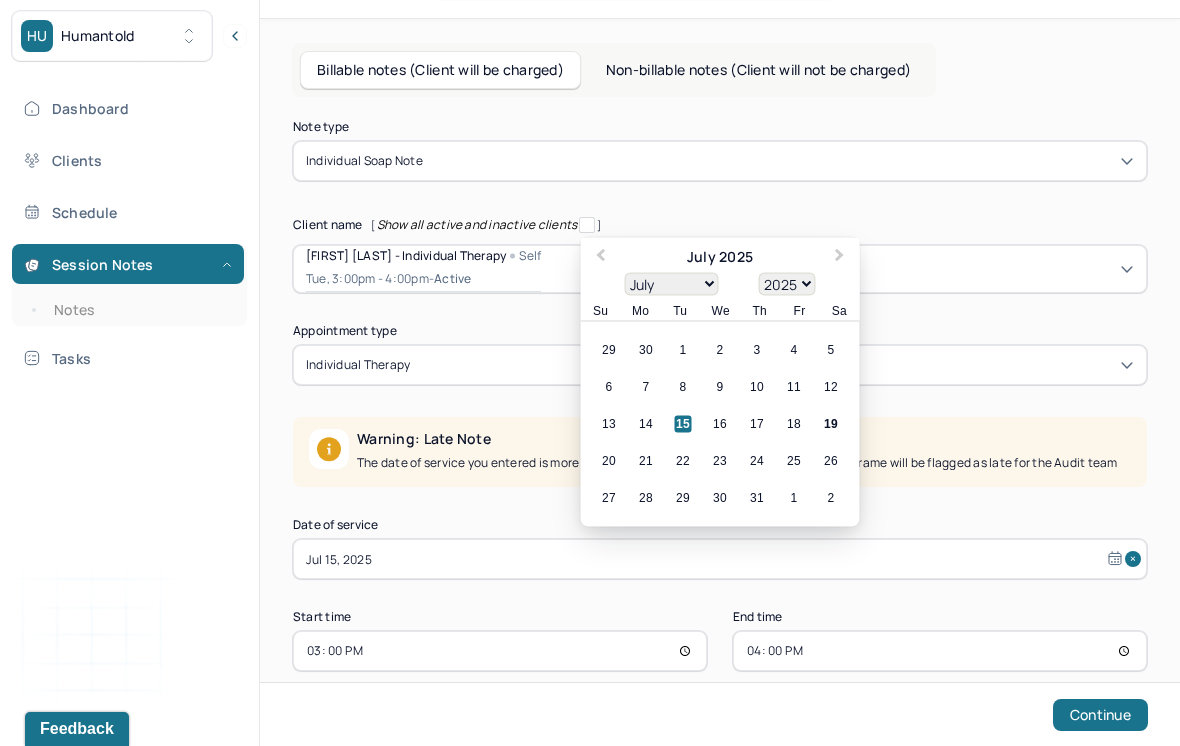 click on "13 14 15 16 17 18 19" at bounding box center (720, 424) 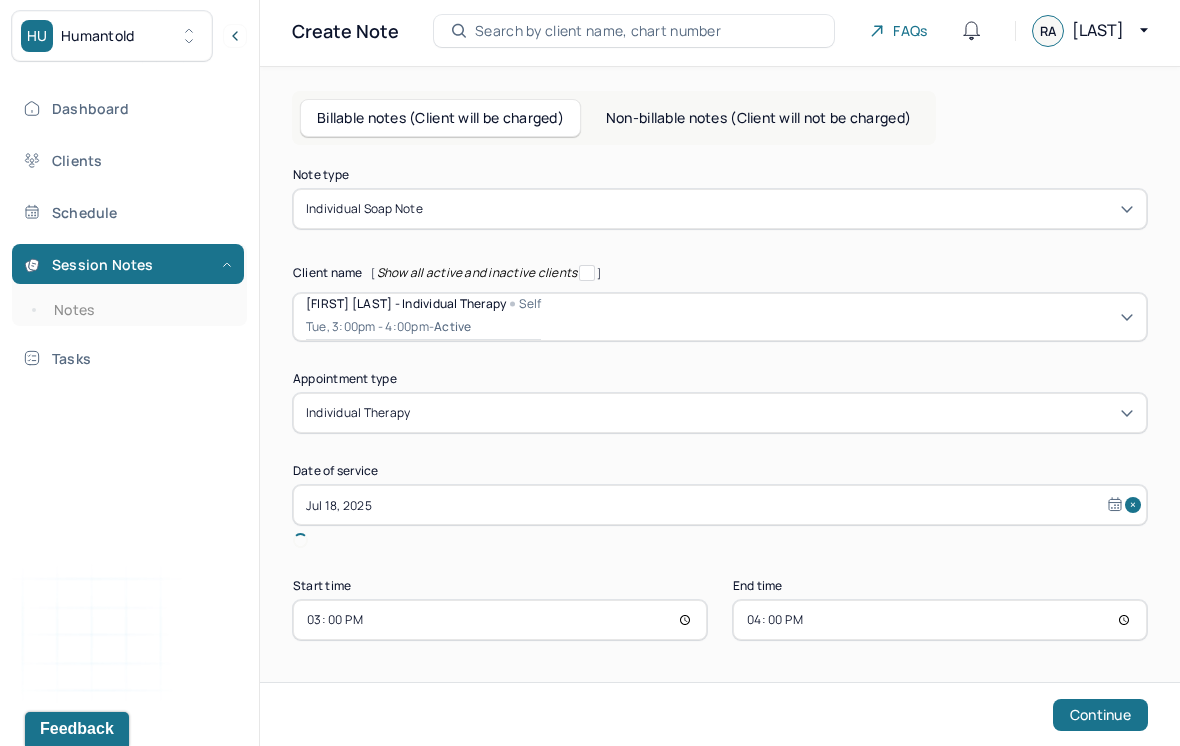 scroll, scrollTop: 0, scrollLeft: 0, axis: both 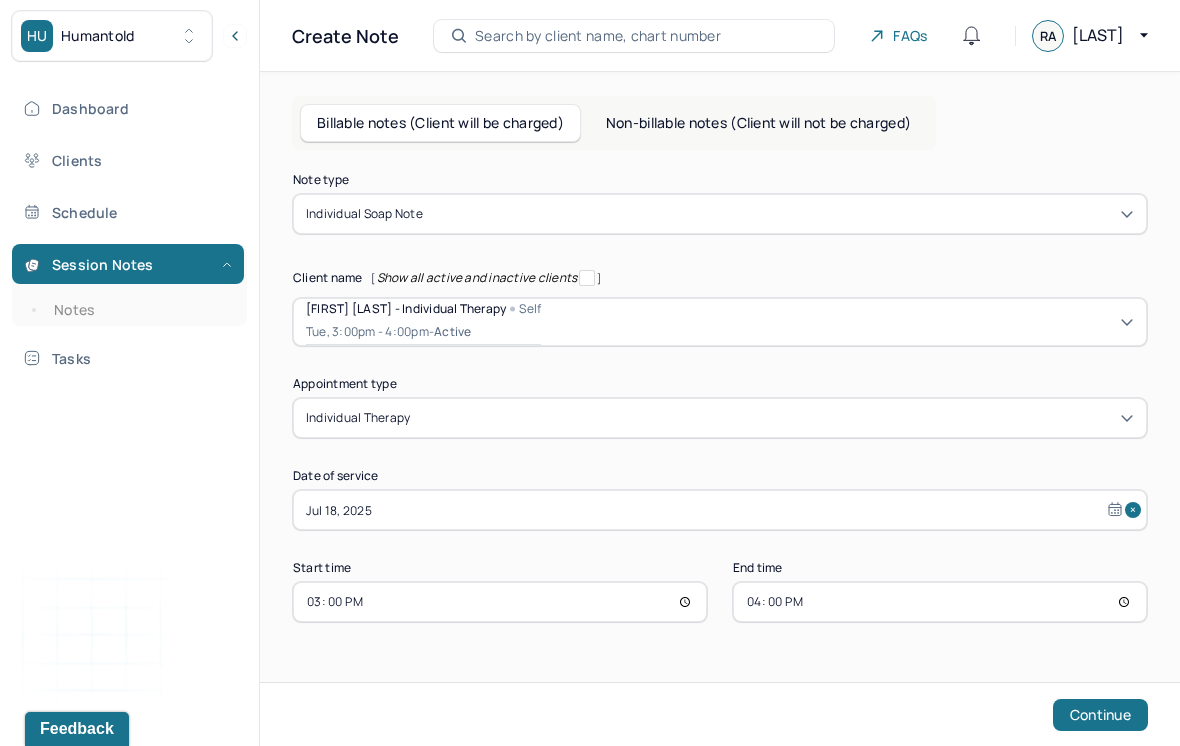 click on "Start time 15:00" at bounding box center [500, 592] 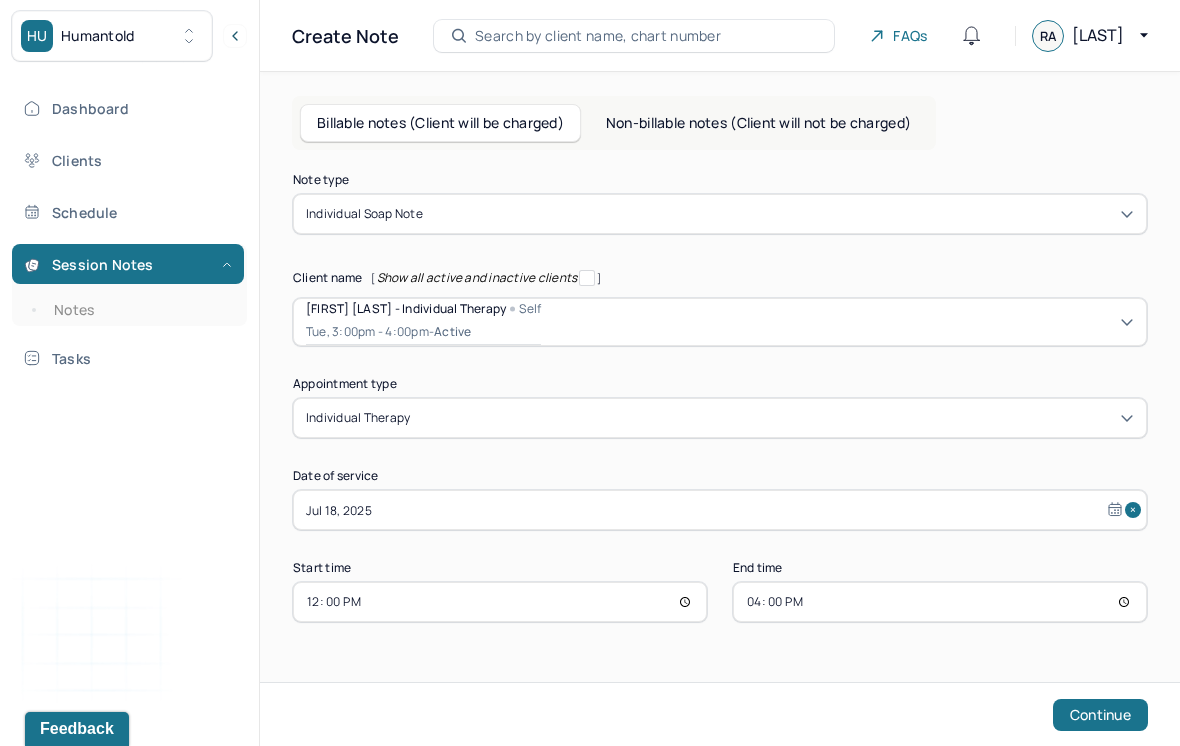 click on "16:00" at bounding box center [940, 602] 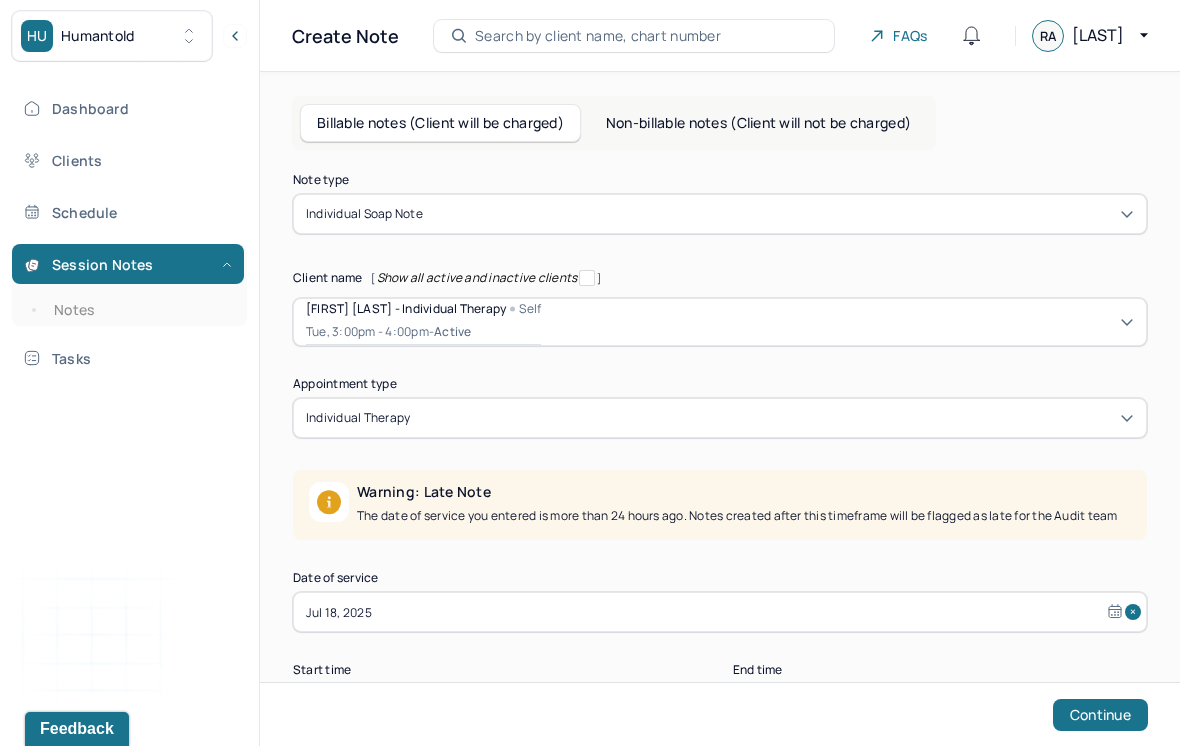 scroll, scrollTop: 53, scrollLeft: 0, axis: vertical 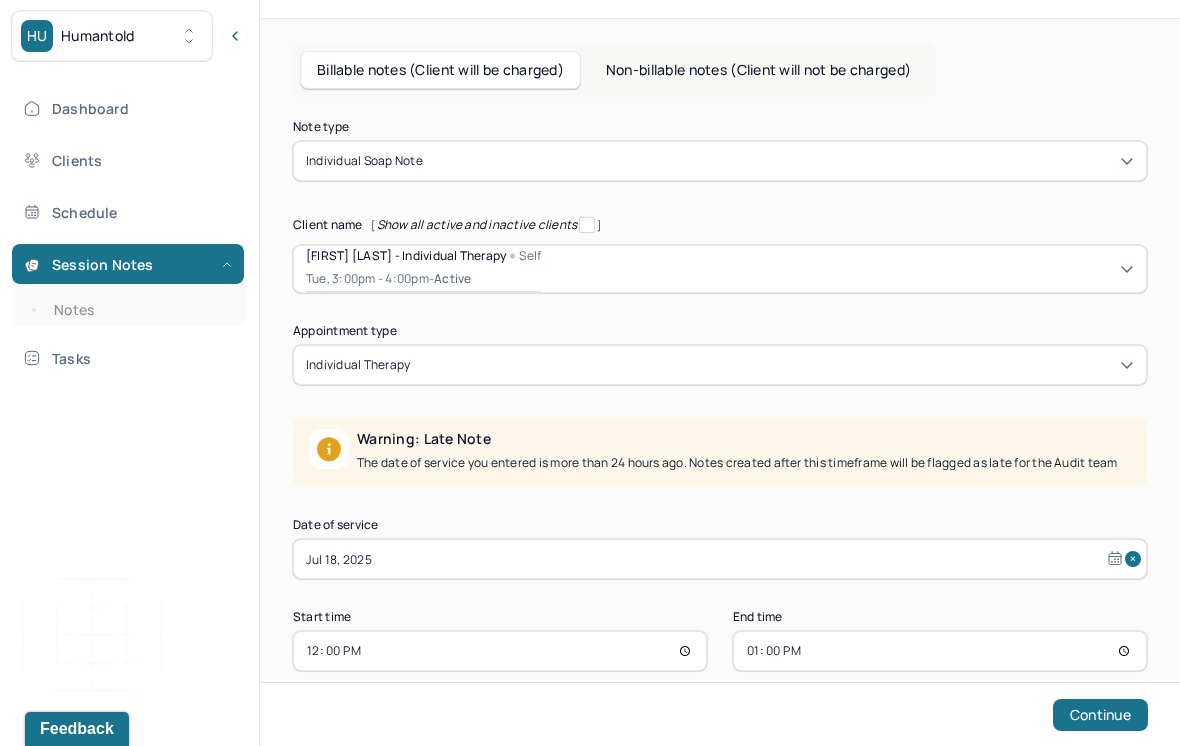 click on "Continue" at bounding box center [1100, 715] 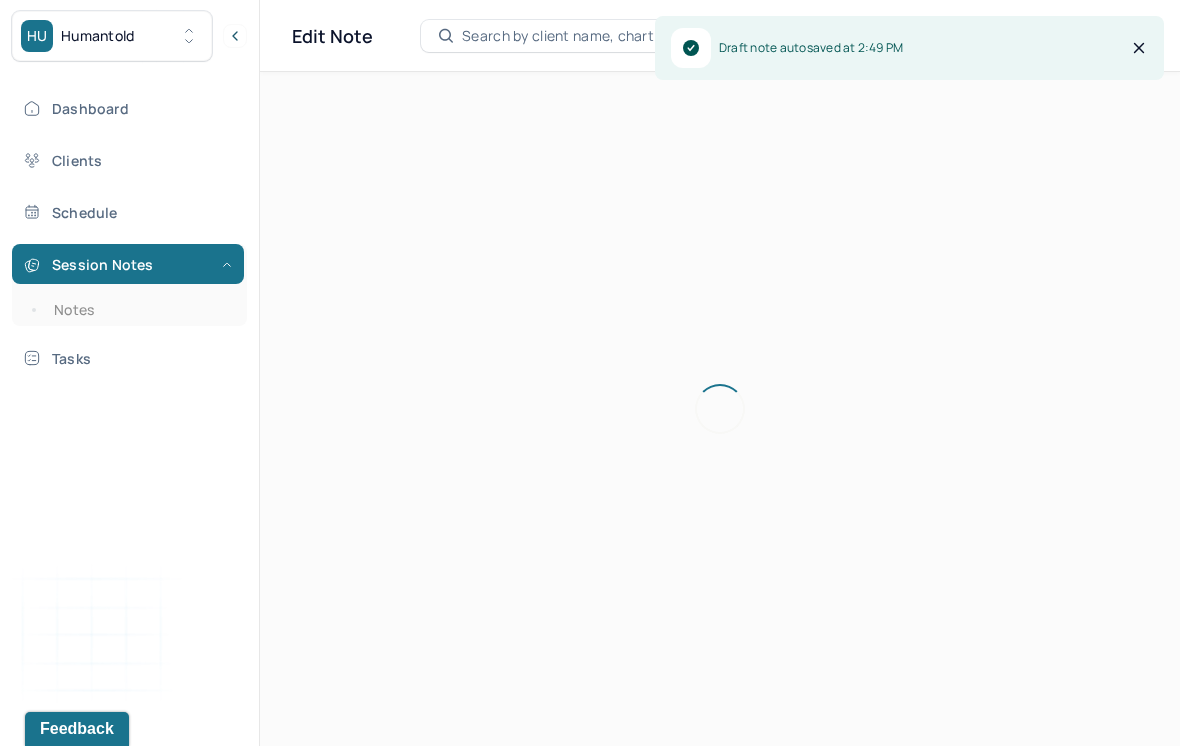 scroll, scrollTop: 0, scrollLeft: 0, axis: both 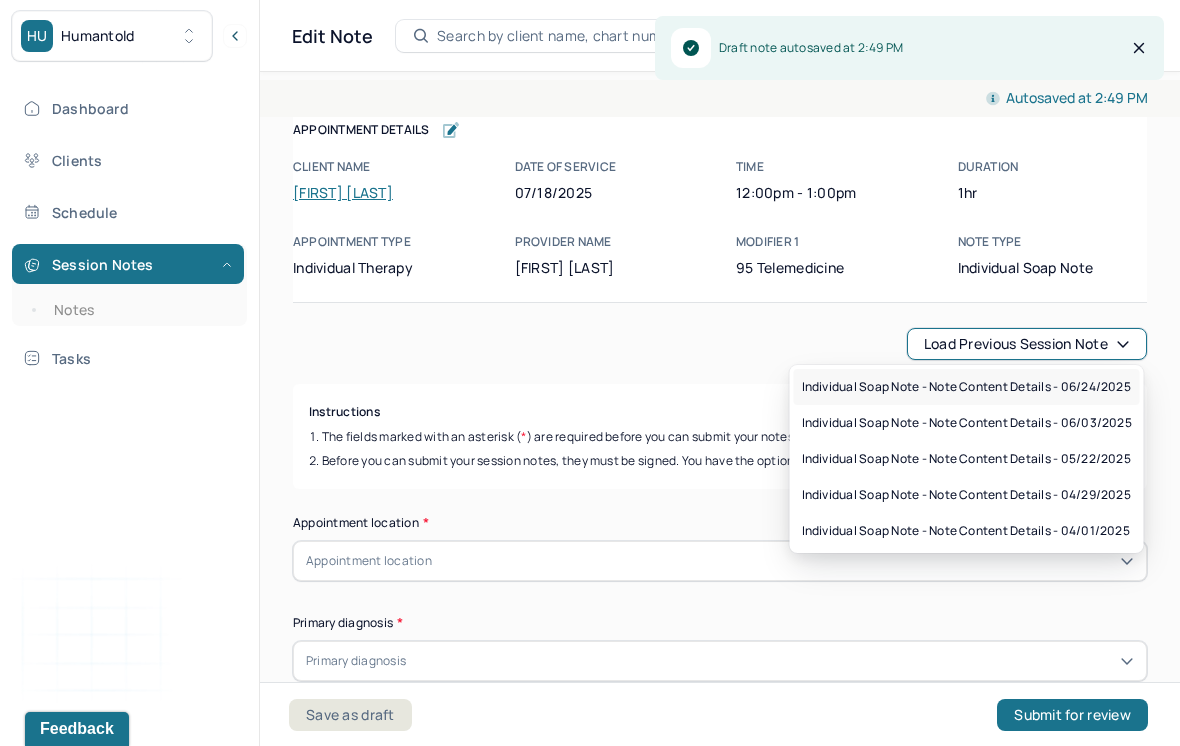 click on "Individual soap note   - Note content Details -   06/24/2025" at bounding box center [966, 387] 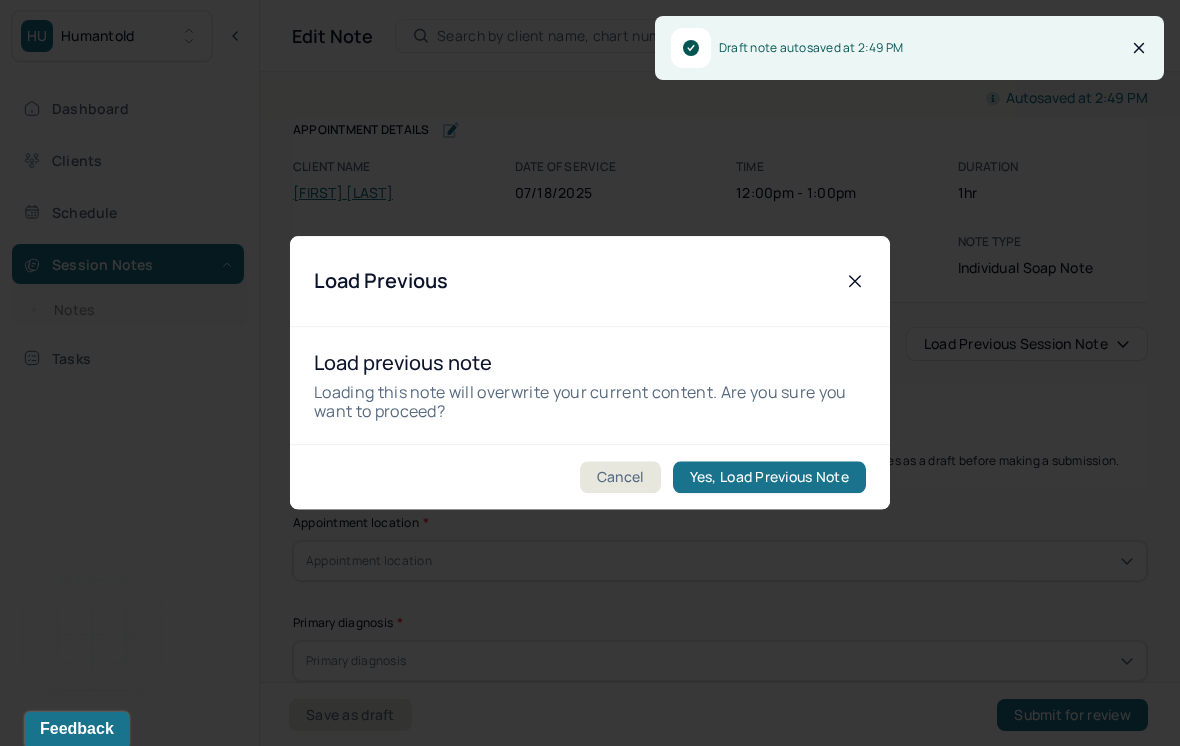 click on "Yes, Load Previous Note" at bounding box center [769, 478] 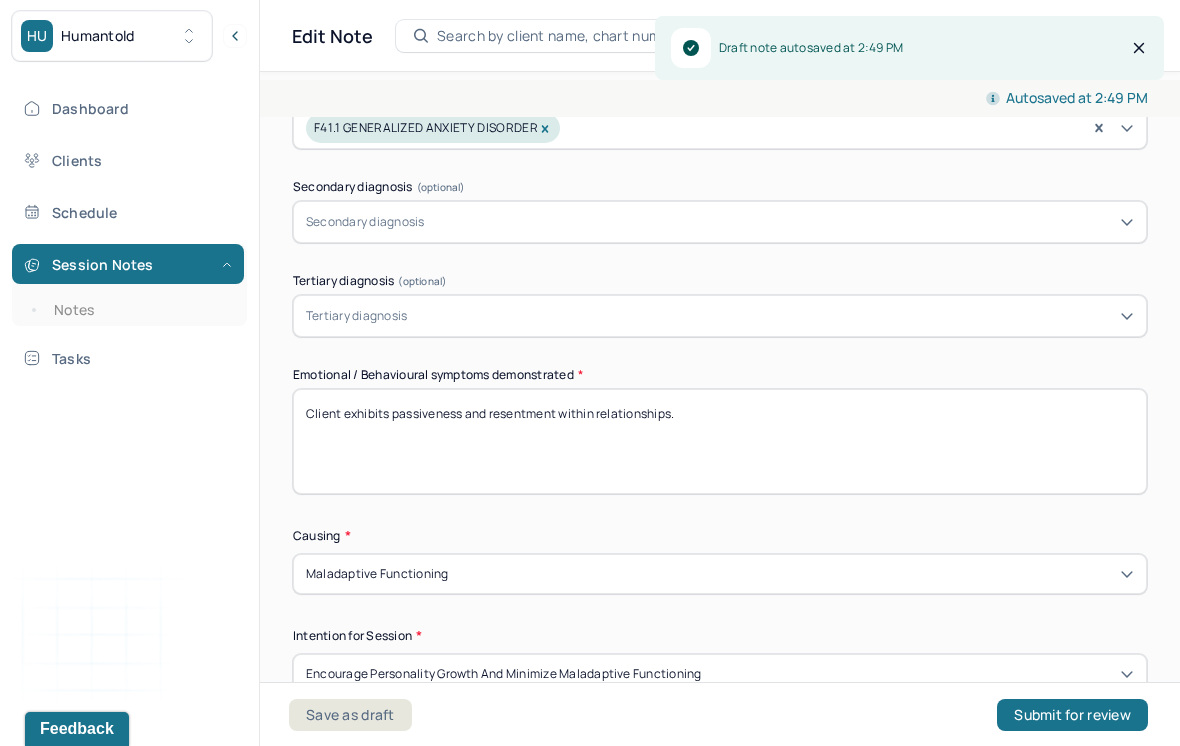 scroll, scrollTop: 786, scrollLeft: 0, axis: vertical 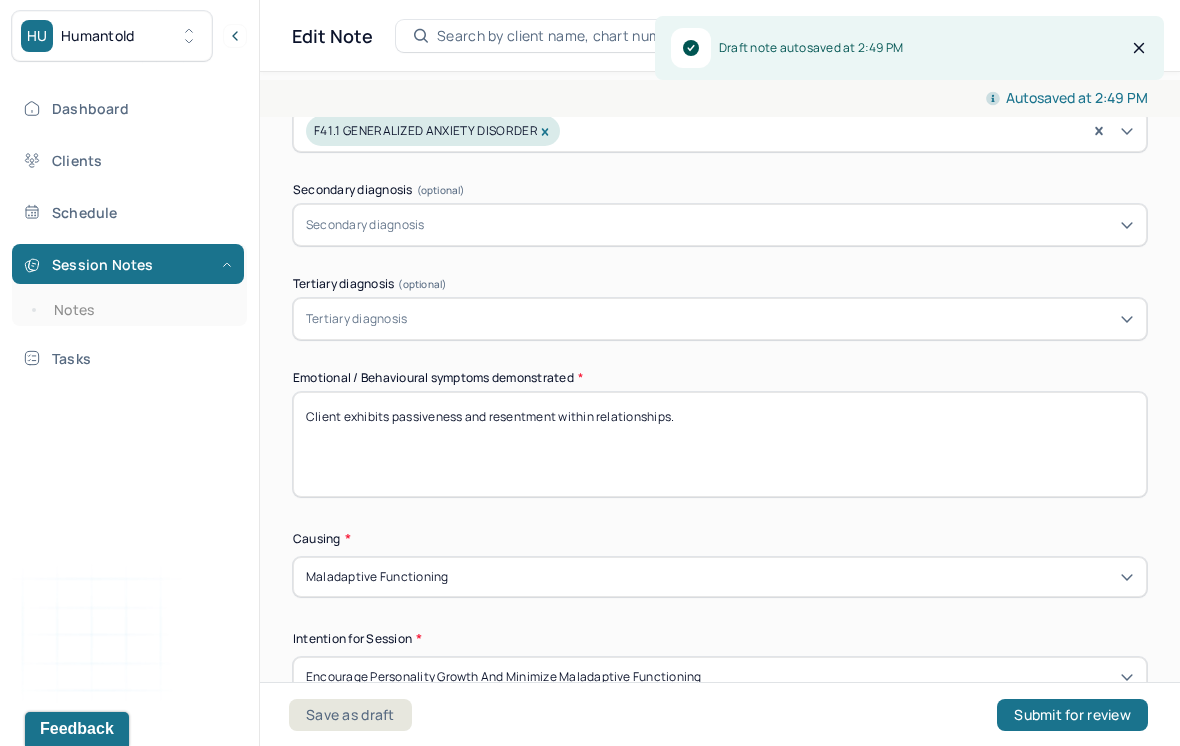 click on "Client exhibits passiveness and resentment within relationships." at bounding box center (720, 444) 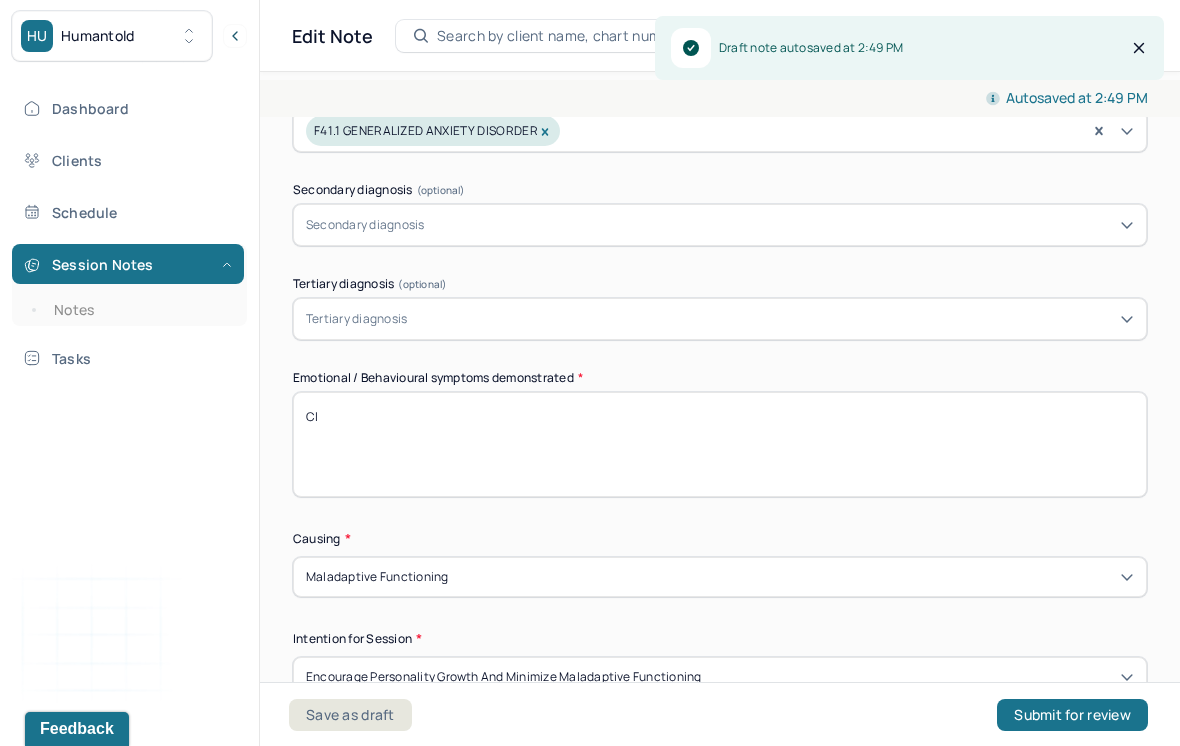 type on "C" 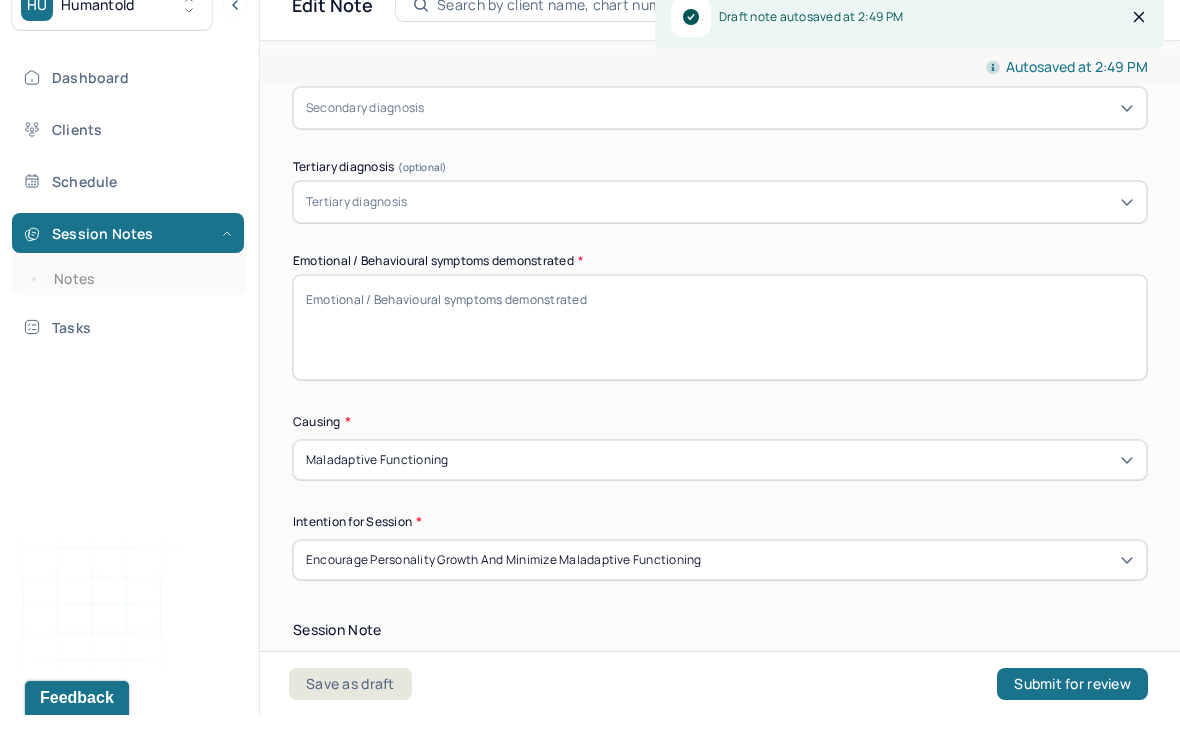 scroll, scrollTop: 848, scrollLeft: 0, axis: vertical 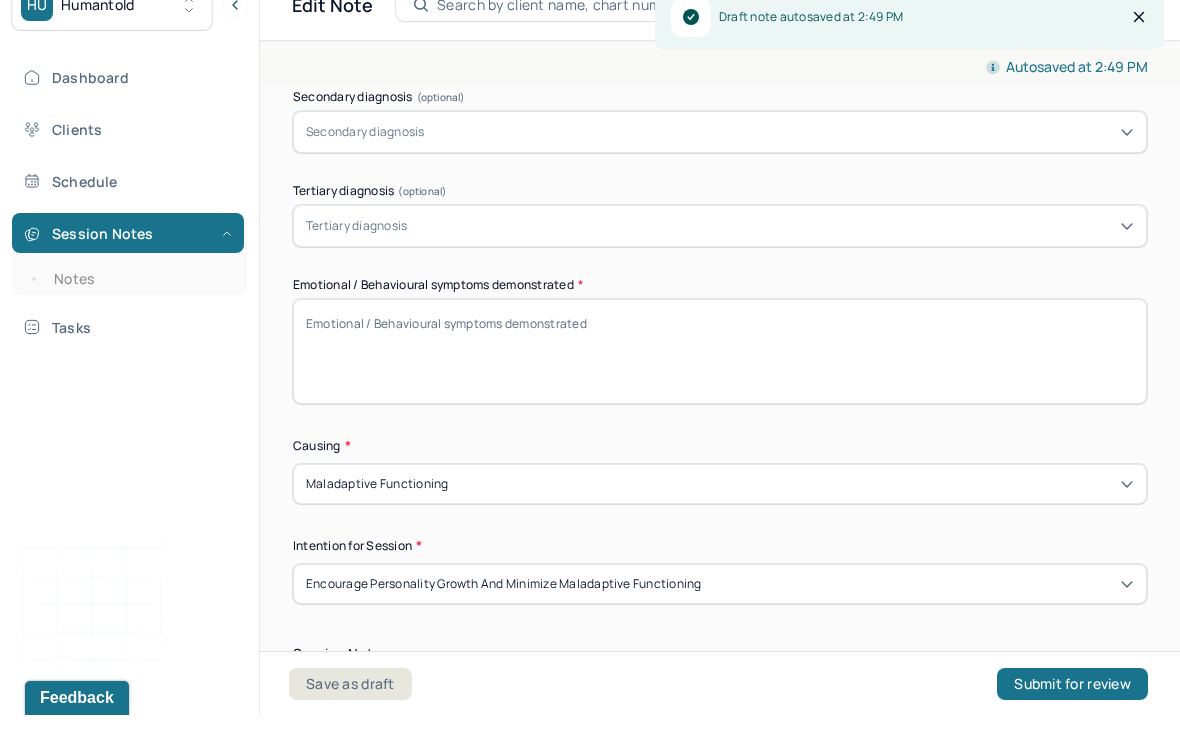 click on "Emotional / Behavioural symptoms demonstrated *" at bounding box center [720, 382] 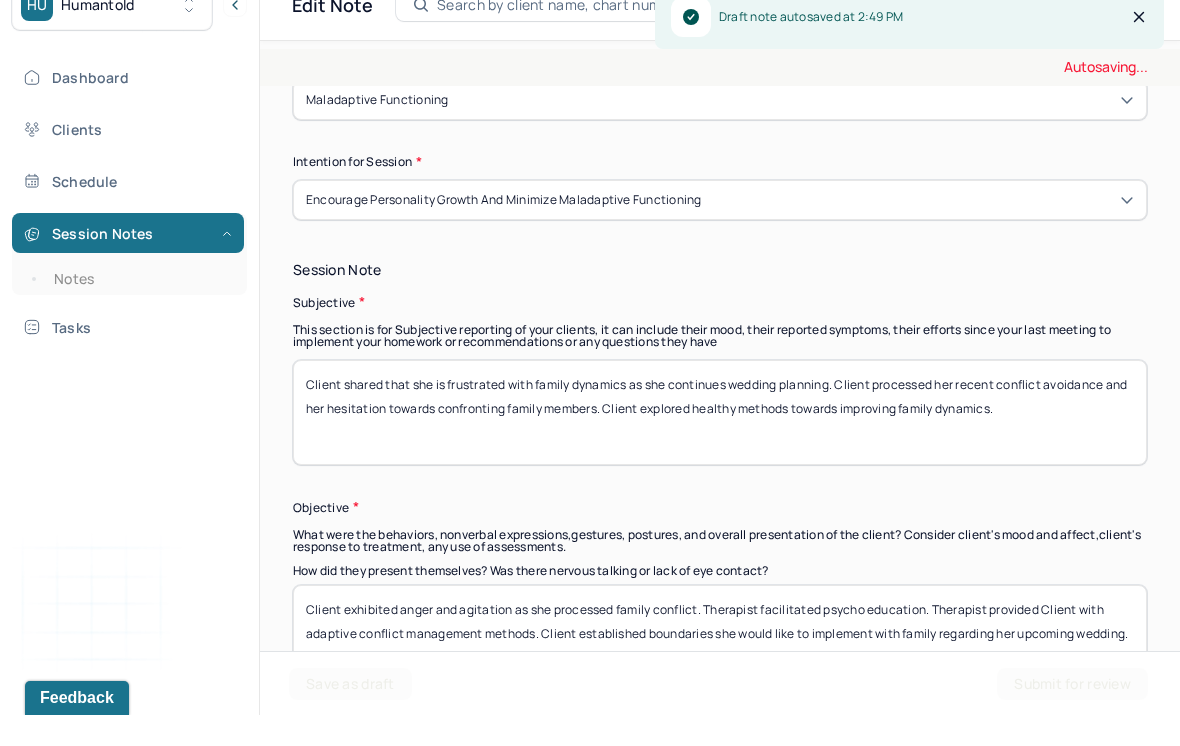 scroll, scrollTop: 1237, scrollLeft: 0, axis: vertical 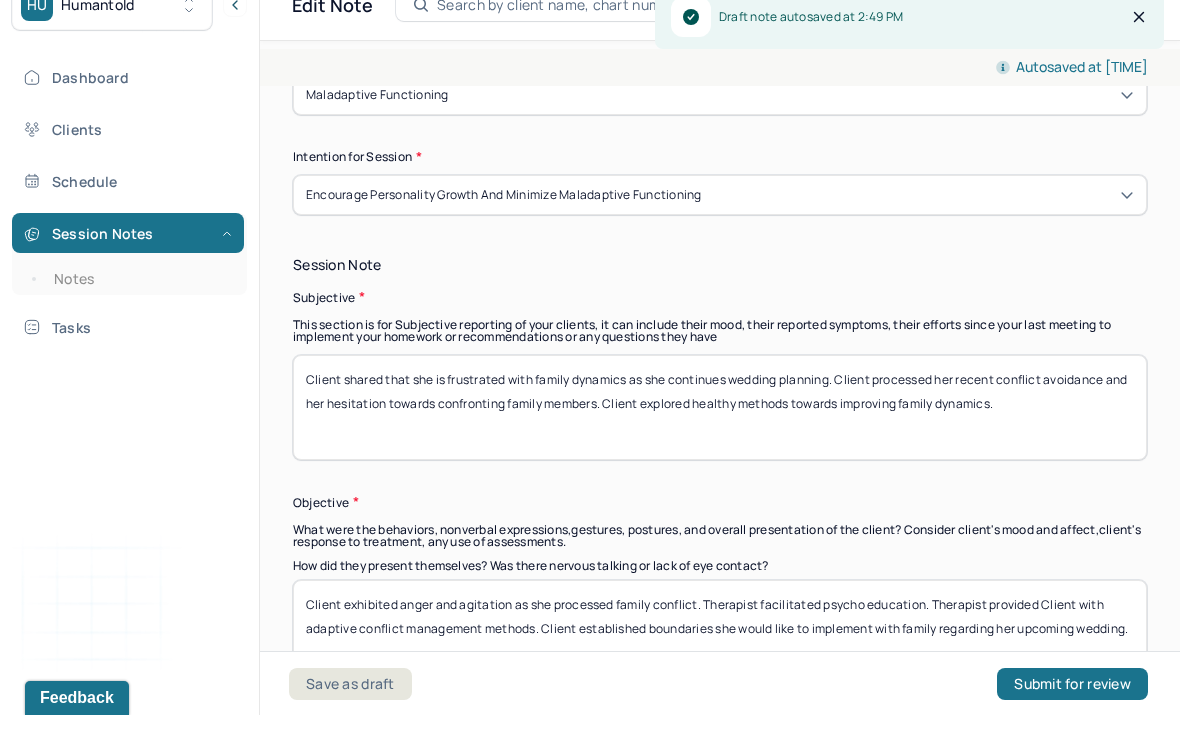 type on "Client reports feelings of numbness and apathy." 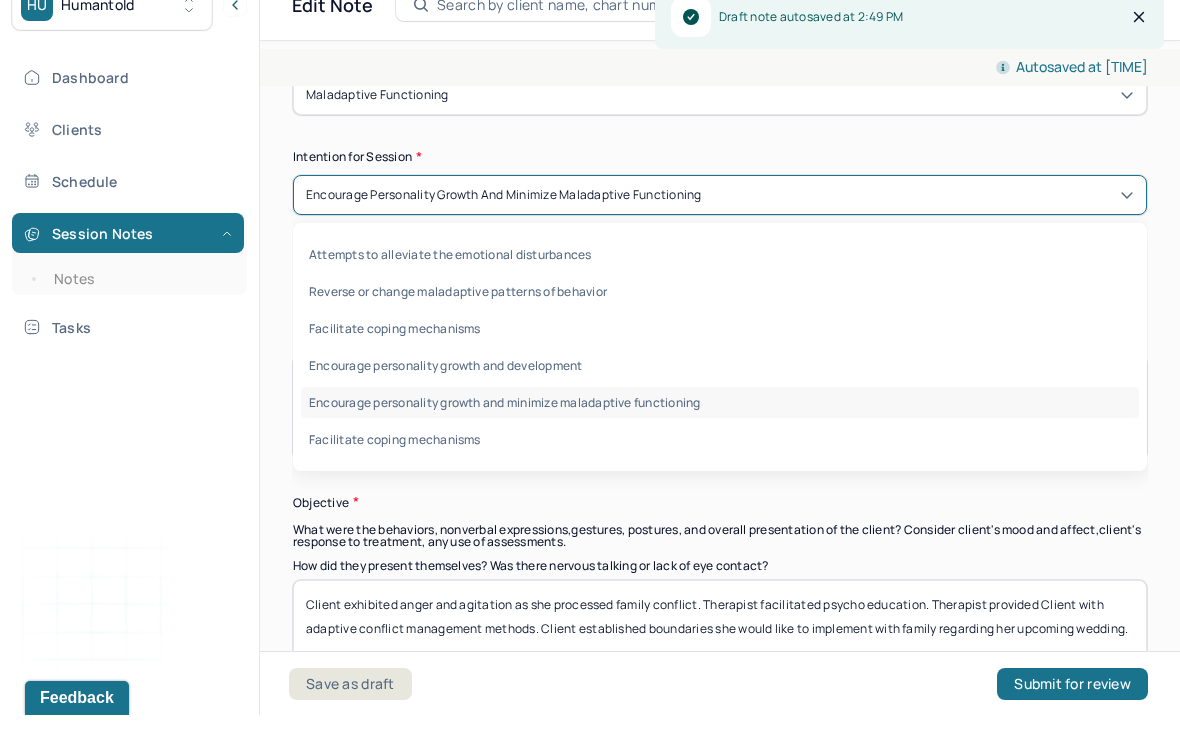 scroll, scrollTop: 31, scrollLeft: 0, axis: vertical 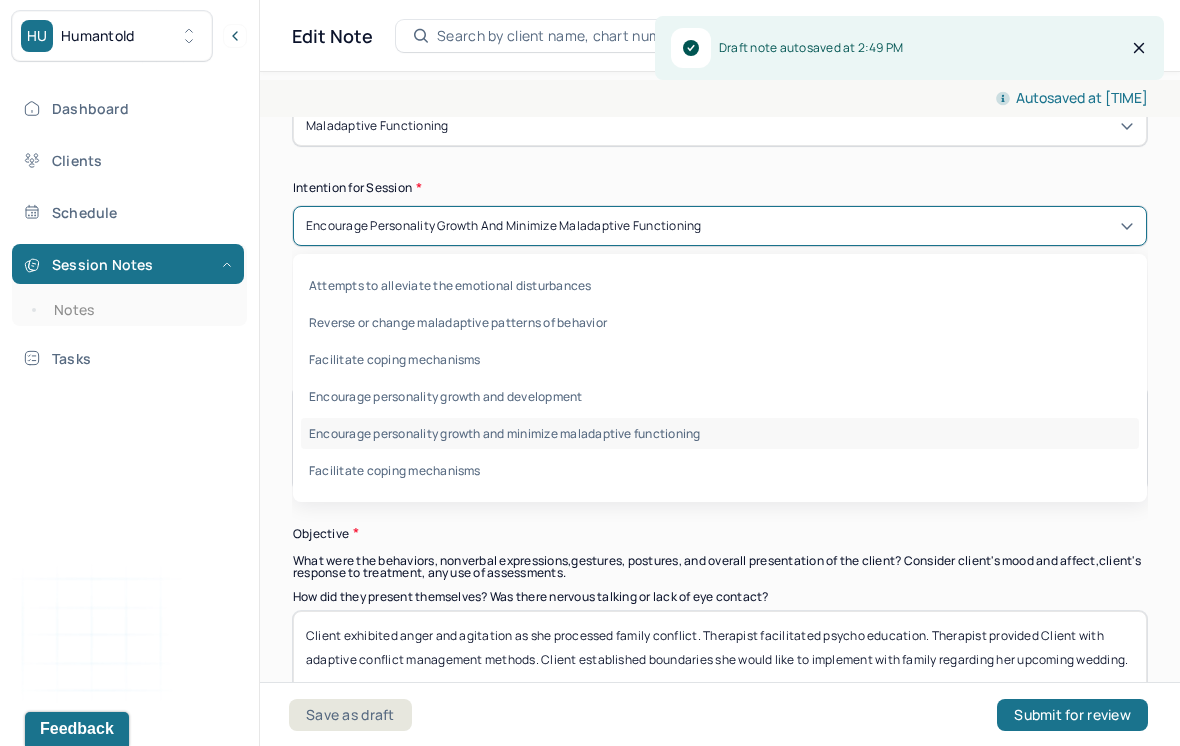 click on "Facilitate coping mechanisms" at bounding box center [720, 359] 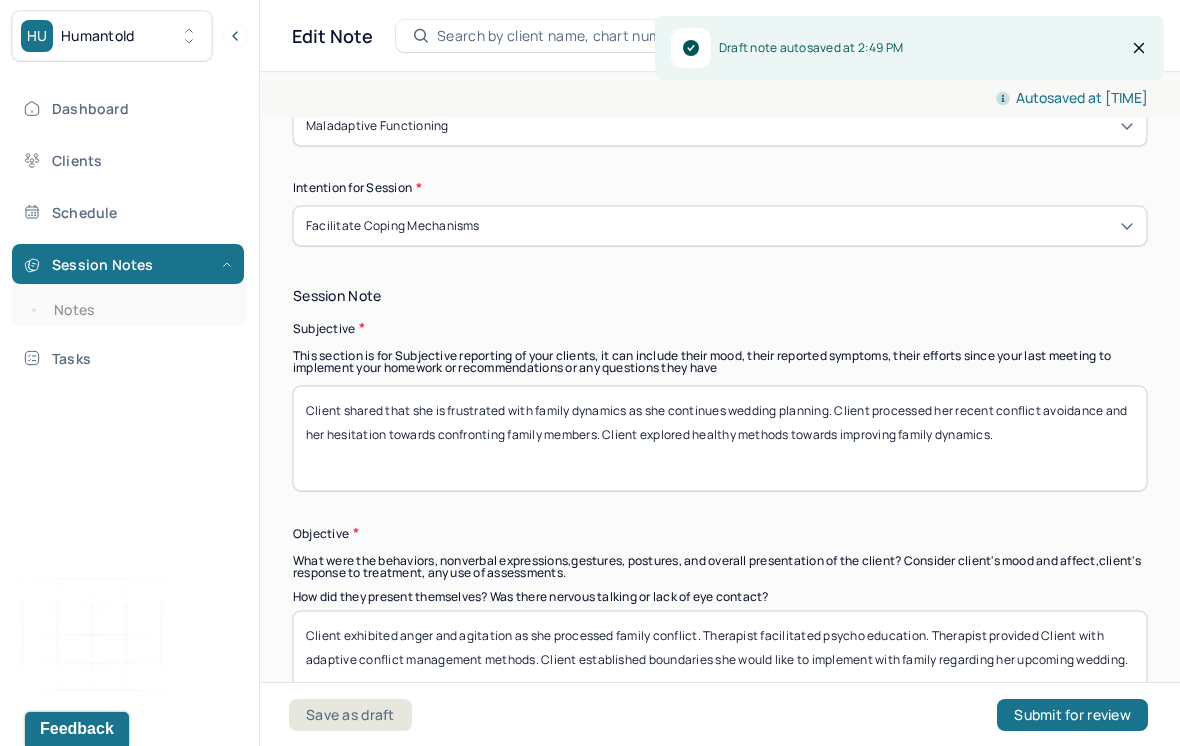 click on "Client shared that she is frustrated with family dynamics as she continues wedding planning. Client processed her recent conflict avoidance and her hesitation towards confronting family members. Client explored healthy methods towards improving family dynamics." at bounding box center (720, 438) 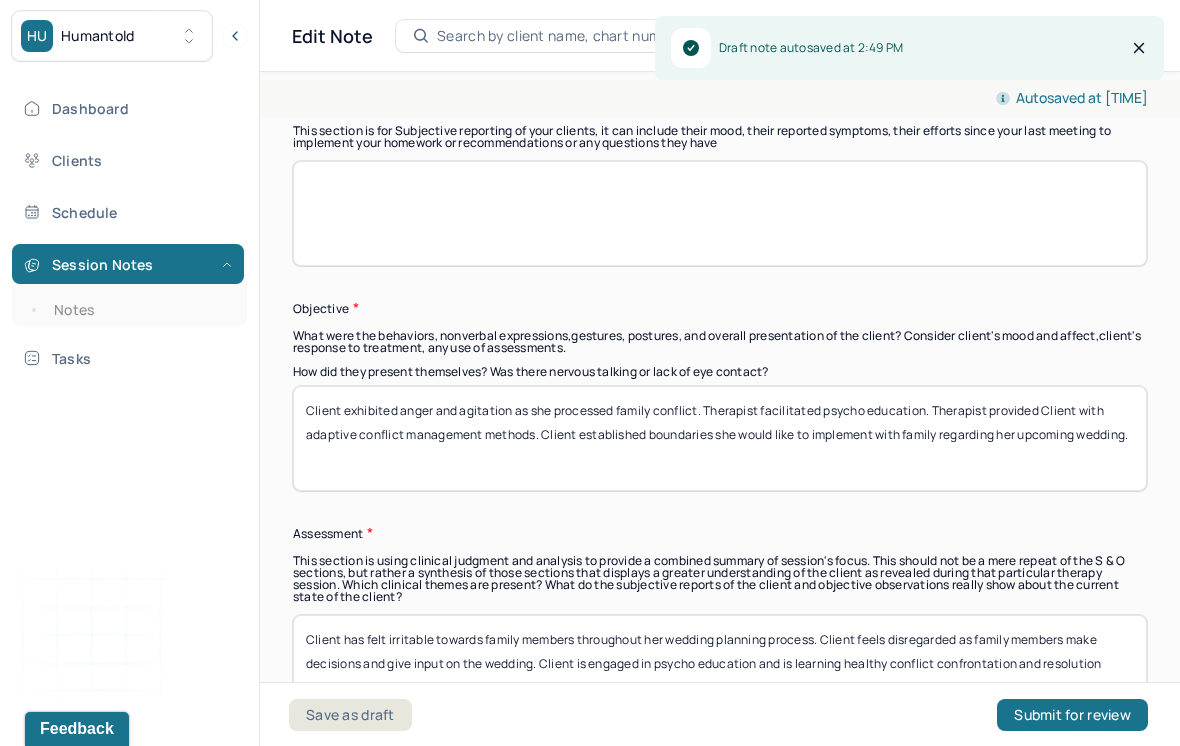 scroll, scrollTop: 1460, scrollLeft: 0, axis: vertical 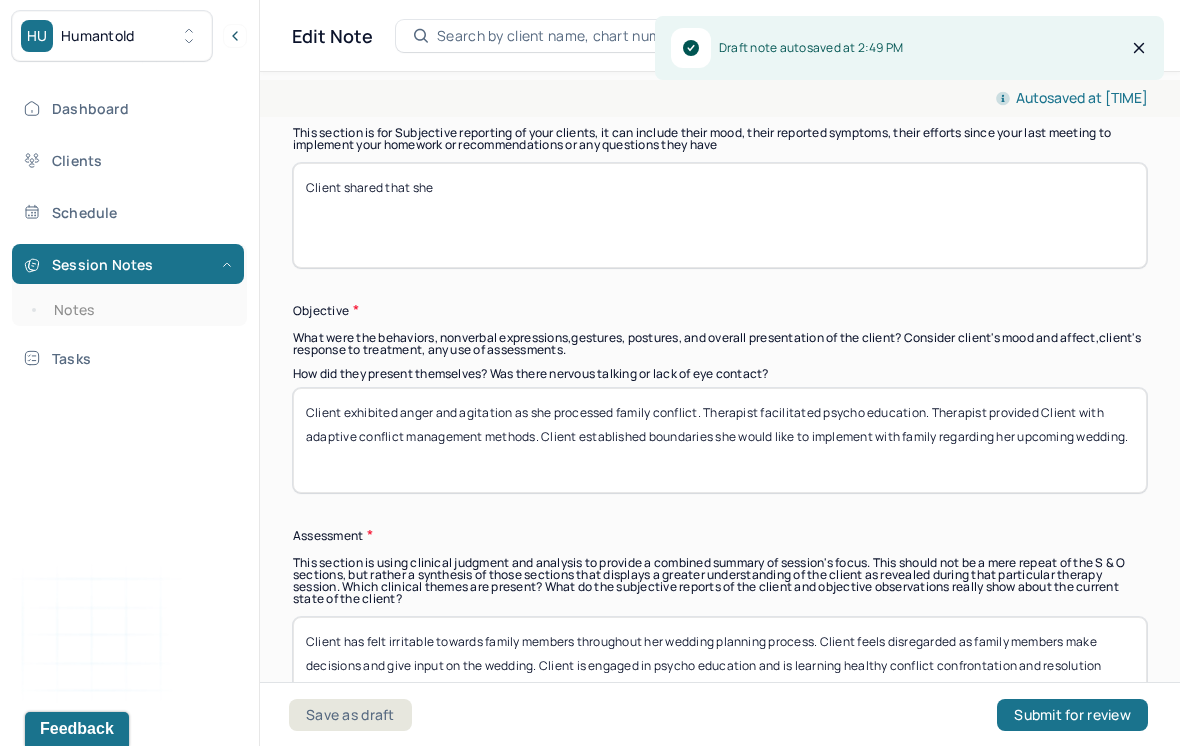 type on "Client shared that she" 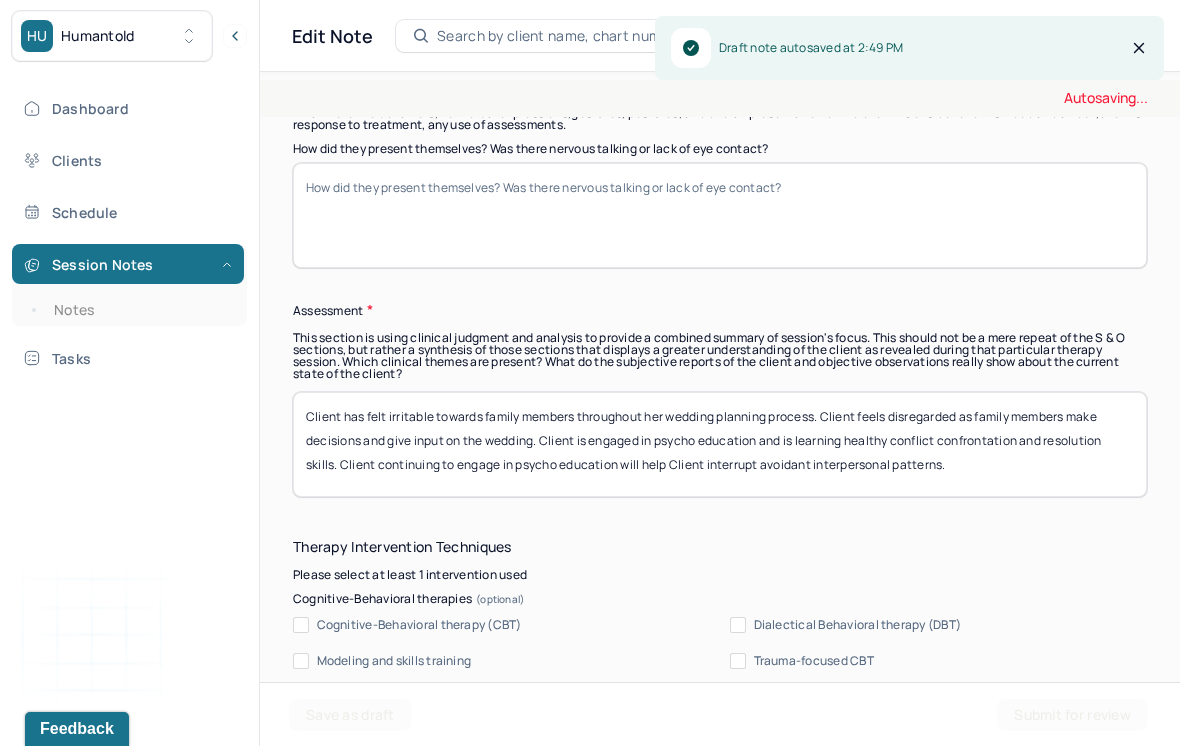 scroll, scrollTop: 1691, scrollLeft: 0, axis: vertical 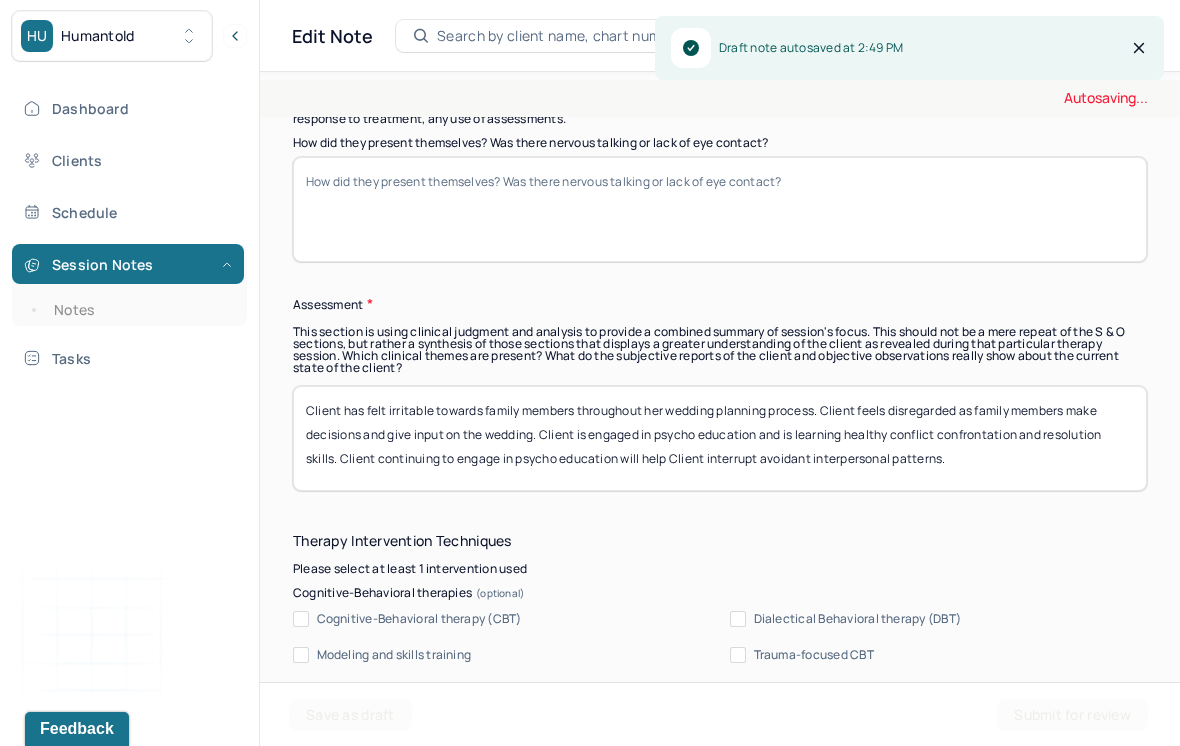 type 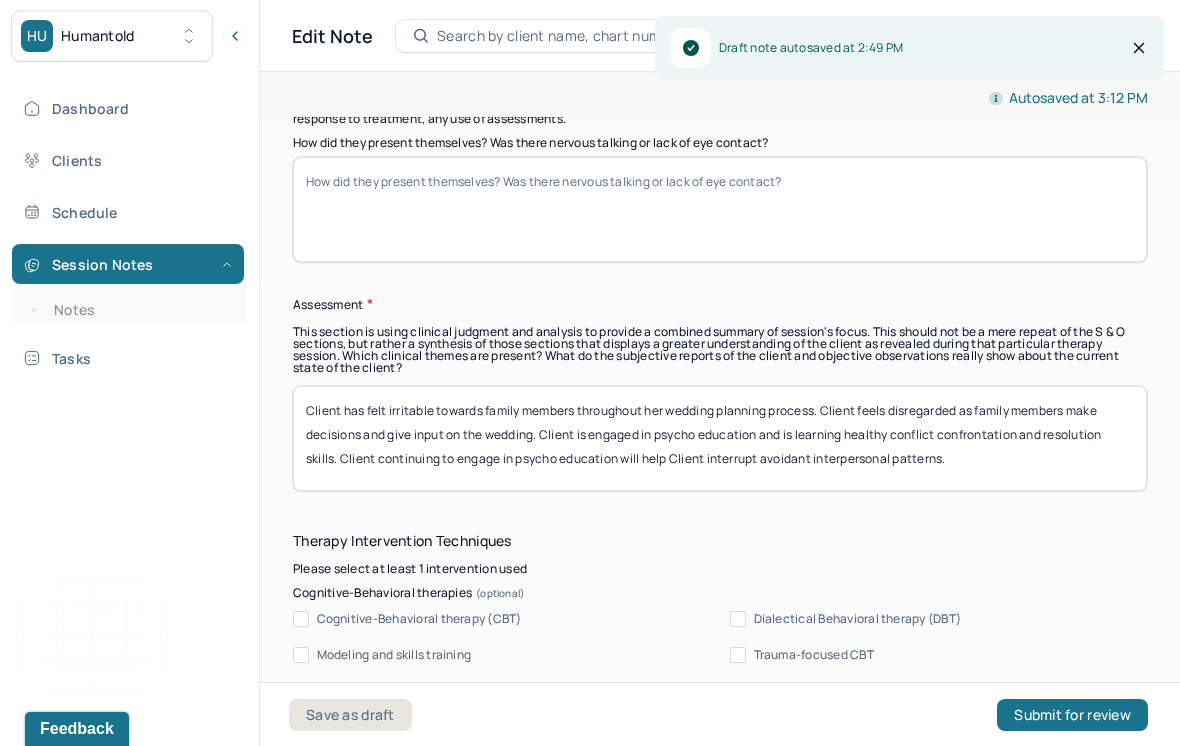 click on "Client has felt irritable towards family members throughout her wedding planning process. Client feels disregarded as family members make decisions and give input on the wedding. Client is engaged in psycho education and is learning healthy conflict confrontation and resolution skills. Client continuing to engage in psycho education will help Client interrupt avoidant interpersonal patterns." at bounding box center [720, 438] 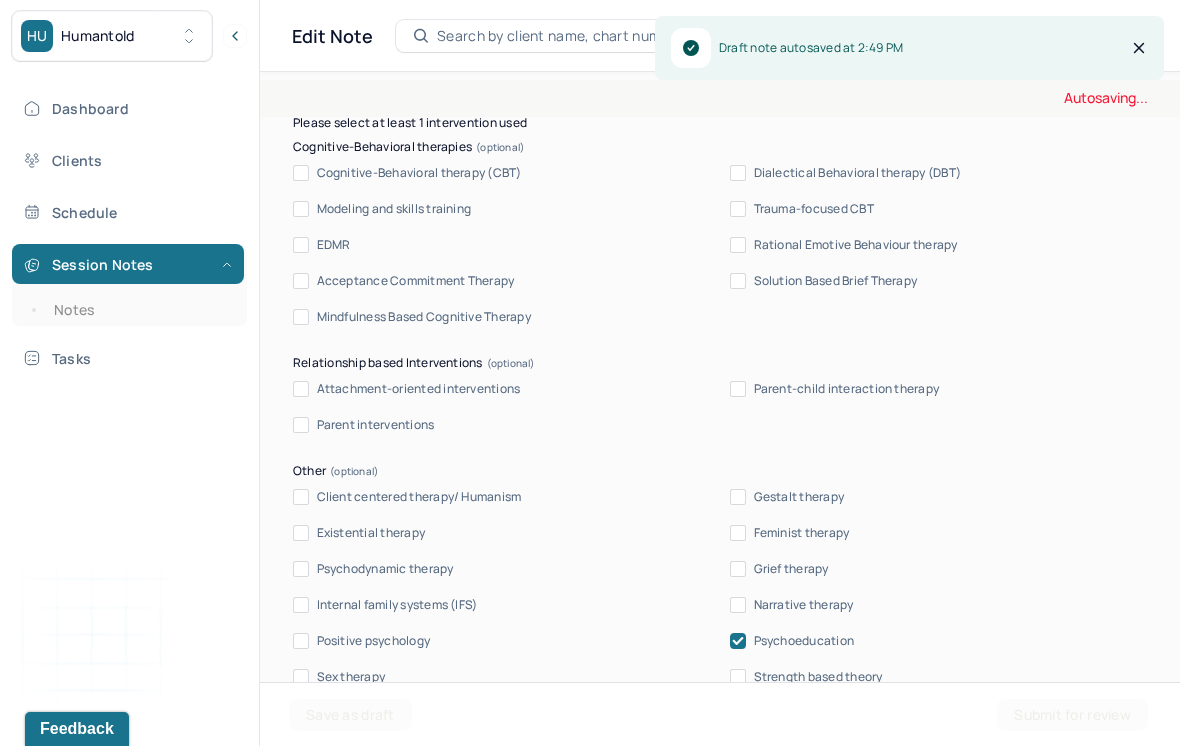 scroll, scrollTop: 2140, scrollLeft: 0, axis: vertical 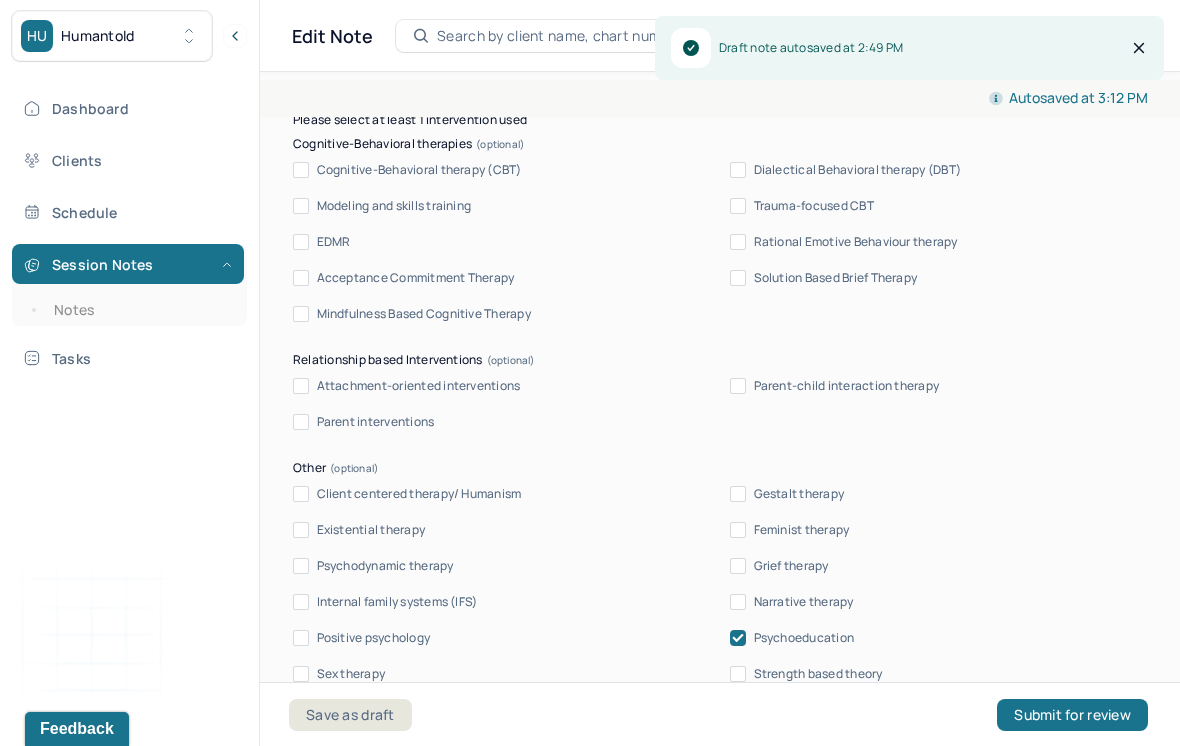 type 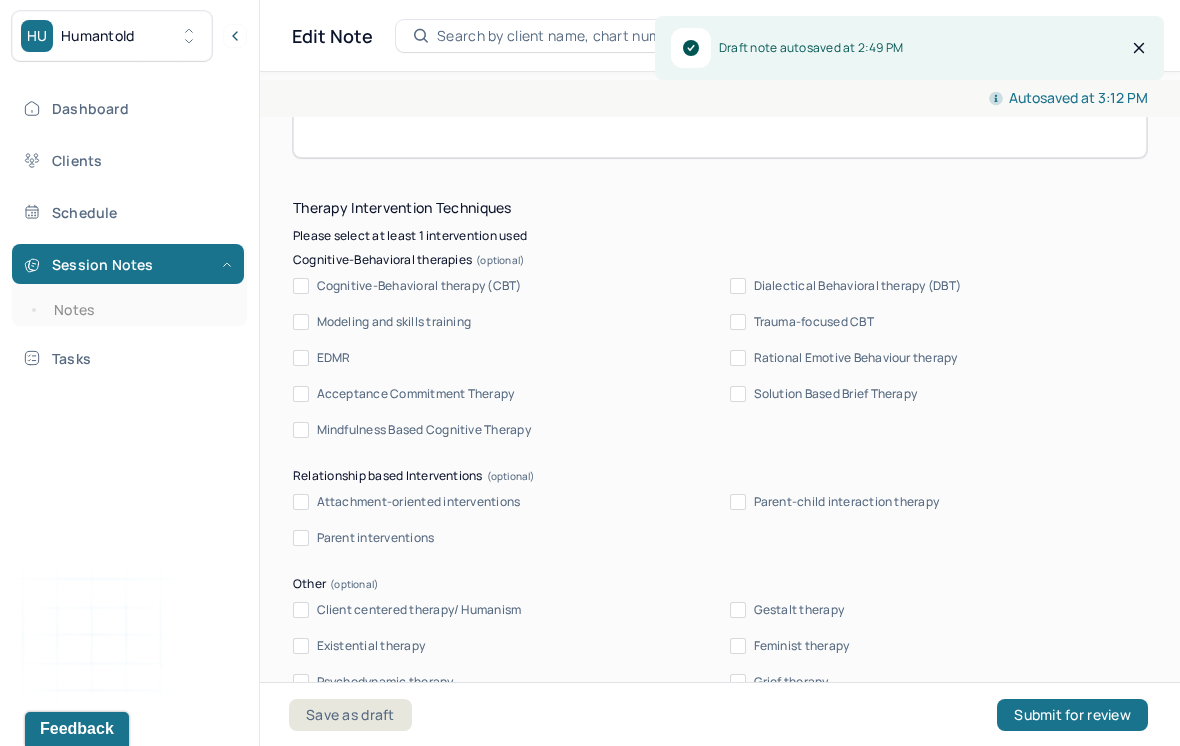 scroll, scrollTop: 2037, scrollLeft: 0, axis: vertical 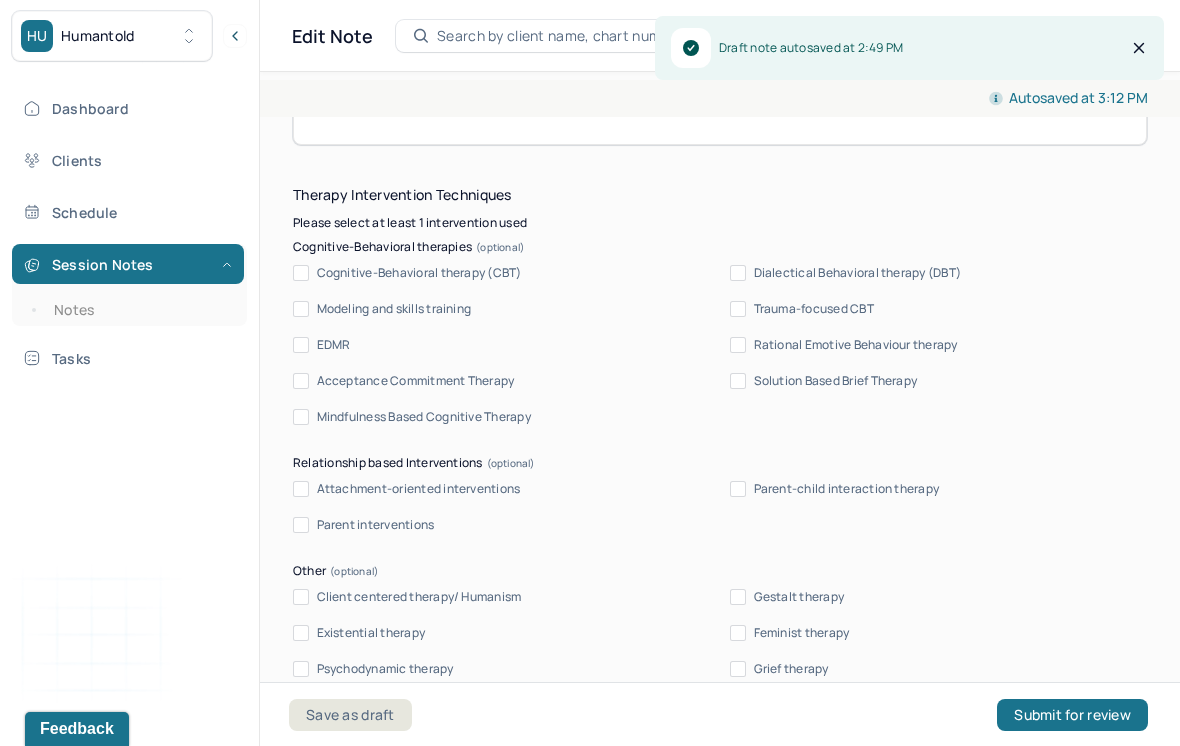 click on "Therapy Intervention Techniques Please select at least 1 intervention used Cognitive-Behavioral therapies Cognitive-Behavioral therapy (CBT) Dialectical Behavioral therapy (DBT) Modeling and skills training Trauma-focused CBT EDMR Rational Emotive Behaviour therapy Acceptance Commitment Therapy Solution Based Brief Therapy Mindfulness Based Cognitive Therapy Relationship based Interventions Attachment-oriented interventions Parent-child interaction therapy Parent interventions Other Client centered therapy/ Humanism Gestalt therapy Existential therapy Feminist therapy Psychodynamic therapy Grief therapy Internal family systems (IFS) Narrative therapy Positive psychology Psychoeducation Sex therapy Strength based theory Career Counseling Multisystemic family theory Plan What specific steps has the client committed to work on as homework or during the next session? What specific interventions or treatment plan changes will the clinician be focused on in the upcoming sessions? Frequency of sessions Weekly Other" at bounding box center (720, 931) 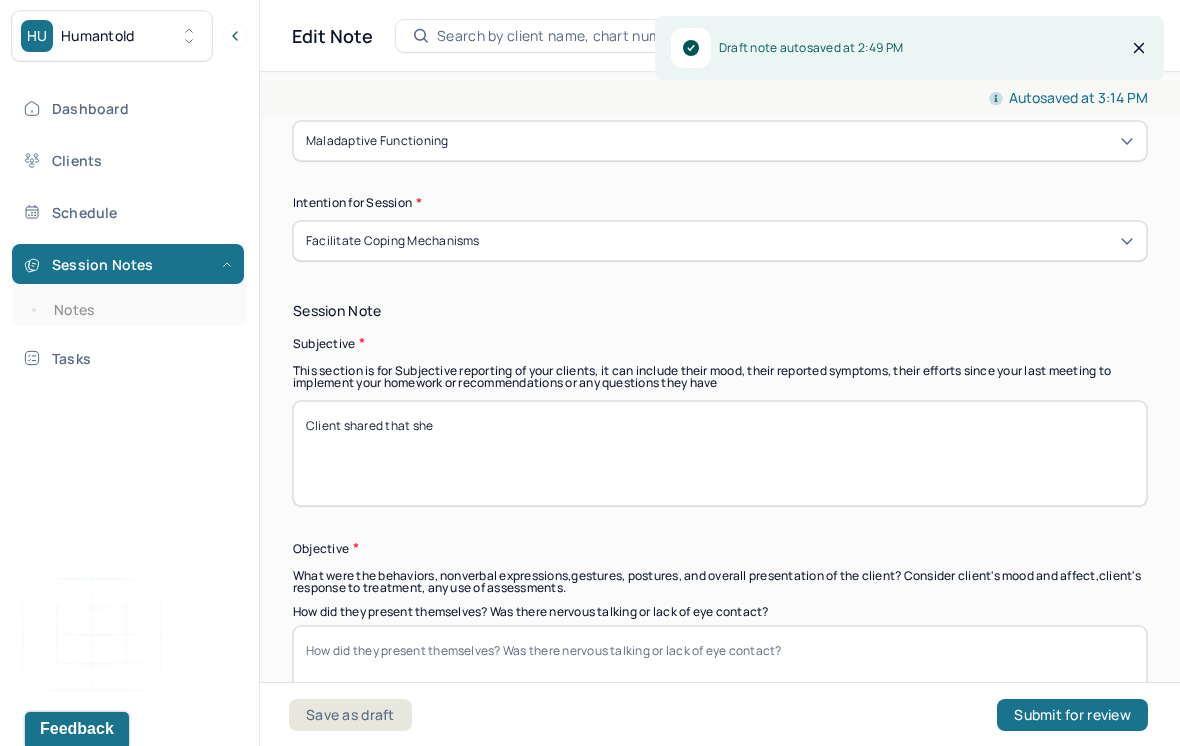 scroll, scrollTop: 1350, scrollLeft: 0, axis: vertical 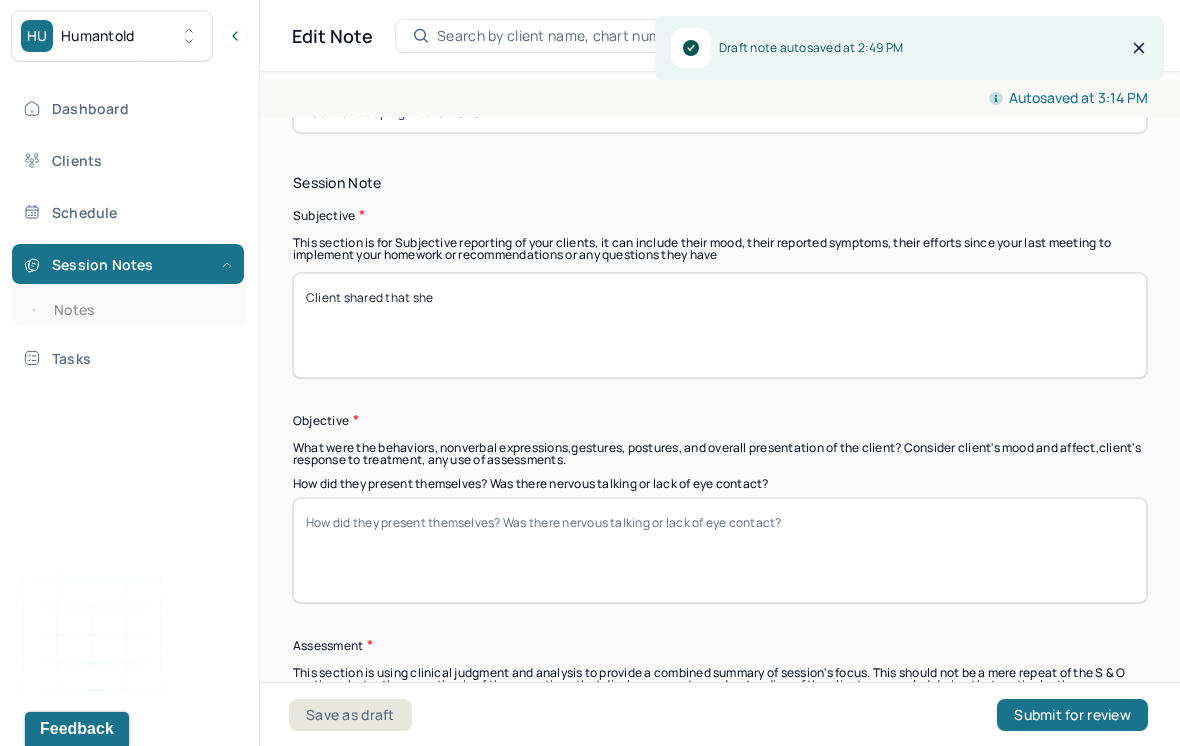 click on "Client shared that she" at bounding box center [720, 325] 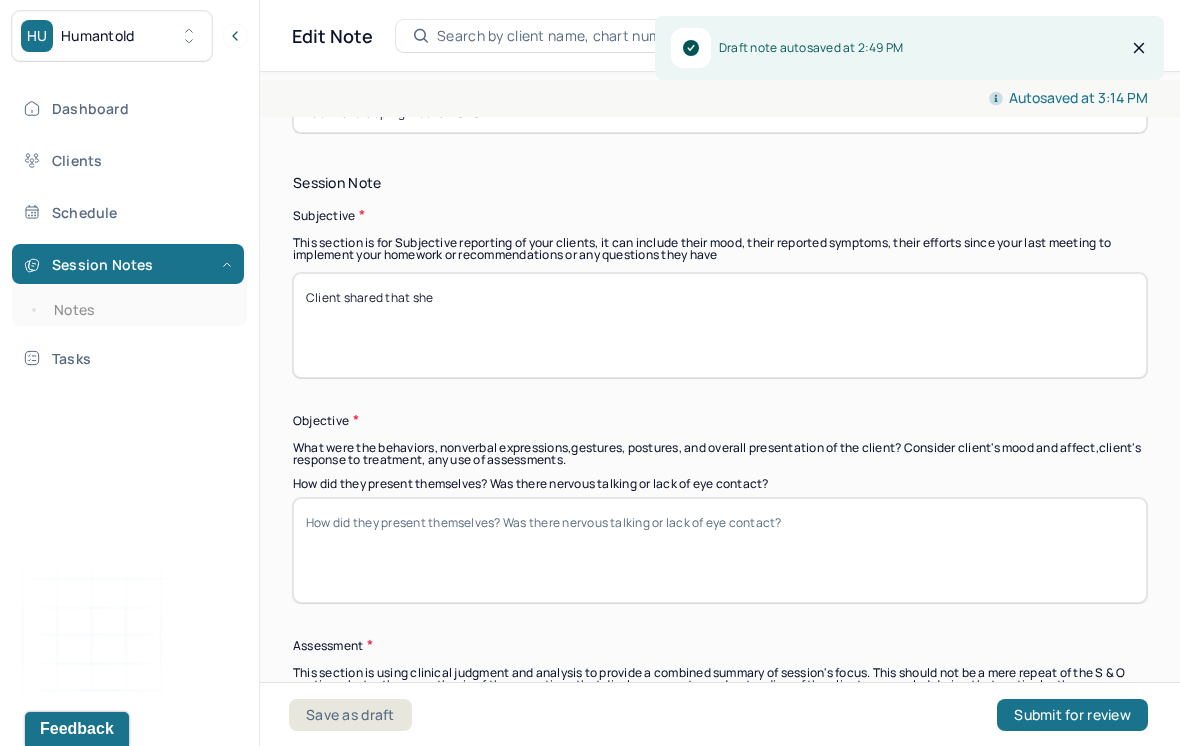 click on "Client shared that she" at bounding box center [720, 325] 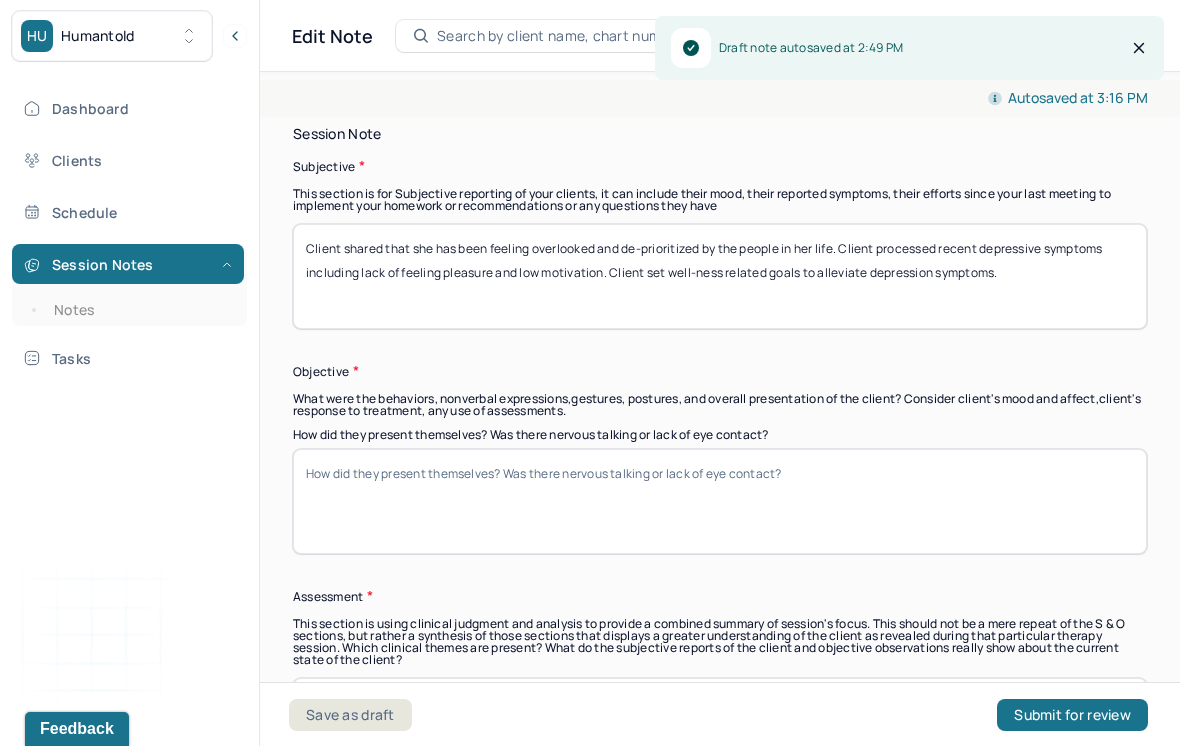 scroll, scrollTop: 1469, scrollLeft: 0, axis: vertical 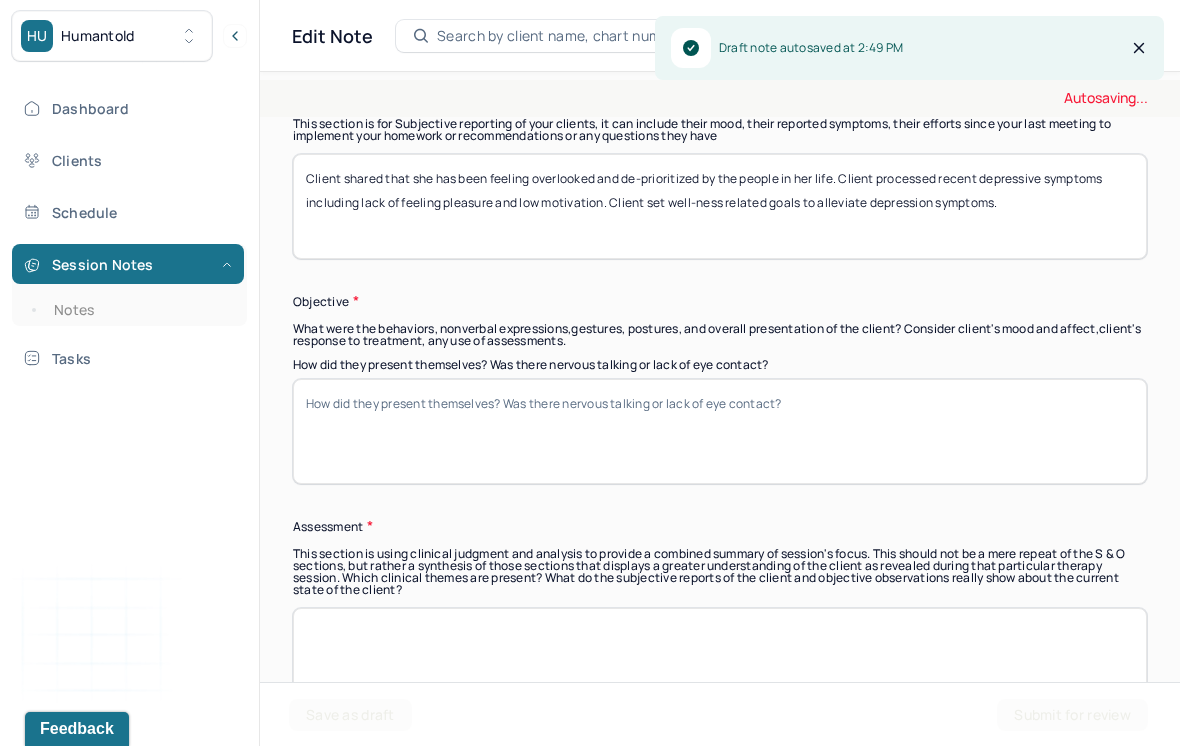 type on "Client shared that she has been feeling overlooked and de-prioritized by the people in her life. Client processed recent depressive symptoms including lack of feeling pleasure and low motivation. Client set well-ness related goals to alleviate depression symptoms." 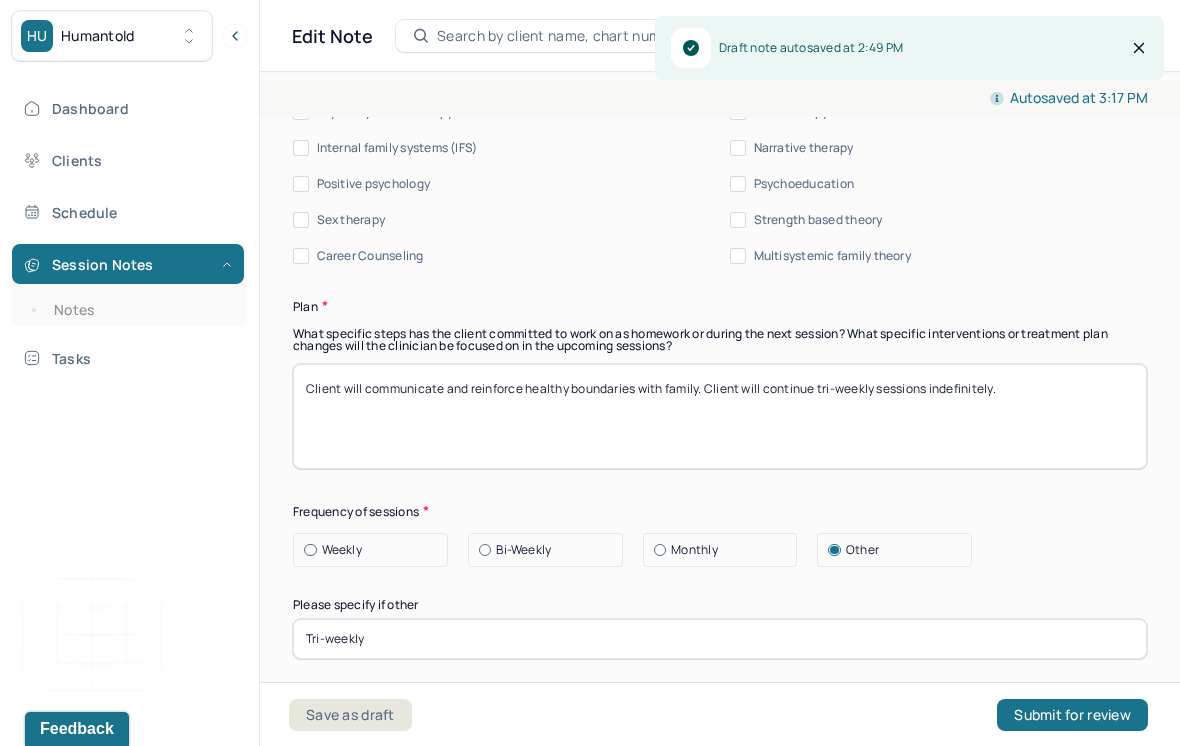 scroll, scrollTop: 2588, scrollLeft: 0, axis: vertical 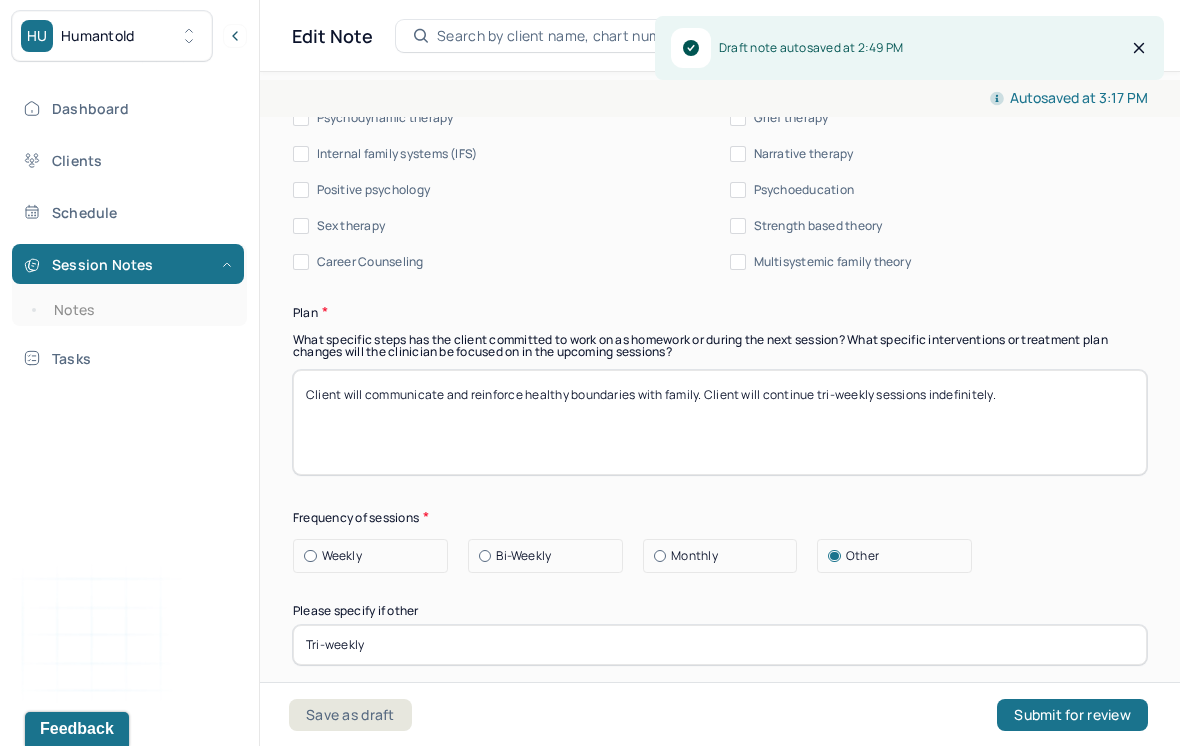 click on "Client will communicate and reinforce healthy boundaries with family. Client will continue tri-weekly sessions indefinitely." at bounding box center [720, 422] 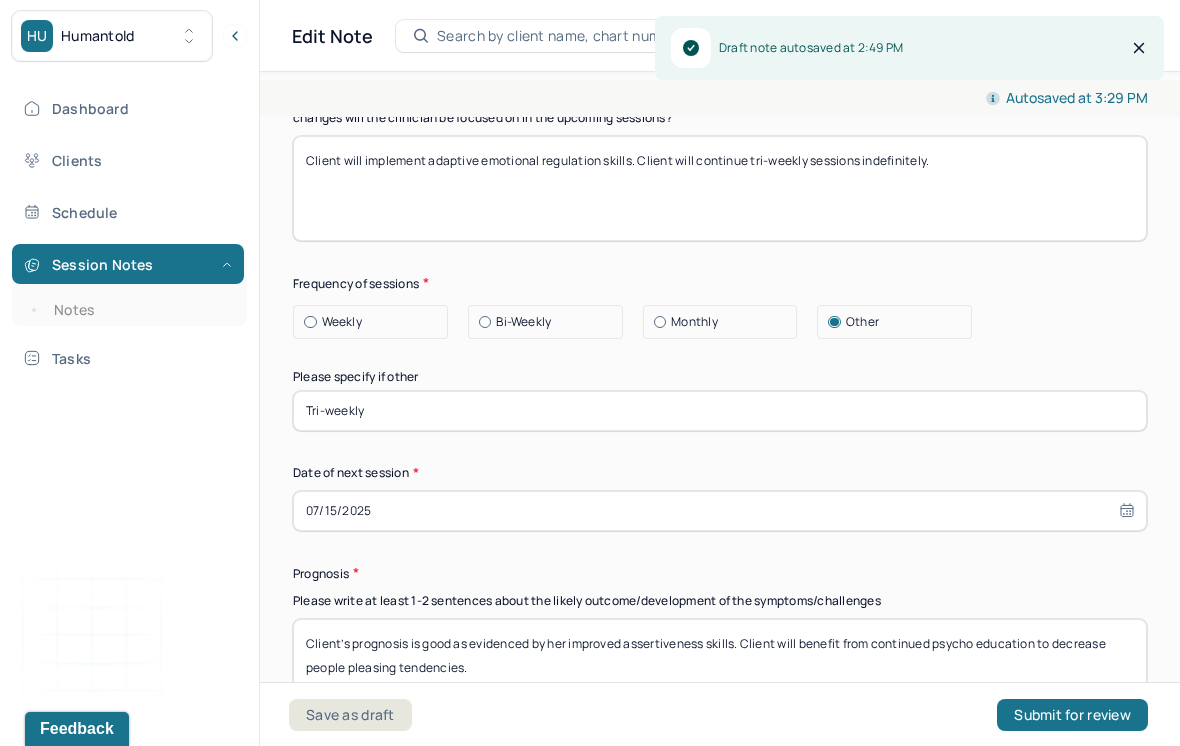 scroll, scrollTop: 2882, scrollLeft: 0, axis: vertical 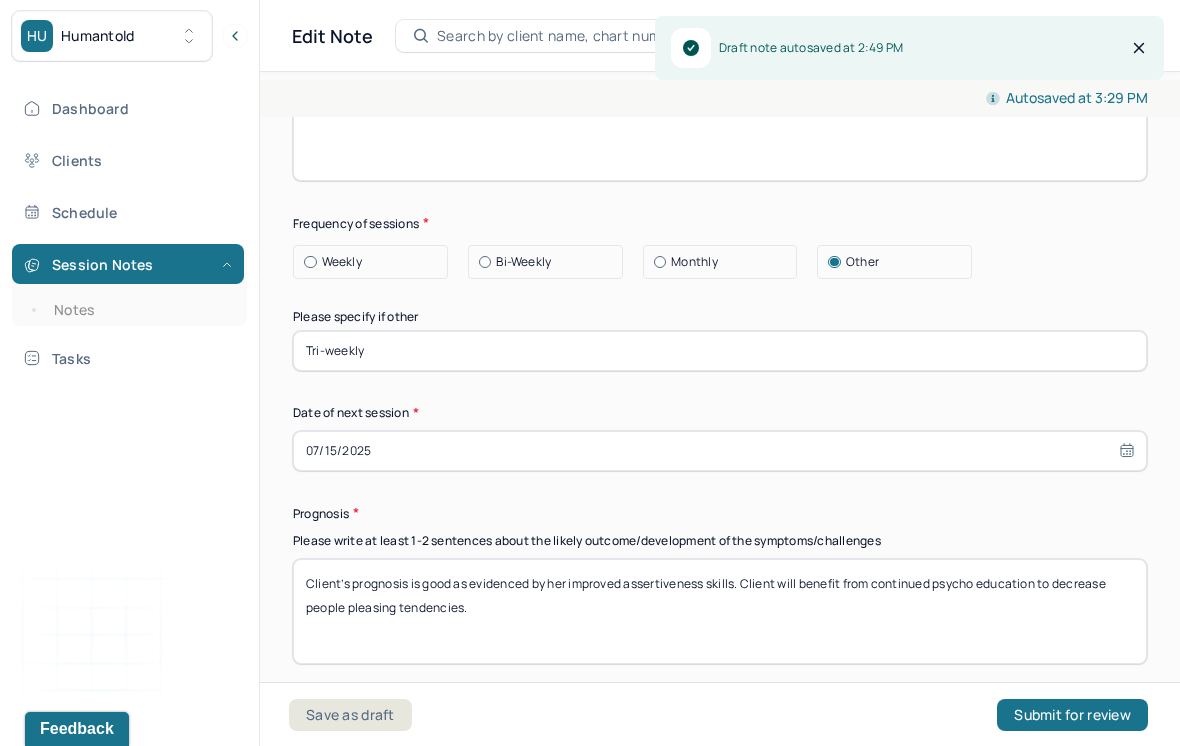 type on "Client will implement adaptive emotional regulation skills. Client will continue tri-weekly sessions indefinitely." 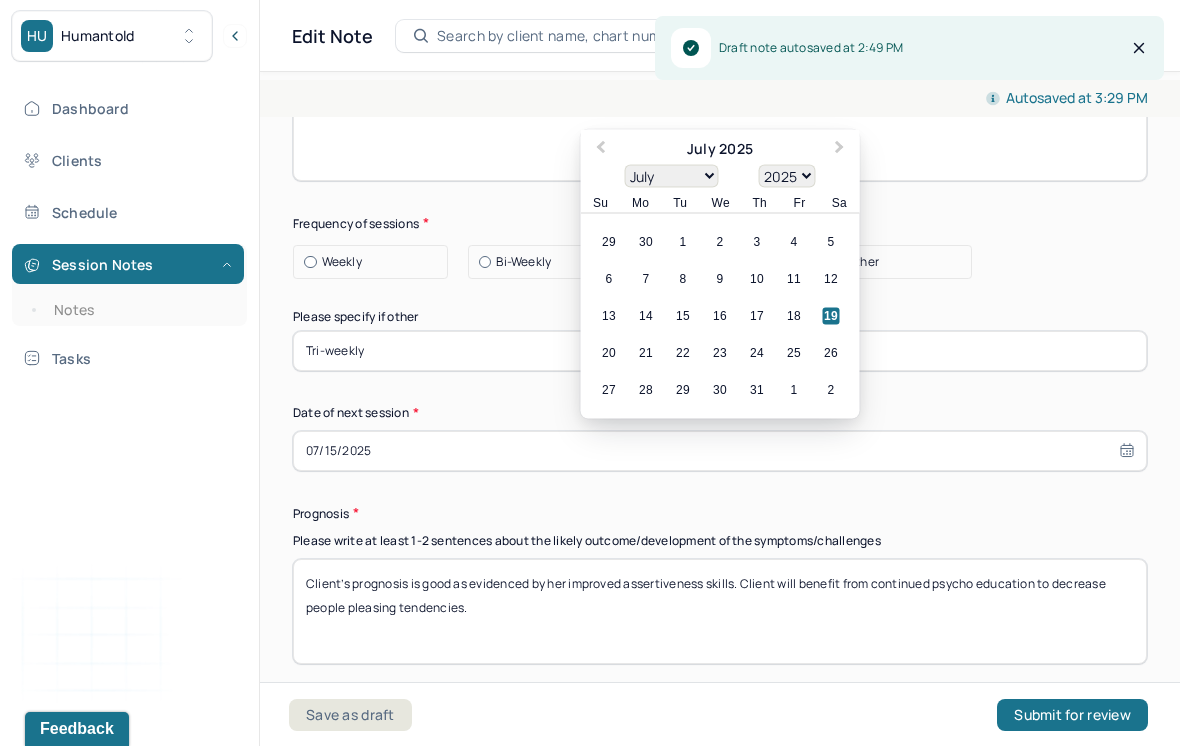 click on "Next Month" at bounding box center (842, 150) 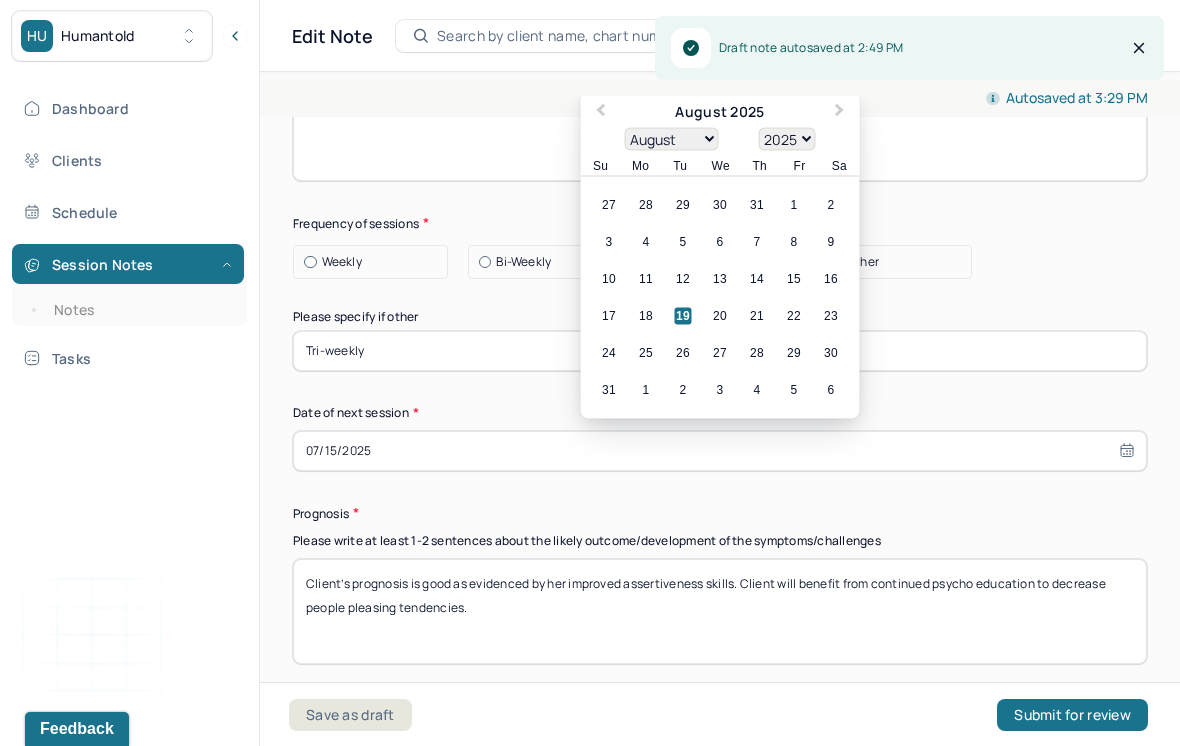 click on "5" at bounding box center (683, 241) 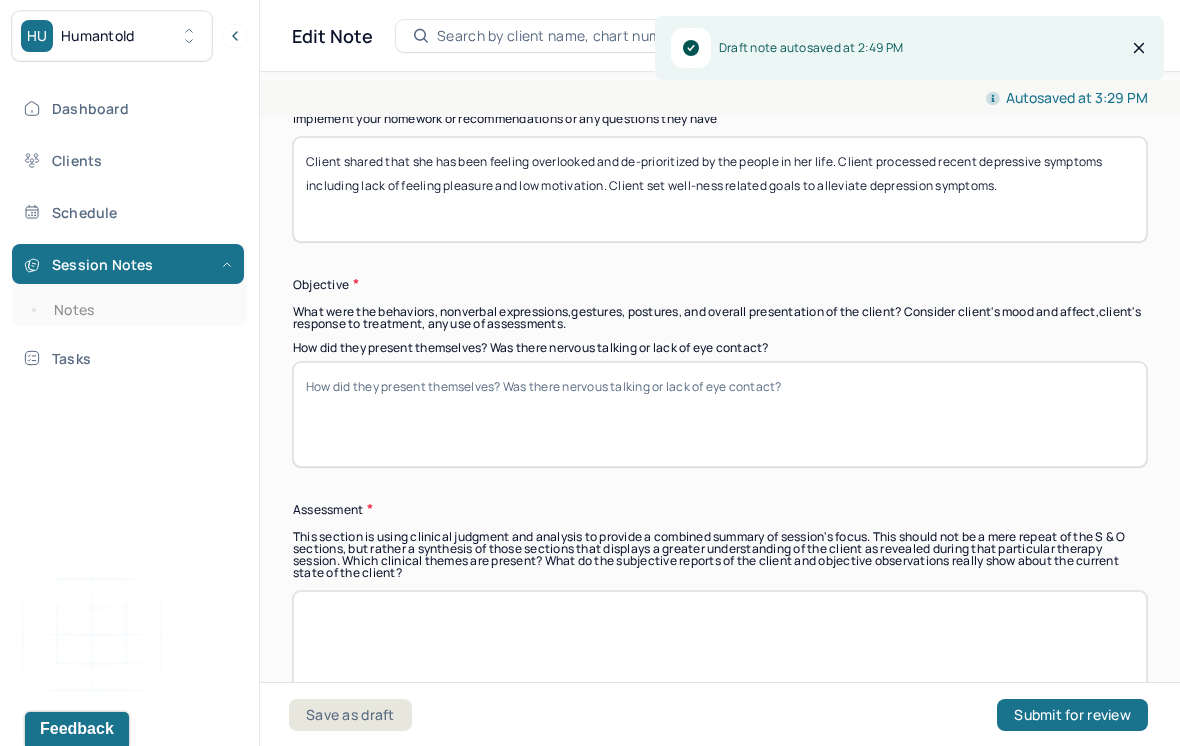 scroll, scrollTop: 1493, scrollLeft: 0, axis: vertical 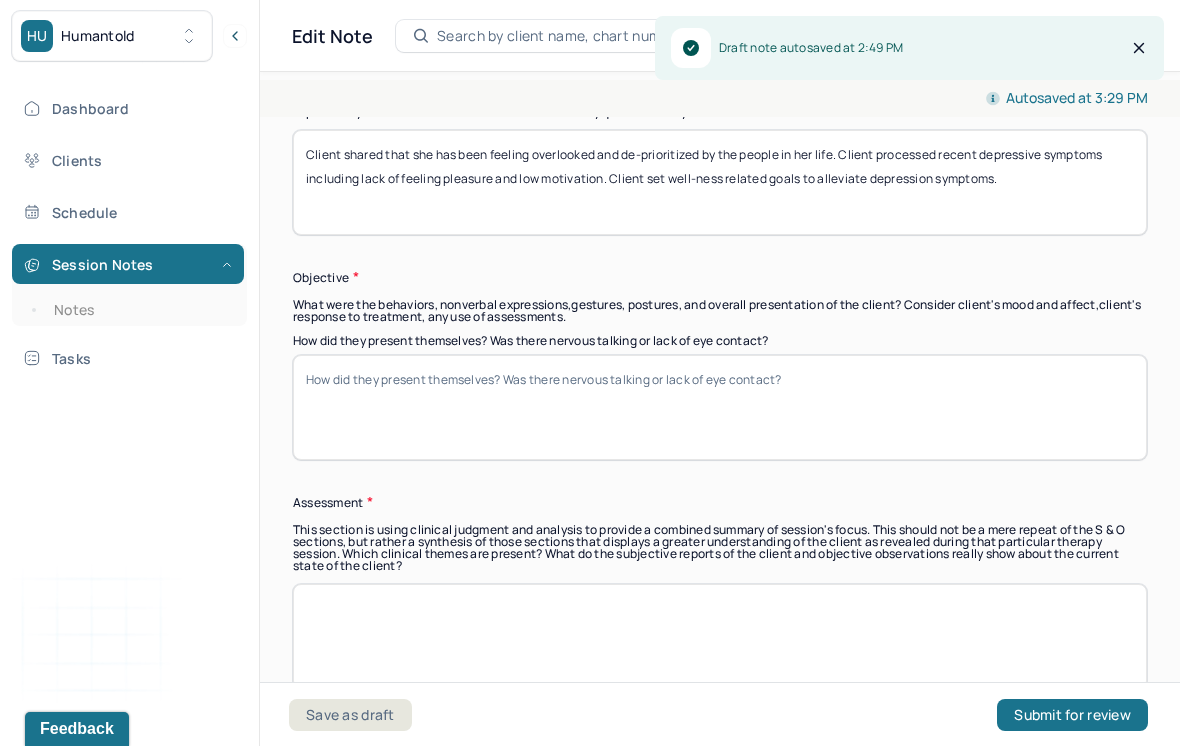 click on "How did they present themselves? Was there nervous talking or lack of eye contact?" at bounding box center [720, 407] 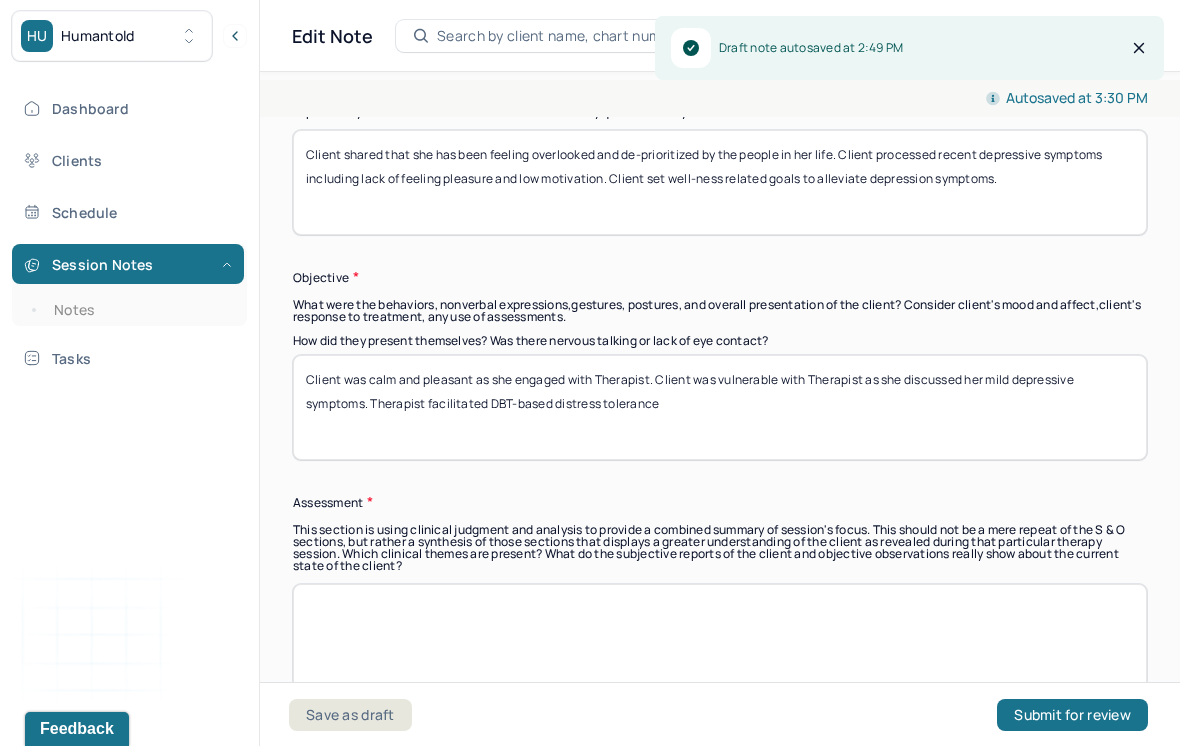click on "Client was calm and pleasant as she engaged with Therapist. Client was vulnerable with Therapist as she discussed her mild depressive symptoms. Therapist facilitated DBT-based distress tolerance" at bounding box center [720, 407] 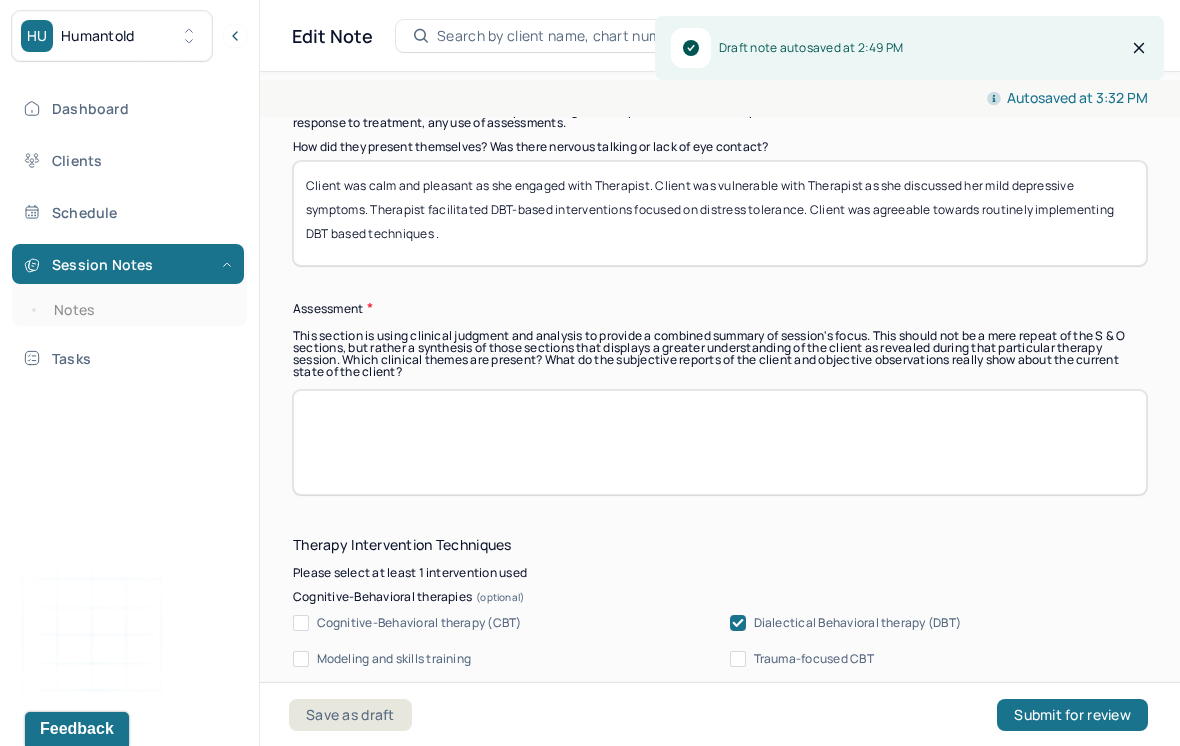 scroll, scrollTop: 1649, scrollLeft: 0, axis: vertical 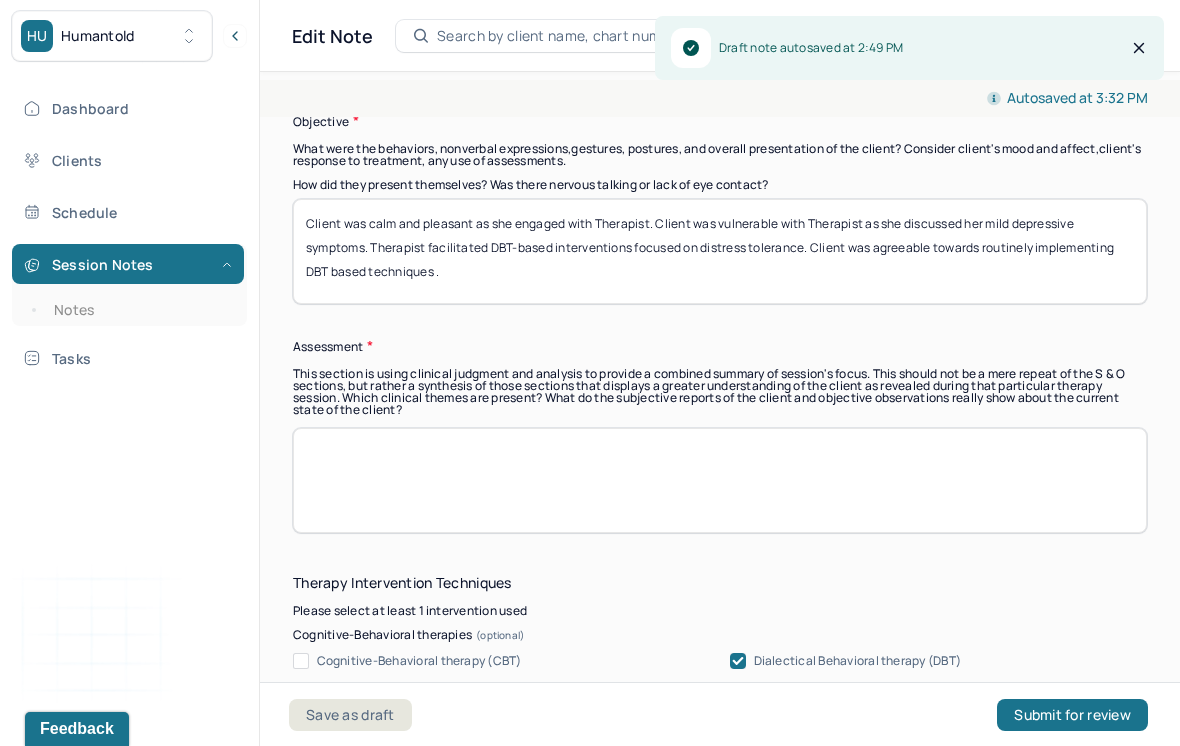 type on "Client was calm and pleasant as she engaged with Therapist. Client was vulnerable with Therapist as she discussed her mild depressive symptoms. Therapist facilitated DBT-based interventions focused on distress tolerance. Client was agreeable towards routinely implementing DBT based techniques ." 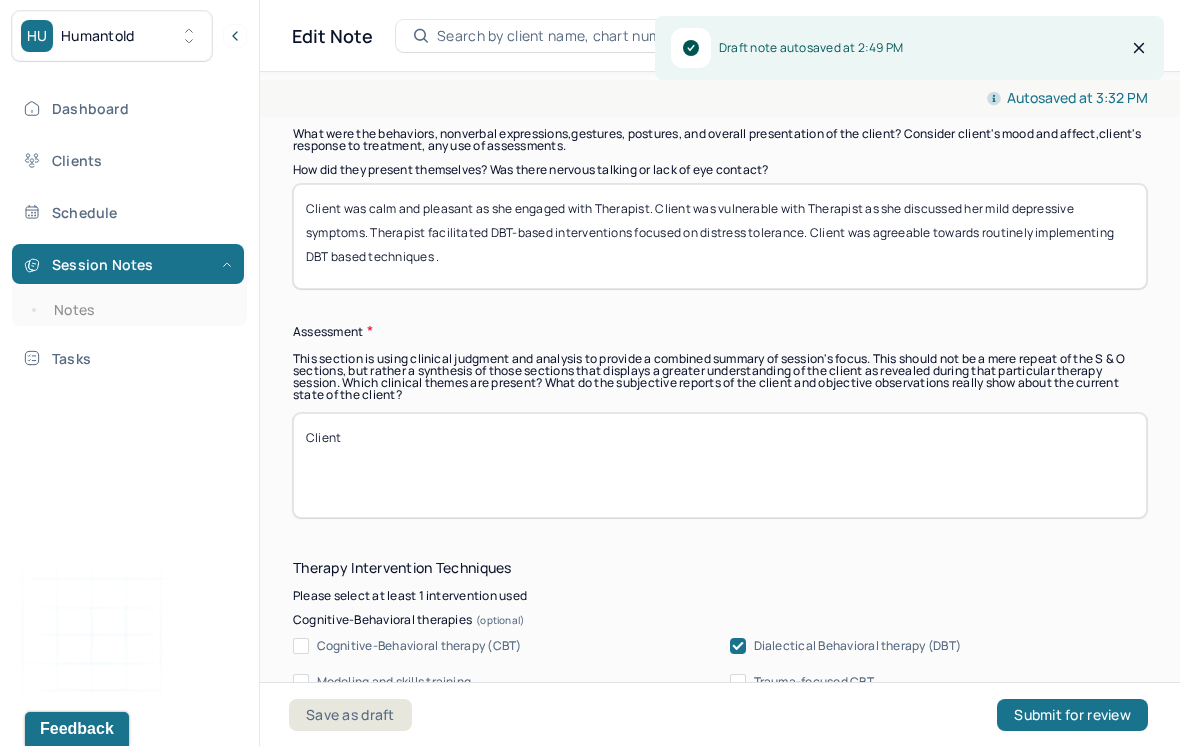 scroll, scrollTop: 1671, scrollLeft: 0, axis: vertical 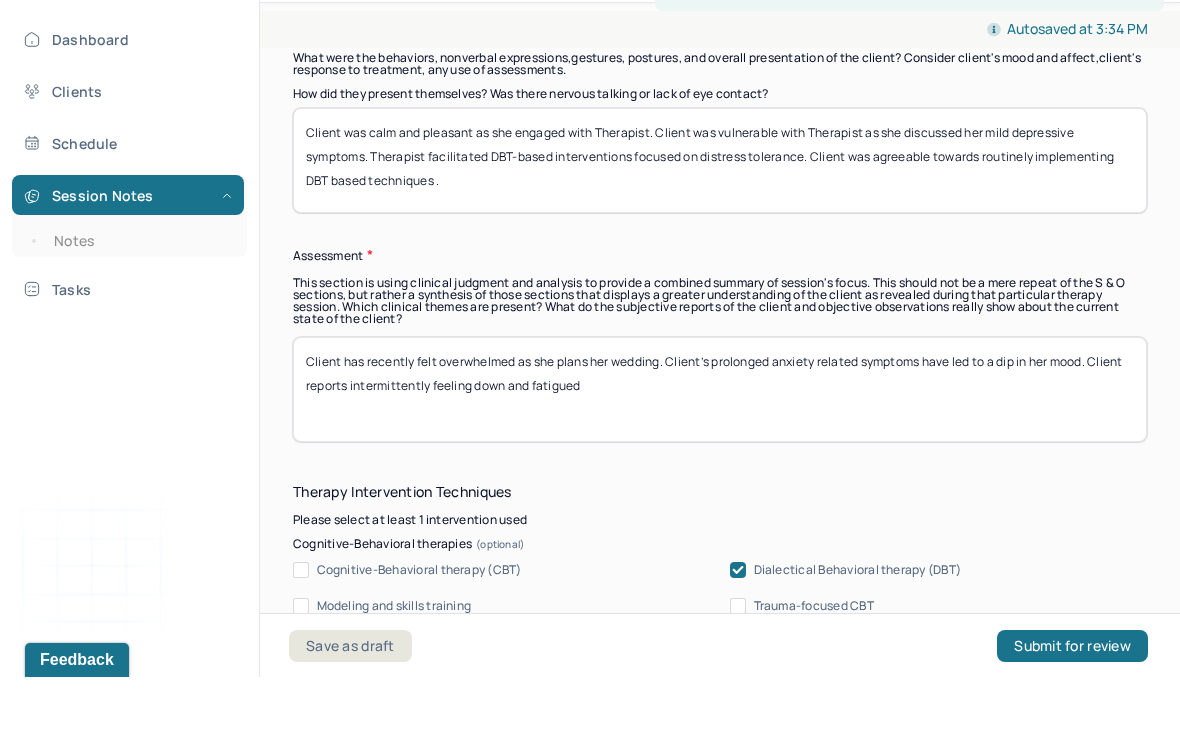 type on "Client has recently felt overwhelmed as she plans her wedding. Client’s prolonged anxiety related symptoms have led to a dip in her mood. Client reports intermittently feeling down and fatigued" 